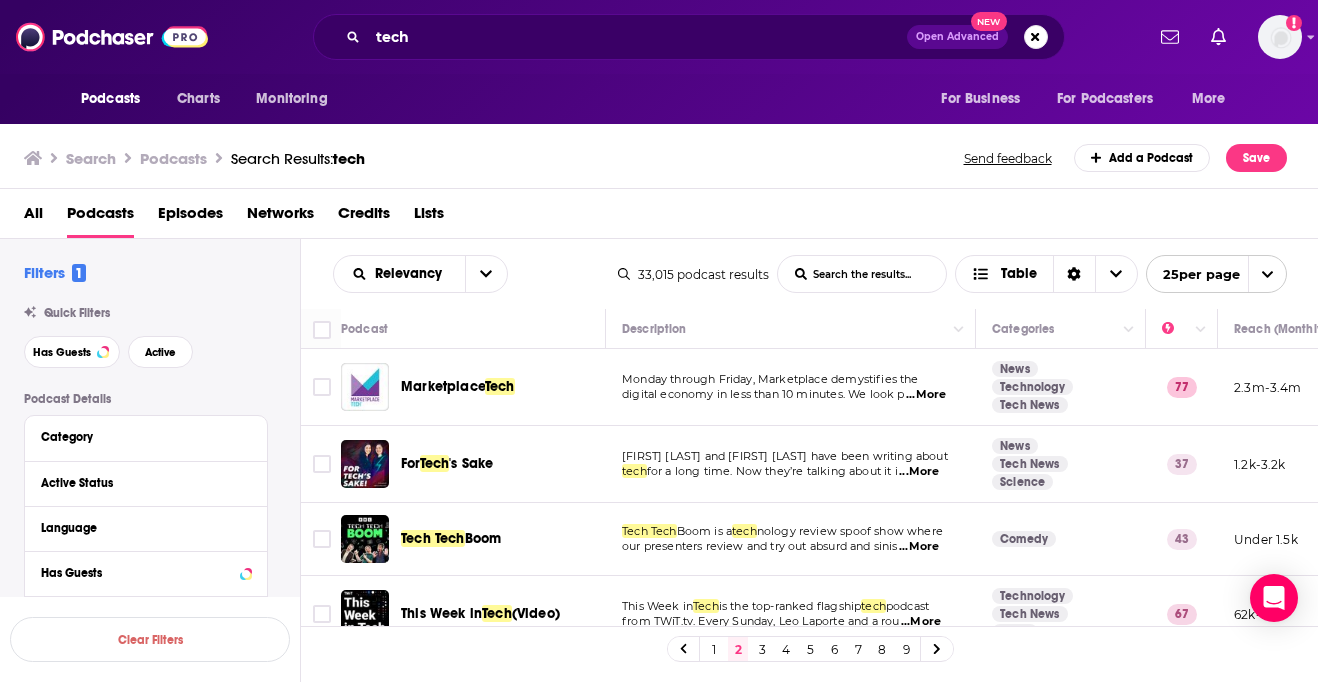 scroll, scrollTop: 0, scrollLeft: 0, axis: both 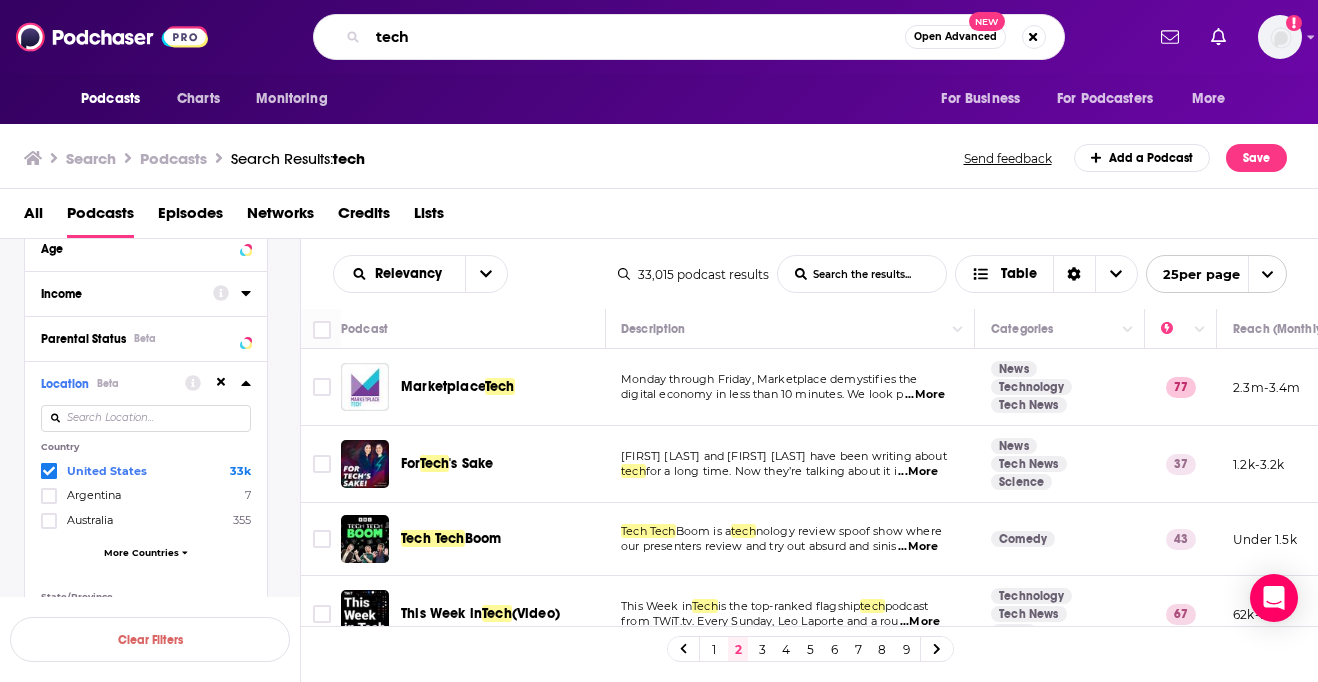 drag, startPoint x: 466, startPoint y: 38, endPoint x: 190, endPoint y: 22, distance: 276.46338 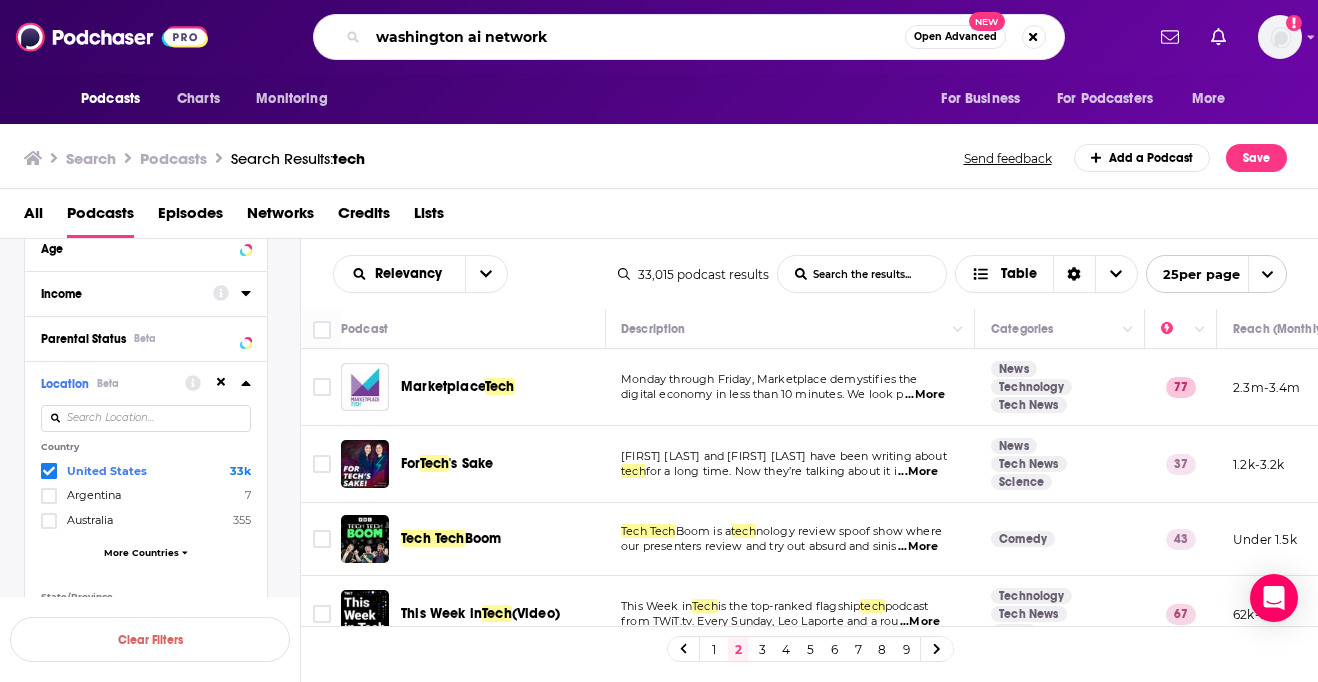 type on "washington ai network" 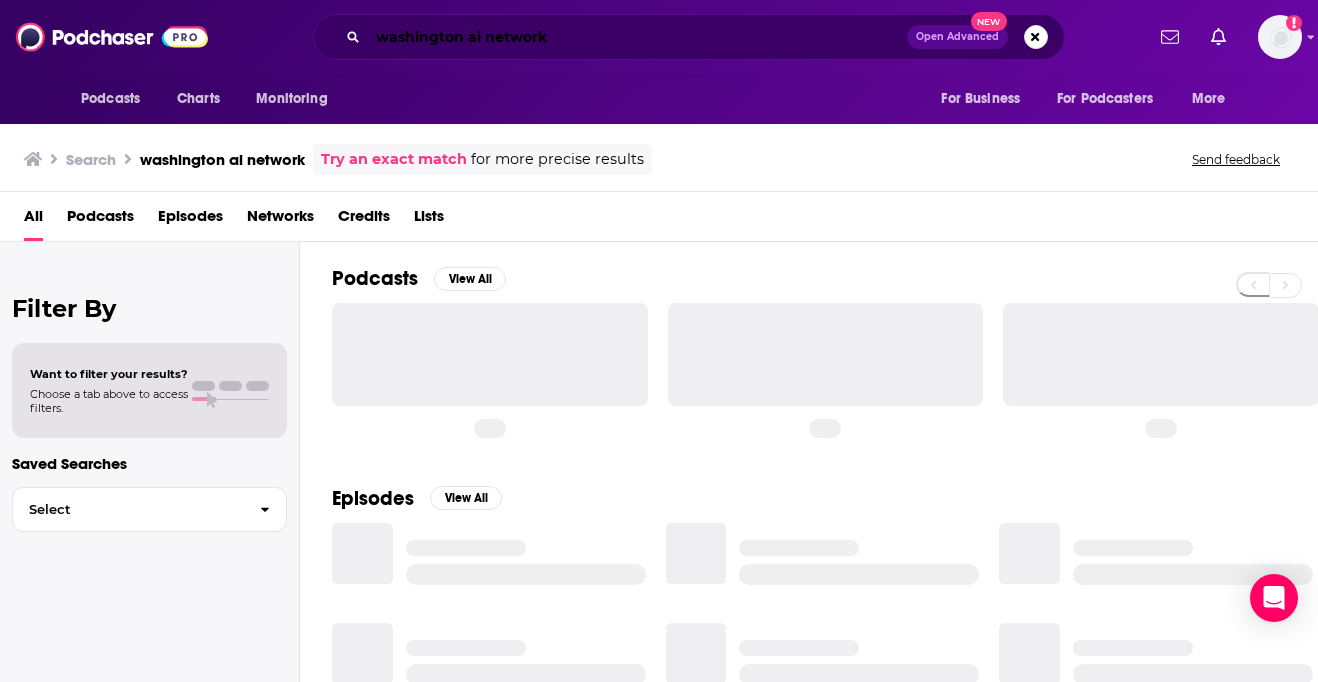 click on "washington ai network" at bounding box center (637, 37) 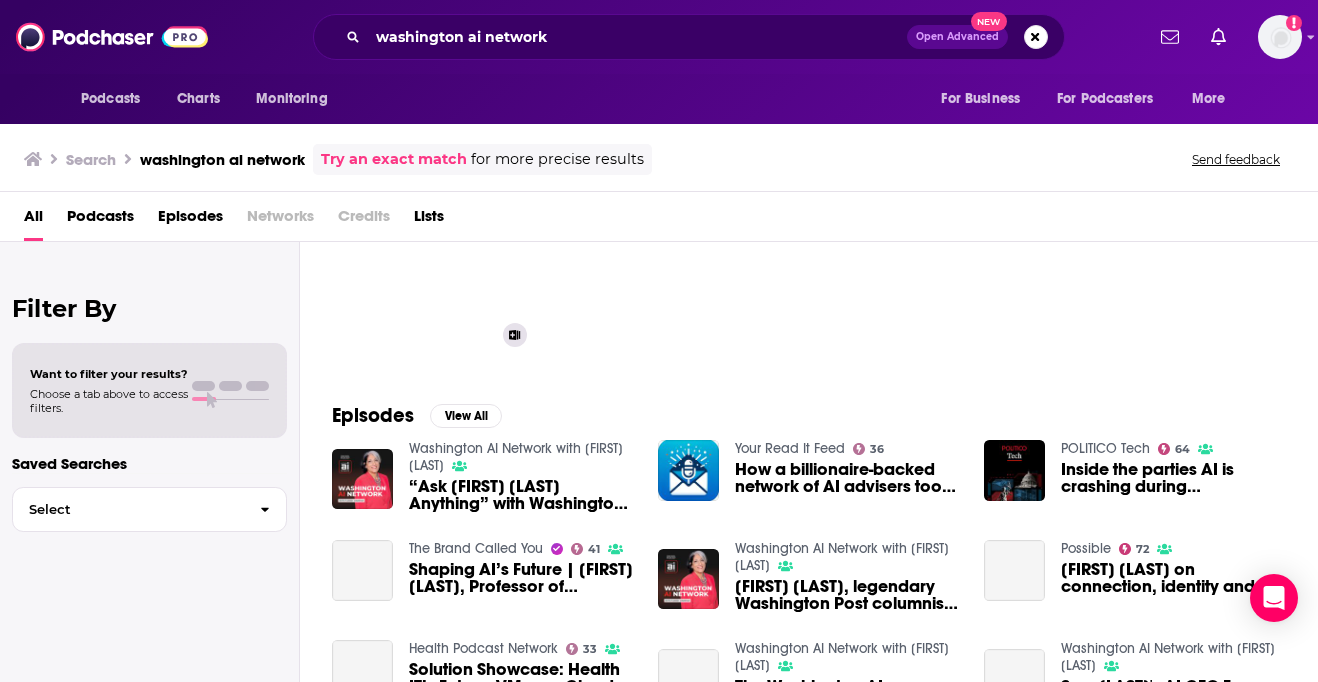 scroll, scrollTop: 134, scrollLeft: 0, axis: vertical 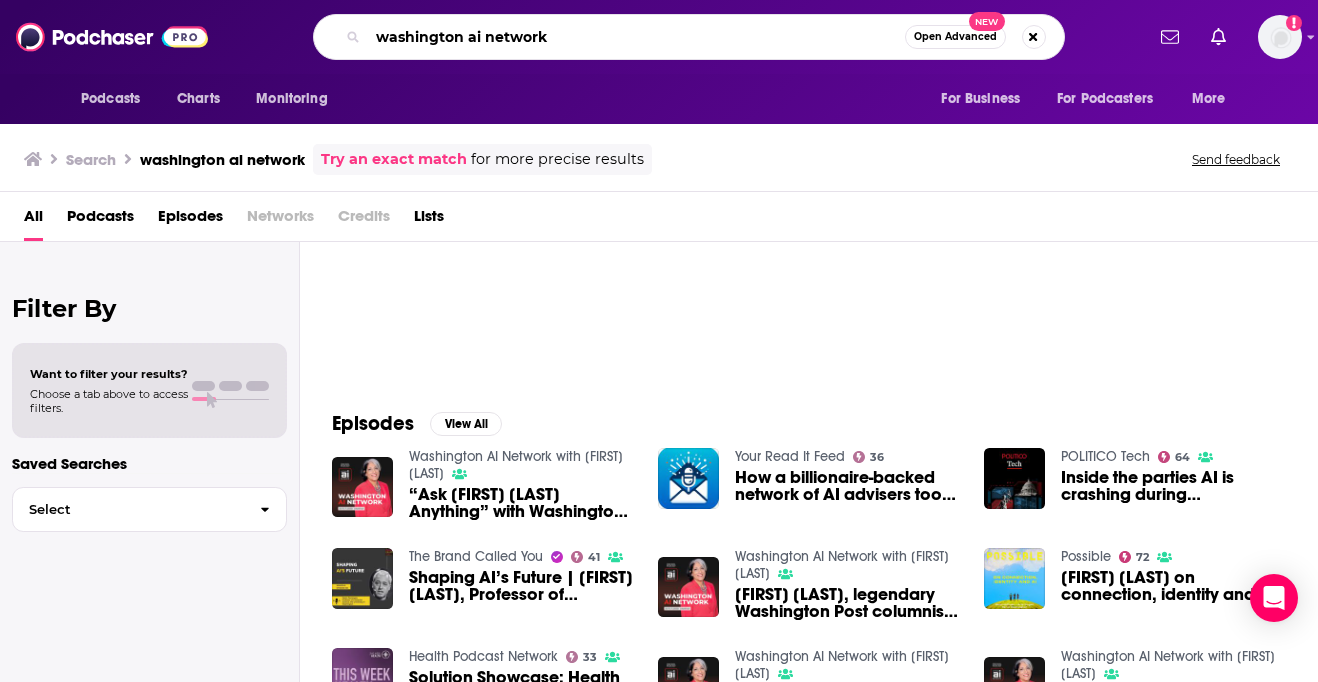 click on "washington ai network" at bounding box center (636, 37) 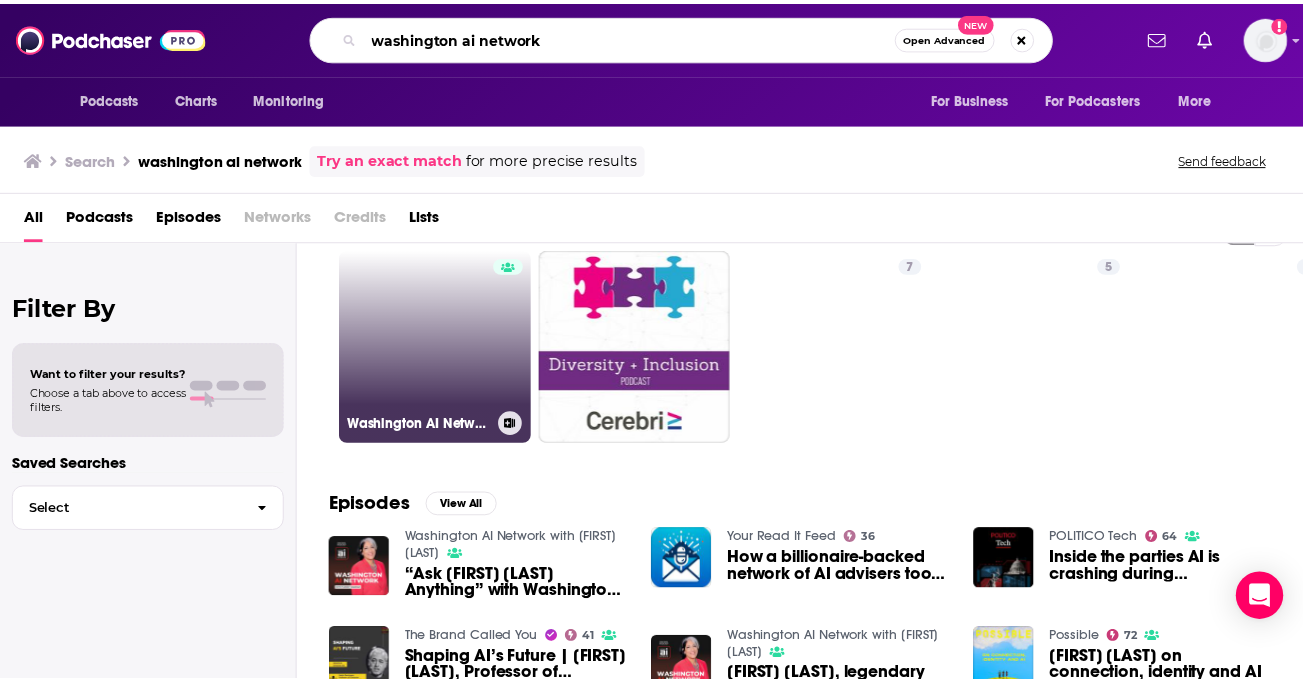 scroll, scrollTop: 24, scrollLeft: 0, axis: vertical 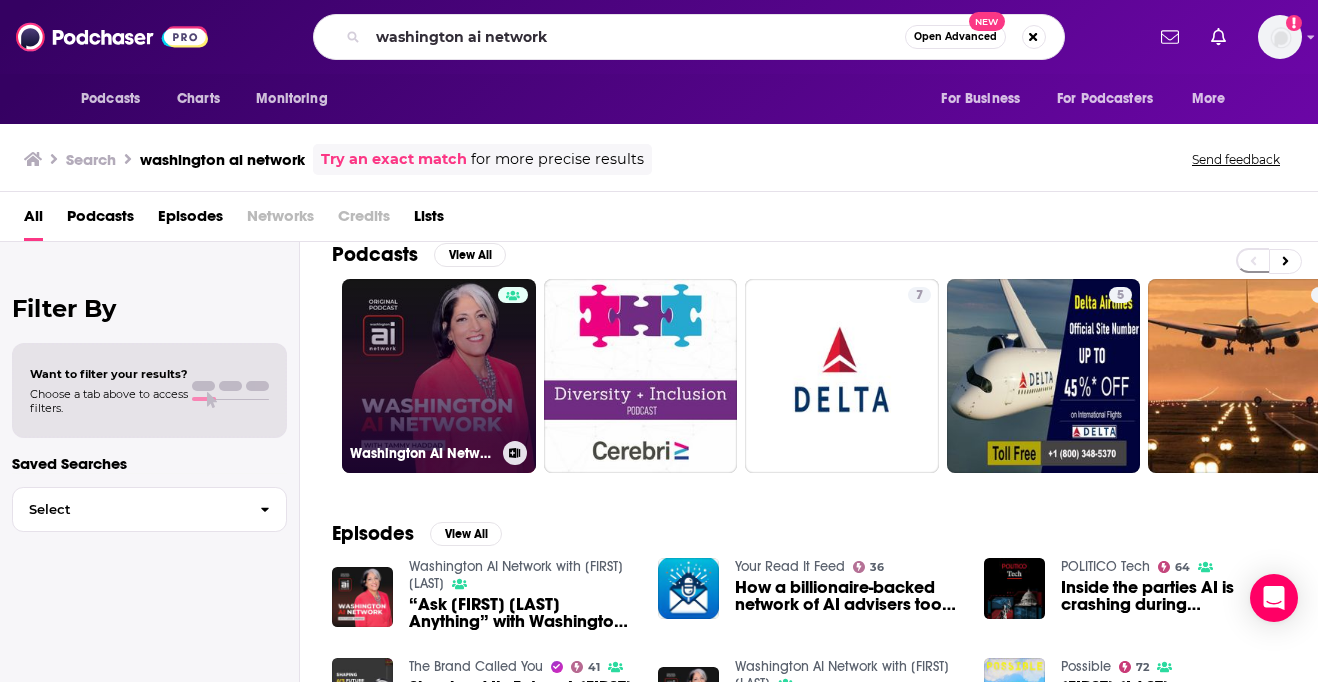 click on "Washington AI Network with [FIRST] [LAST]" at bounding box center (439, 376) 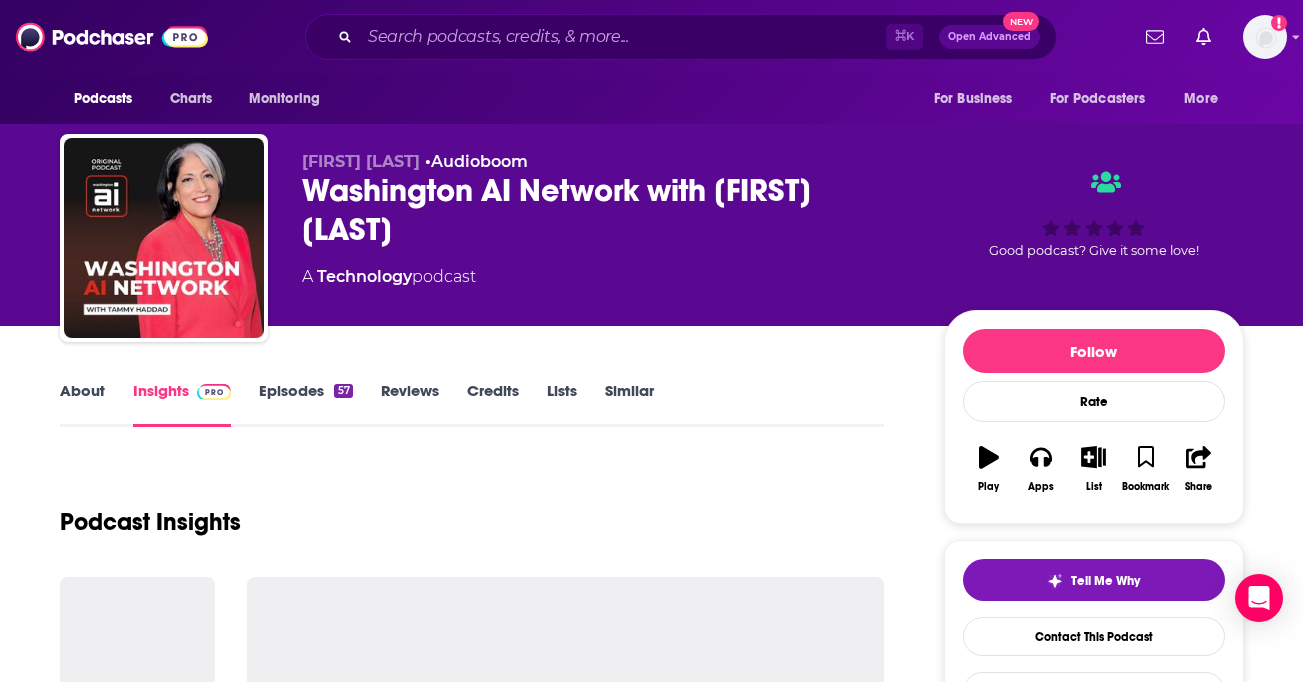 click on "Similar" at bounding box center [629, 404] 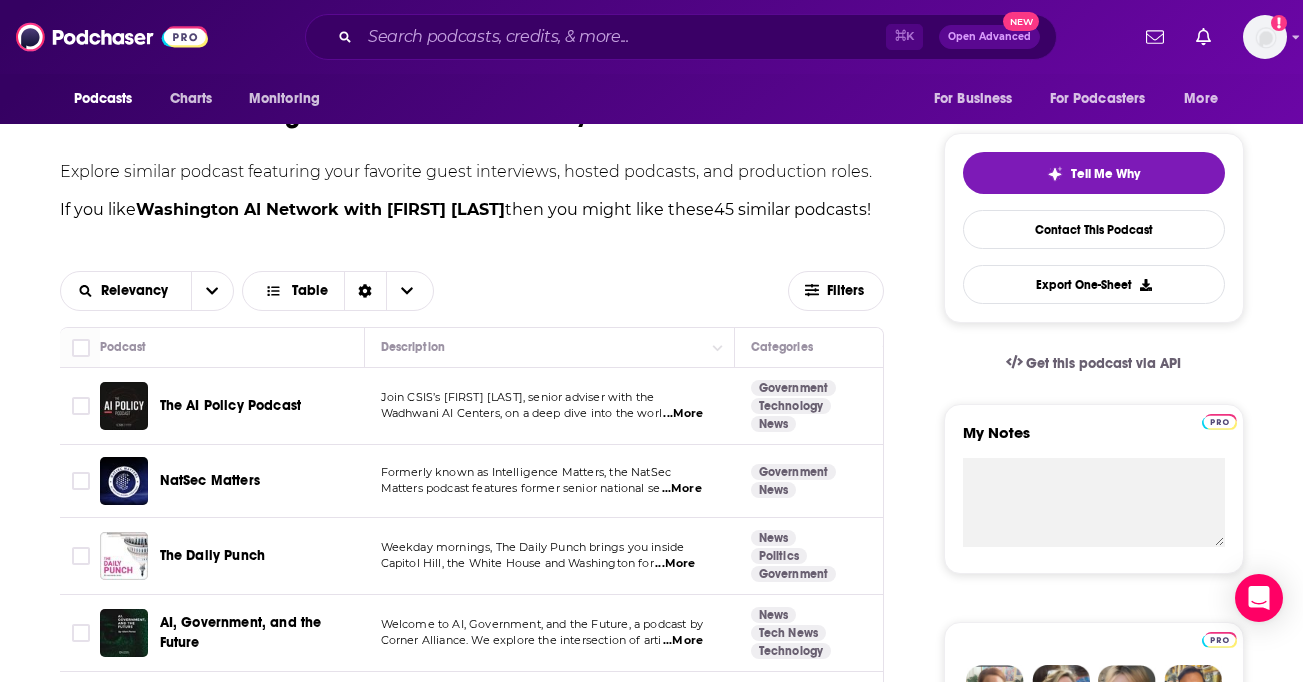 scroll, scrollTop: 475, scrollLeft: 0, axis: vertical 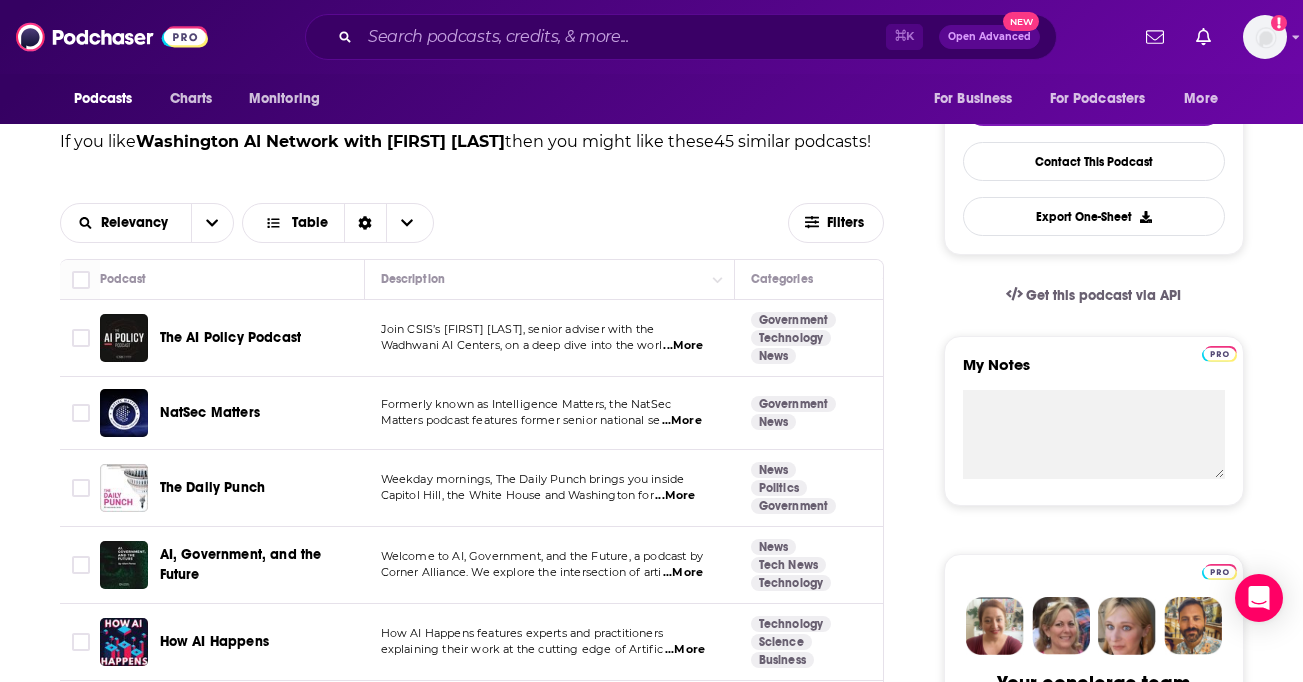 click on "...More" at bounding box center (683, 346) 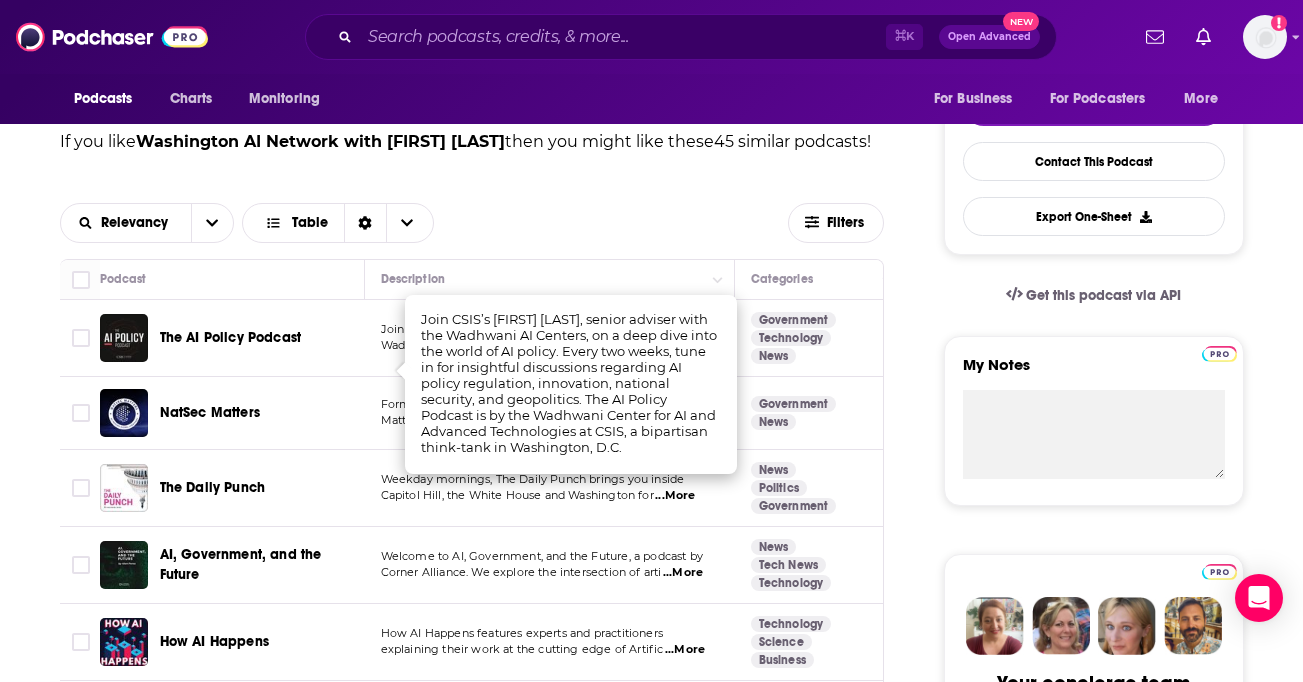 click on "Podcasts Charts Monitoring ⌘  K Open Advanced New For Business For Podcasters More Add a profile image Podcasts Charts Monitoring For Business For Podcasters More [FIRST] [LAST]    •  Audioboom Washington AI Network with [FIRST] [LAST] A   Technology  podcast Good podcast? Give it some love! [FIRST] [LAST]    •  Audioboom Washington AI Network with [FIRST] [LAST] A   Technology  podcast Good podcast? Give it some love! Follow Rate Podcast Play Apps List Bookmark Share About Insights Episodes 57 Reviews Credits Lists Similar Podcasts like  Washington AI Network with [FIRST] [LAST]  Explore similar podcast featuring your favorite guest interviews, hosted podcasts, and production roles. If you like  Washington AI Network with [FIRST] [LAST]  then you might like these  45 similar podcasts ! Relevancy Table Filters Podcast Description Categories Reach (Monthly) Reach (Episode) Top Country The AI Policy Podcast  ...More Government Technology 59" at bounding box center [651, 1671] 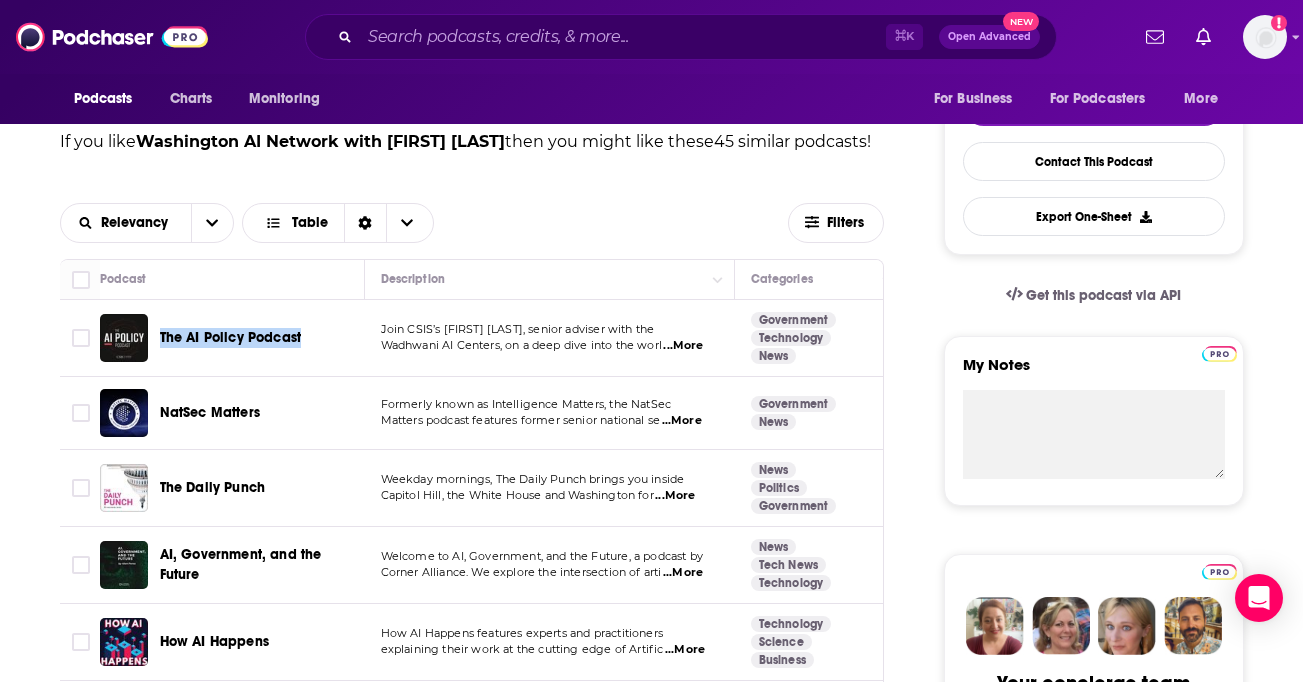 drag, startPoint x: 339, startPoint y: 366, endPoint x: 158, endPoint y: 356, distance: 181.27603 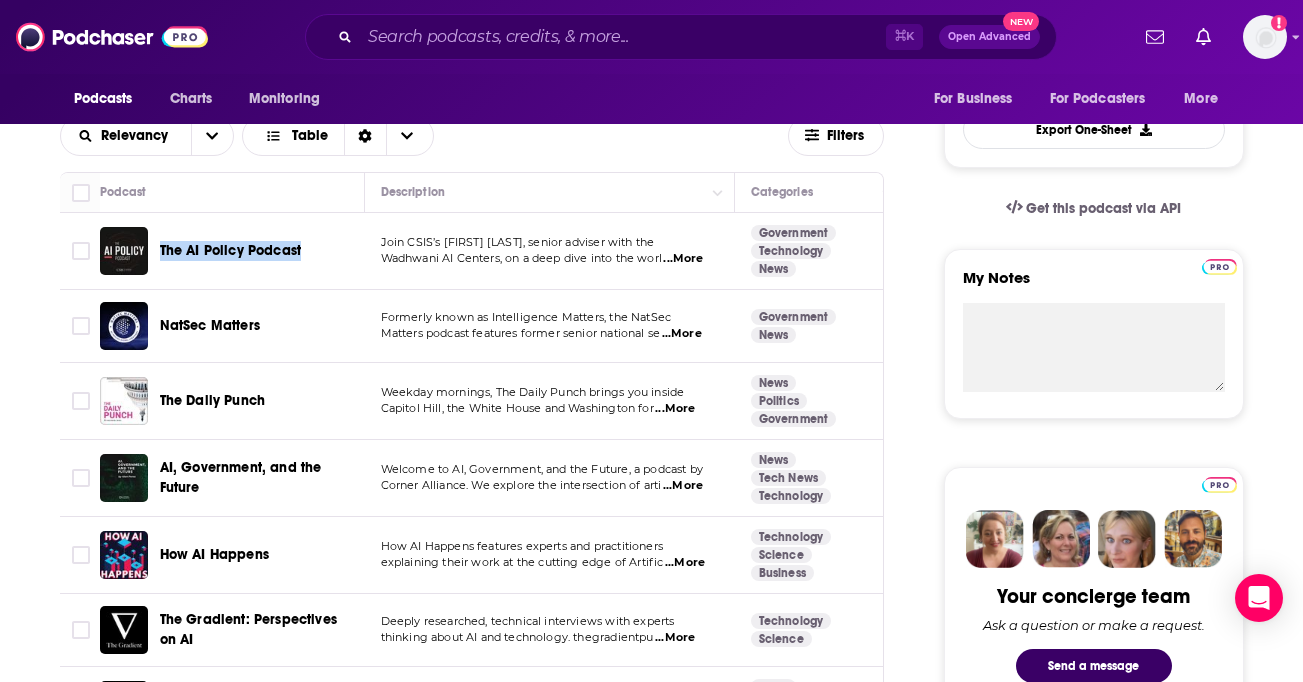 scroll, scrollTop: 604, scrollLeft: 0, axis: vertical 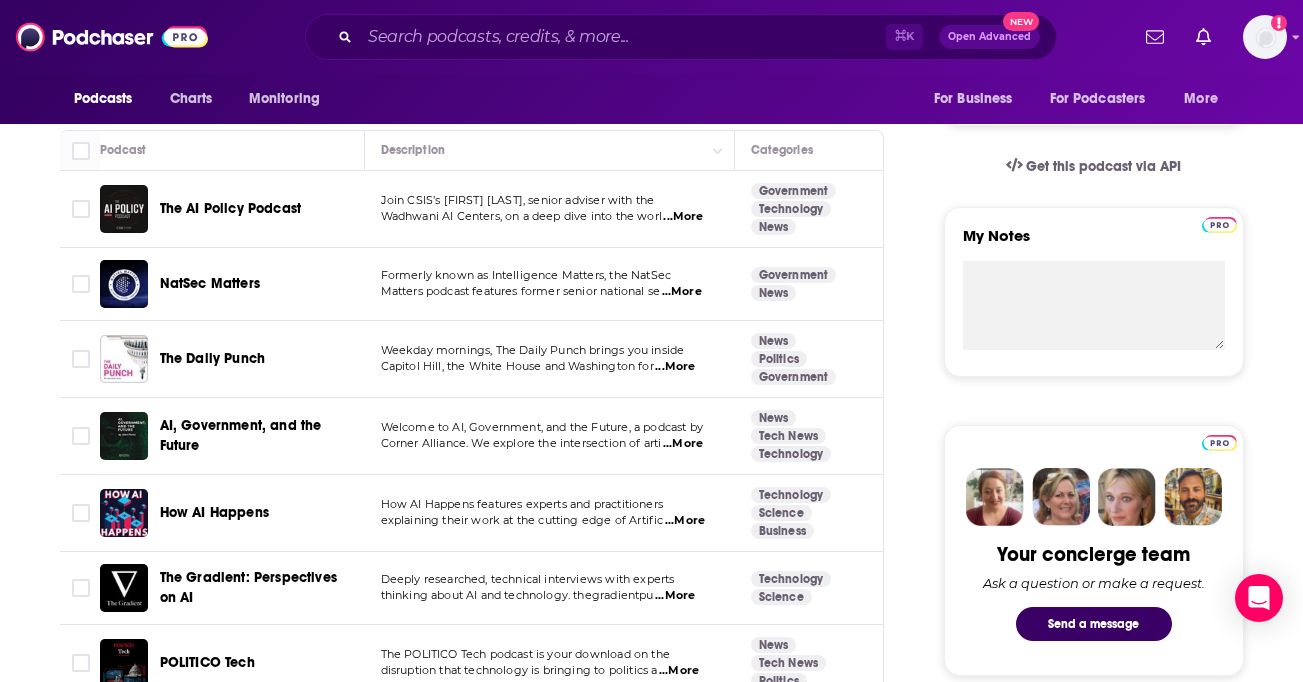 click on "...More" at bounding box center [675, 367] 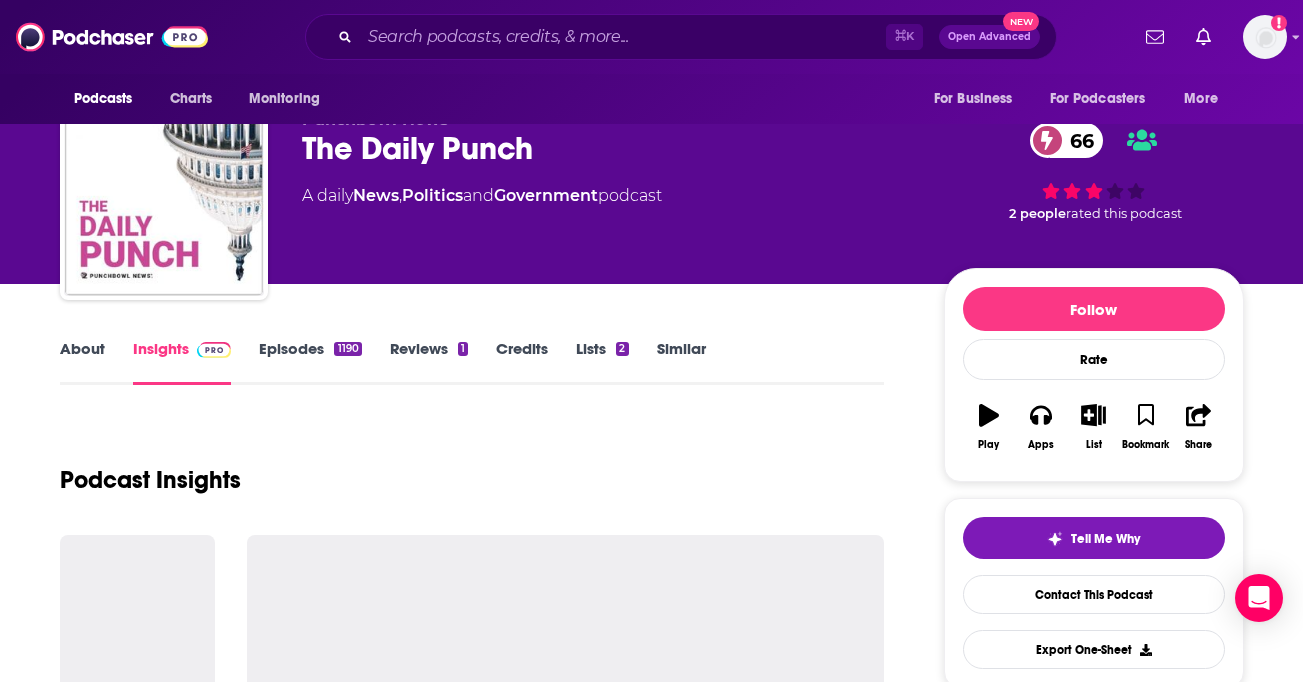 scroll, scrollTop: 50, scrollLeft: 0, axis: vertical 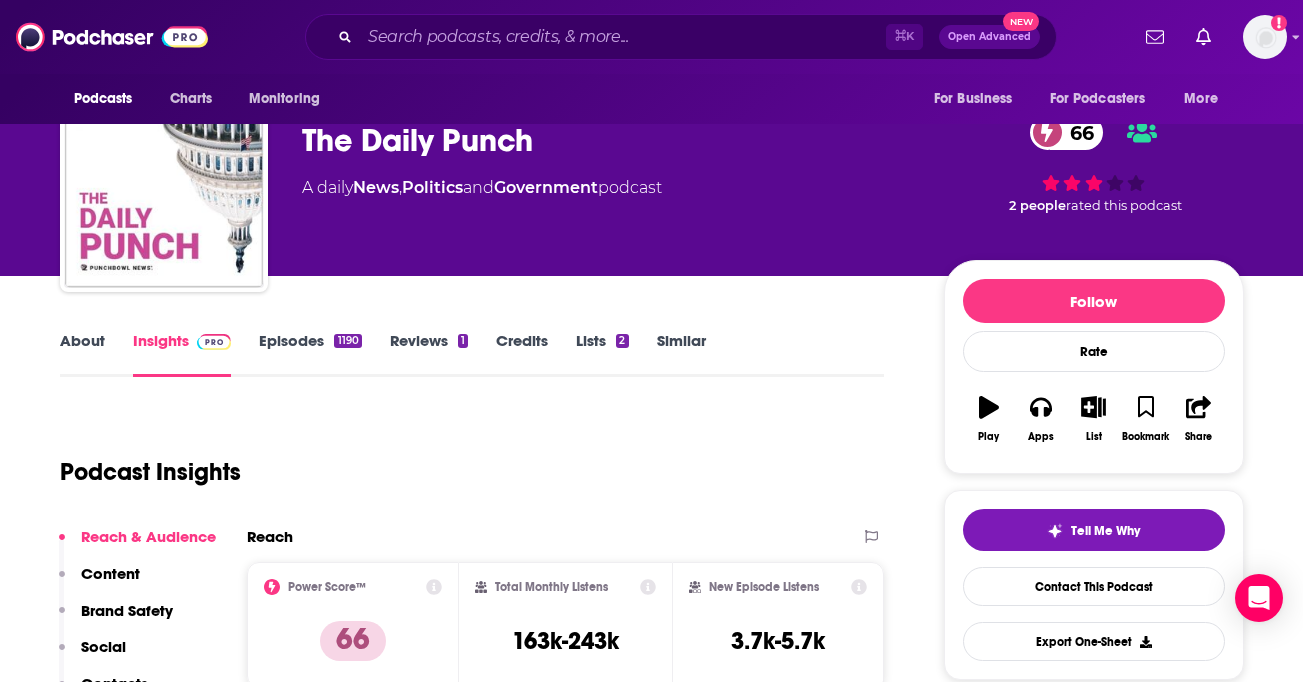 click on "Episodes 1190" at bounding box center [310, 354] 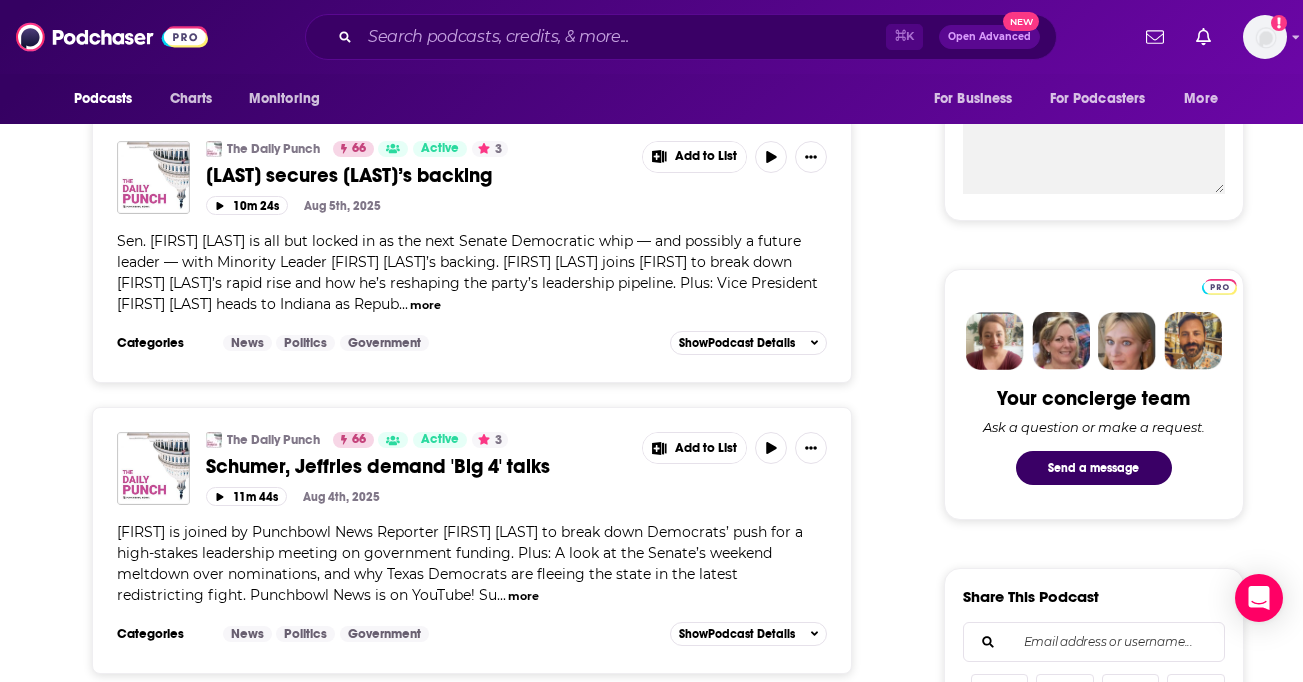 scroll, scrollTop: 0, scrollLeft: 0, axis: both 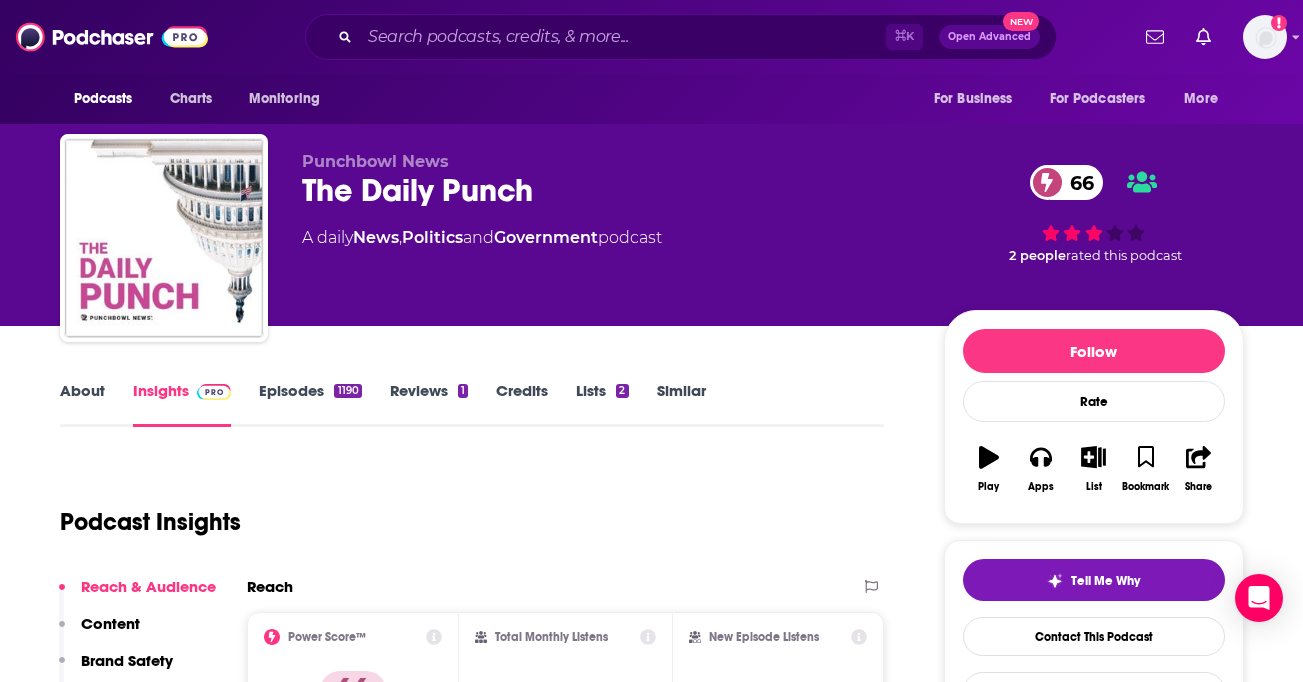 click on "About" at bounding box center [82, 404] 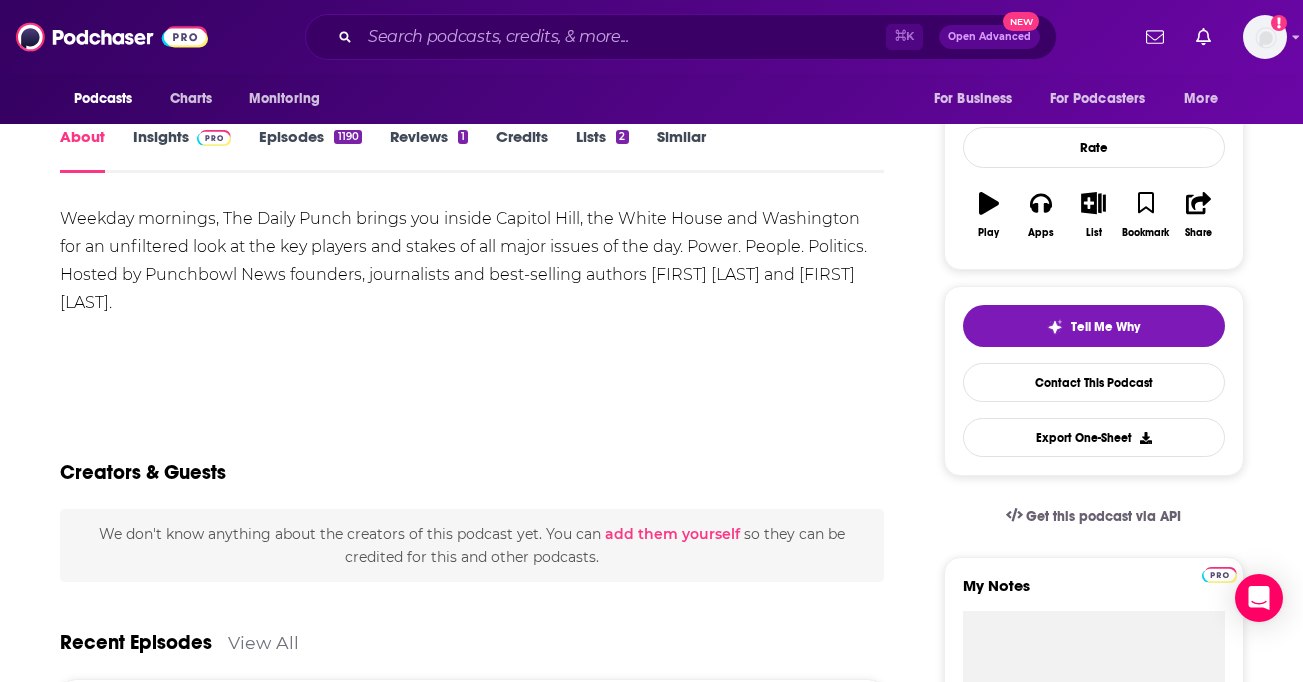 scroll, scrollTop: 259, scrollLeft: 0, axis: vertical 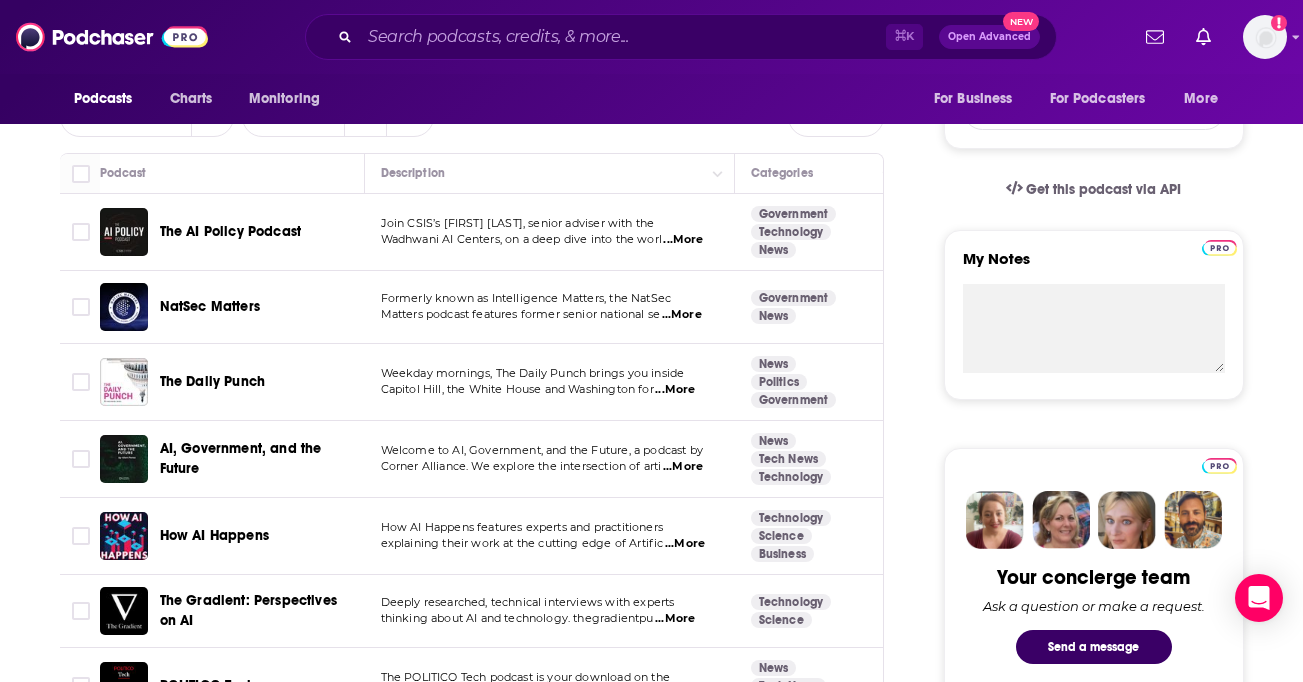 click on "The AI Policy Podcast" at bounding box center (231, 231) 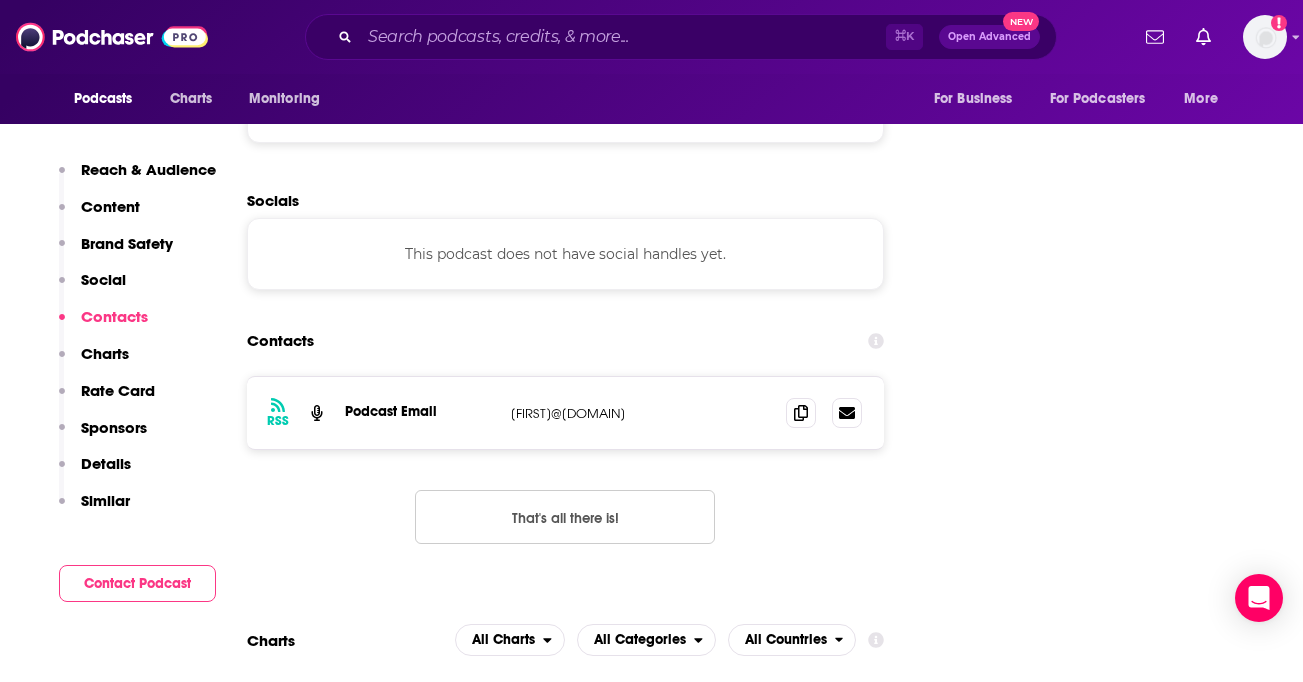 scroll, scrollTop: 1708, scrollLeft: 0, axis: vertical 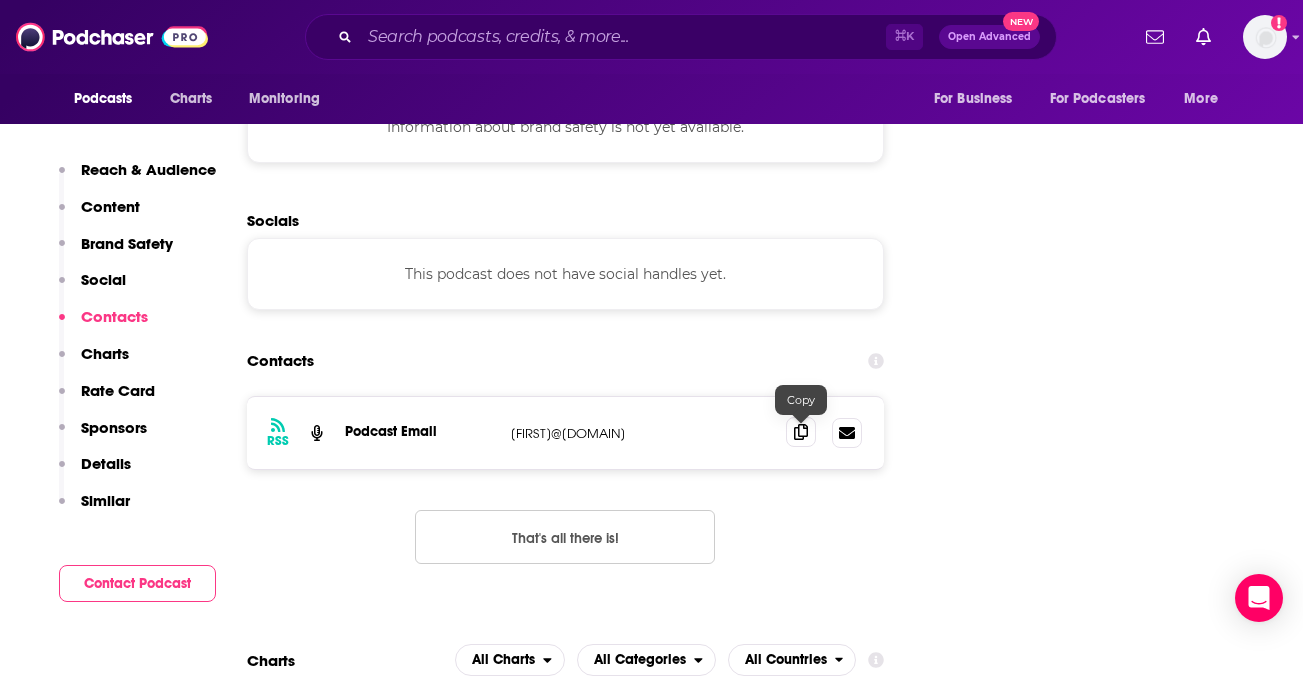 click 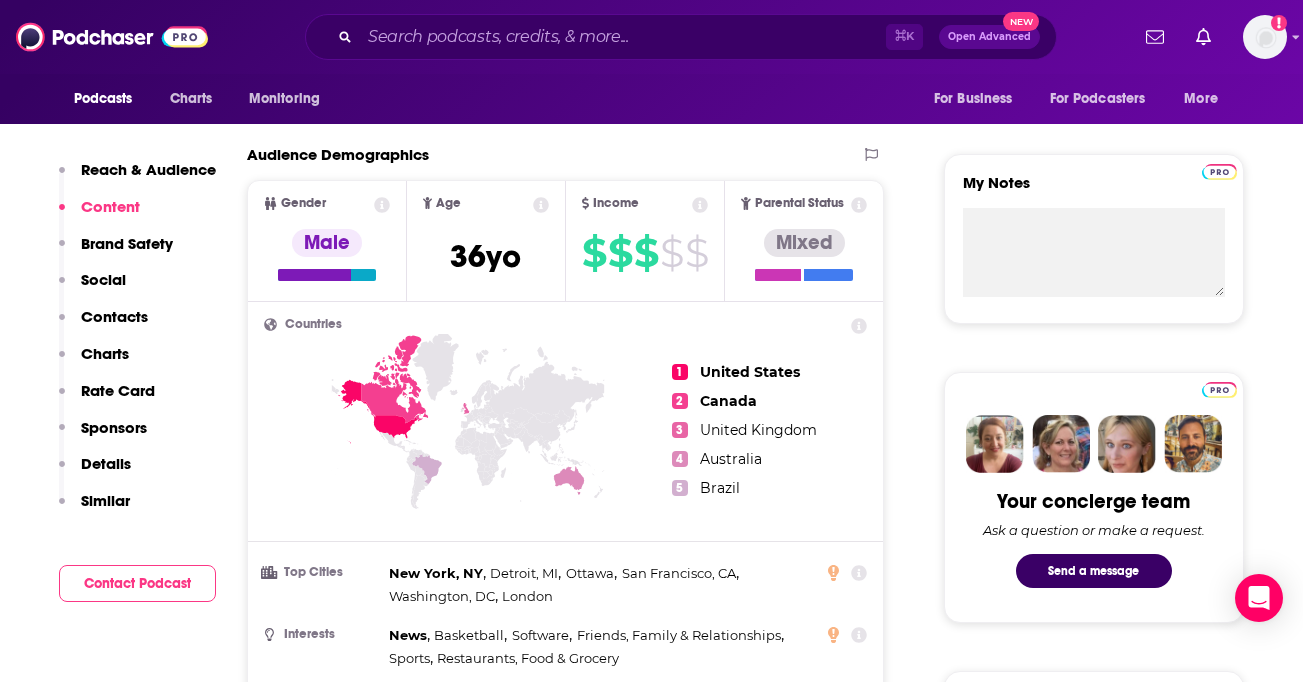 scroll, scrollTop: 0, scrollLeft: 0, axis: both 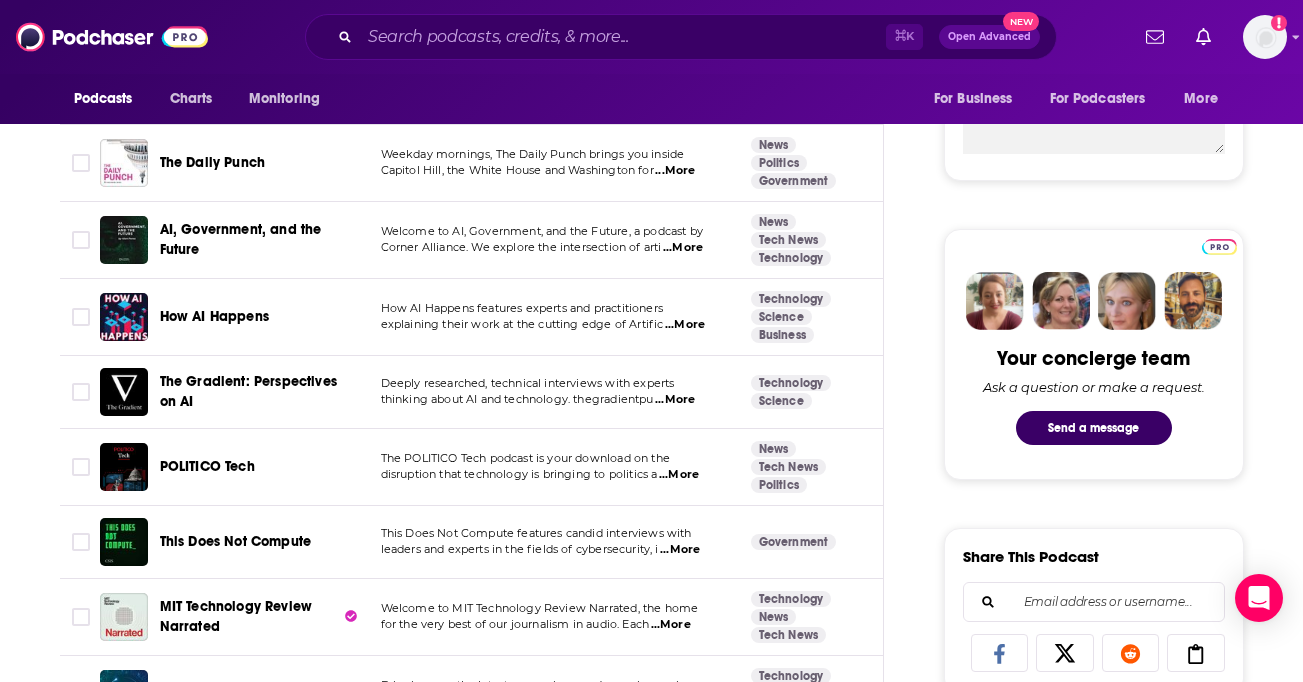 click on "...More" at bounding box center [683, 248] 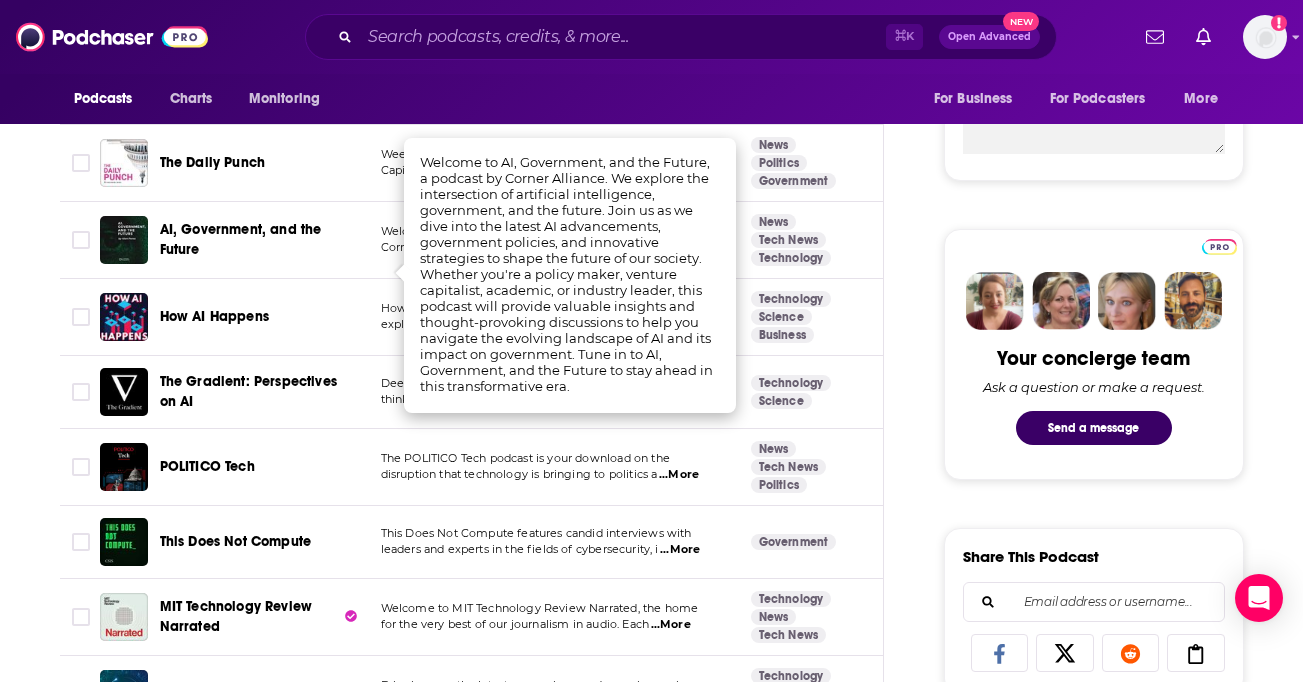 click on "AI, Government, and the Future" at bounding box center [241, 239] 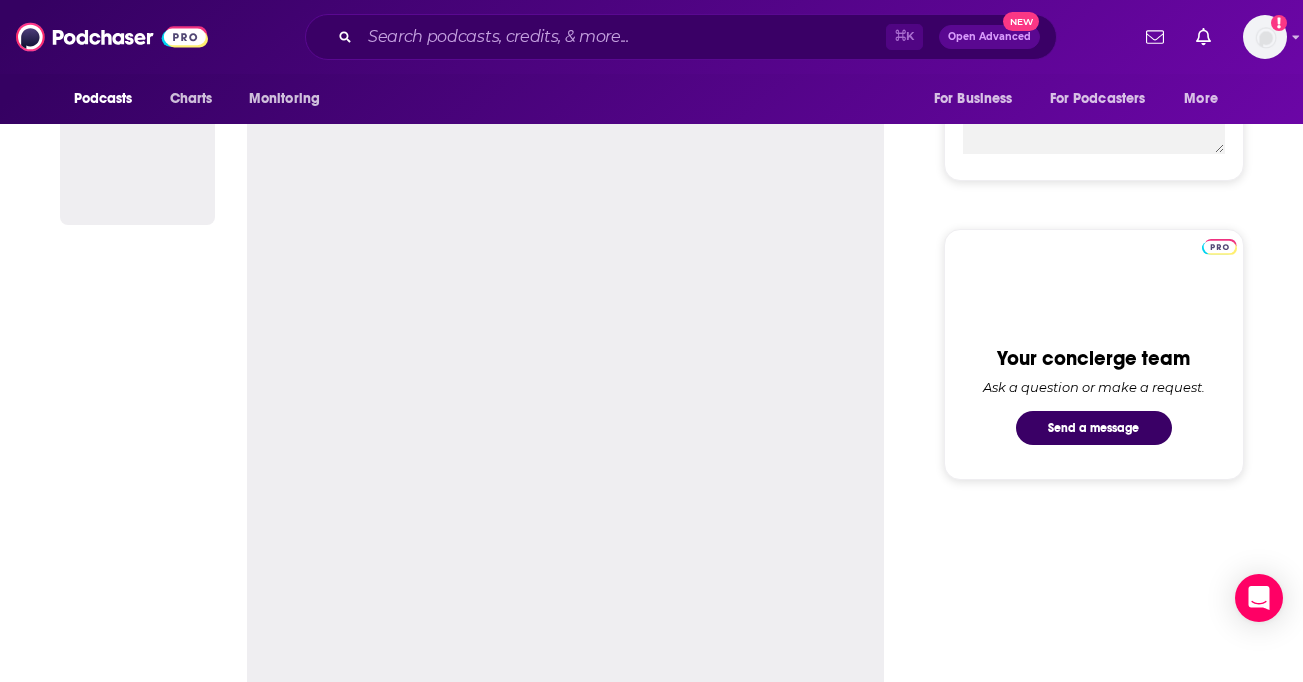 scroll, scrollTop: 0, scrollLeft: 0, axis: both 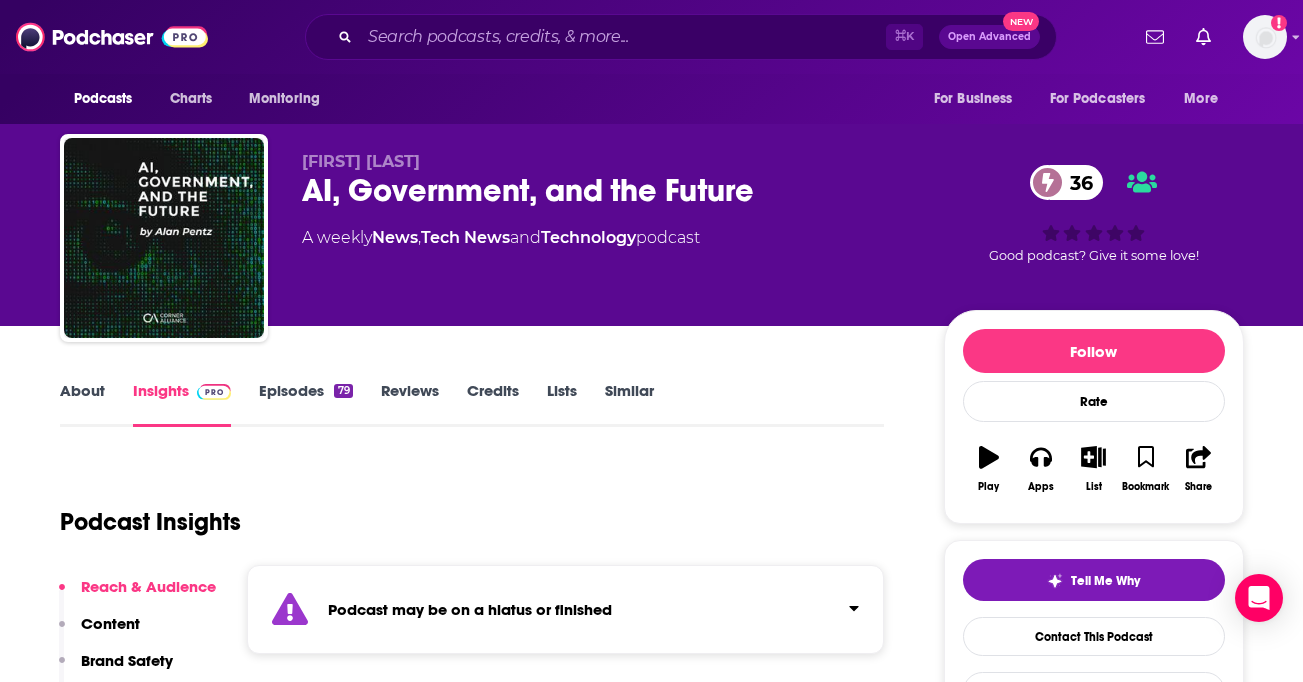 click on "Episodes 79" at bounding box center [305, 404] 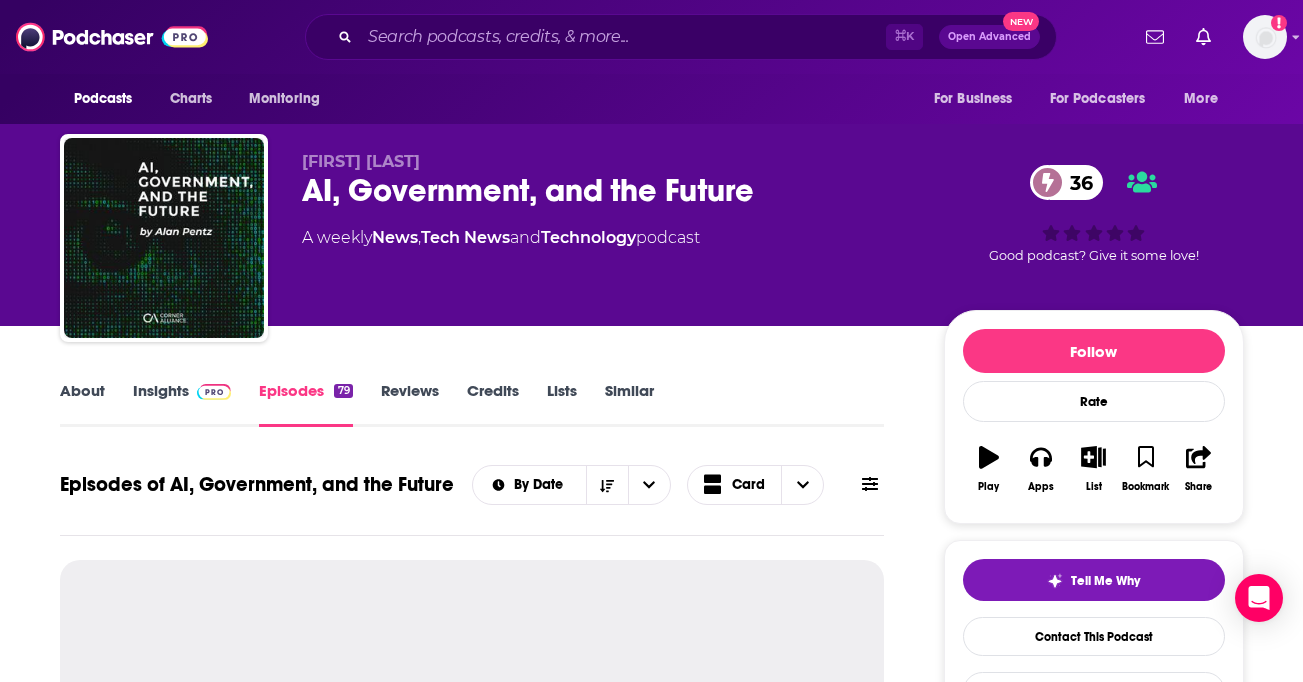 click on "Insights" at bounding box center [182, 404] 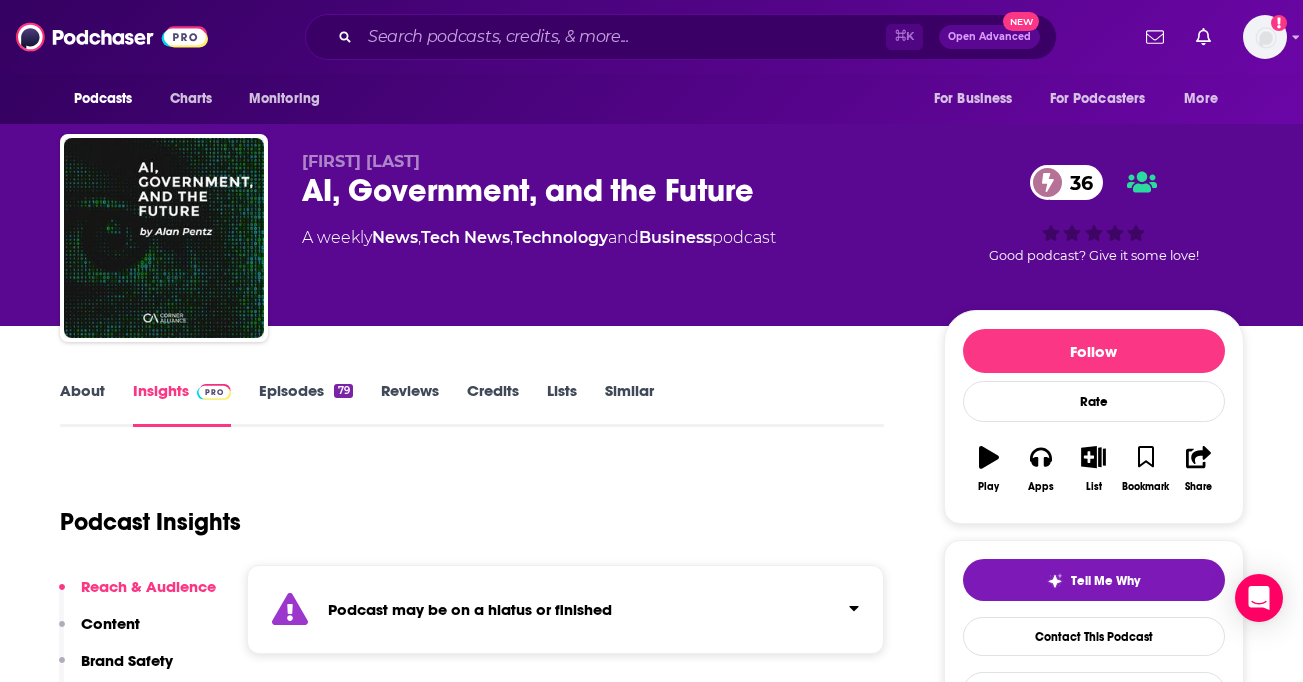 click on "About" at bounding box center [82, 404] 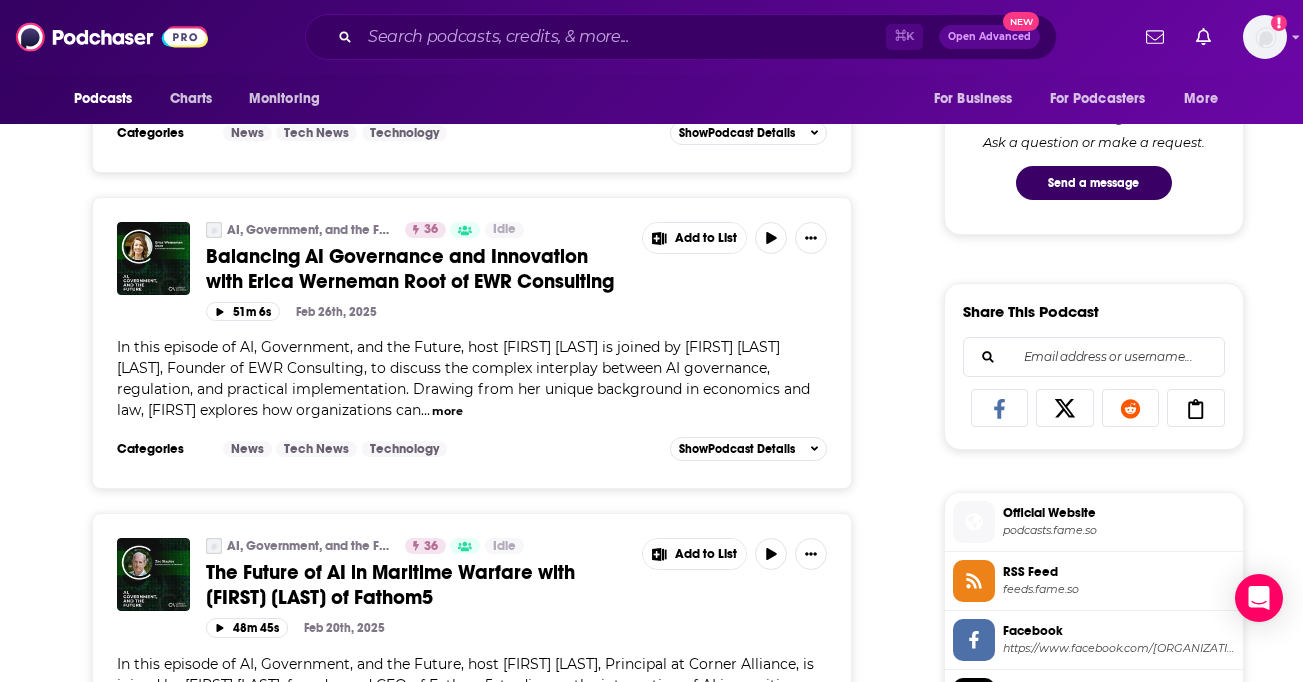 scroll, scrollTop: 0, scrollLeft: 0, axis: both 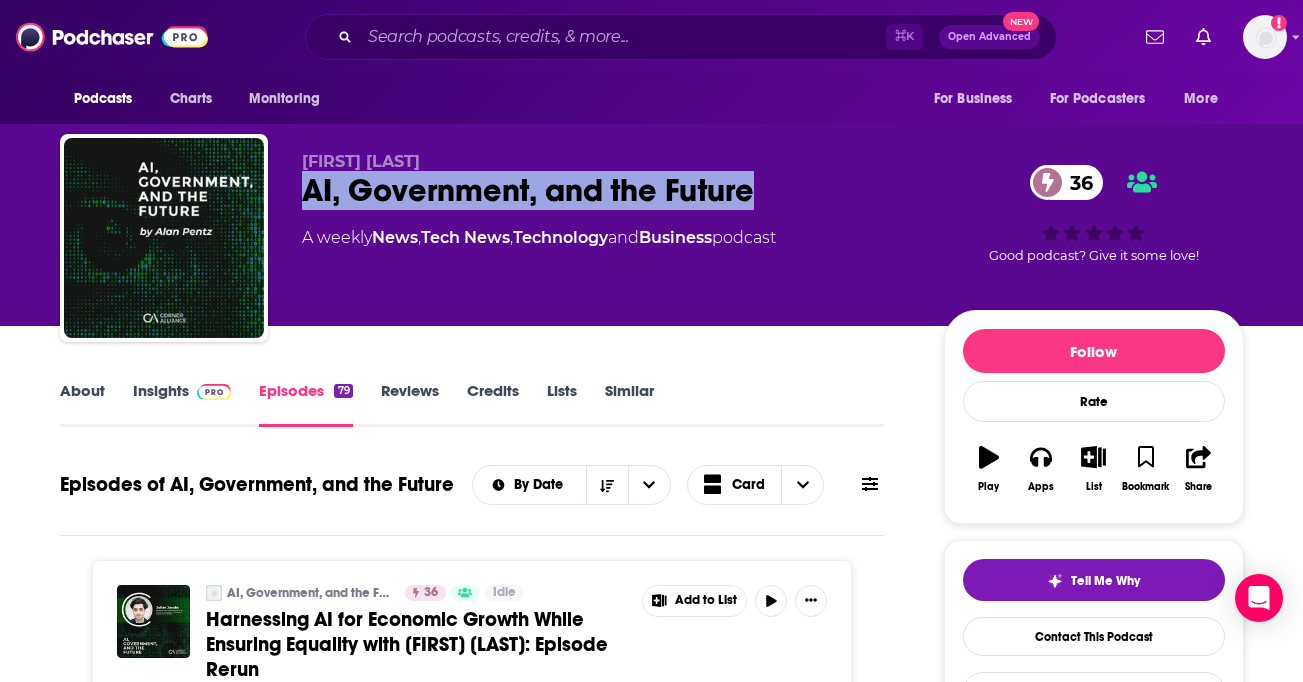 drag, startPoint x: 790, startPoint y: 200, endPoint x: 299, endPoint y: 187, distance: 491.17206 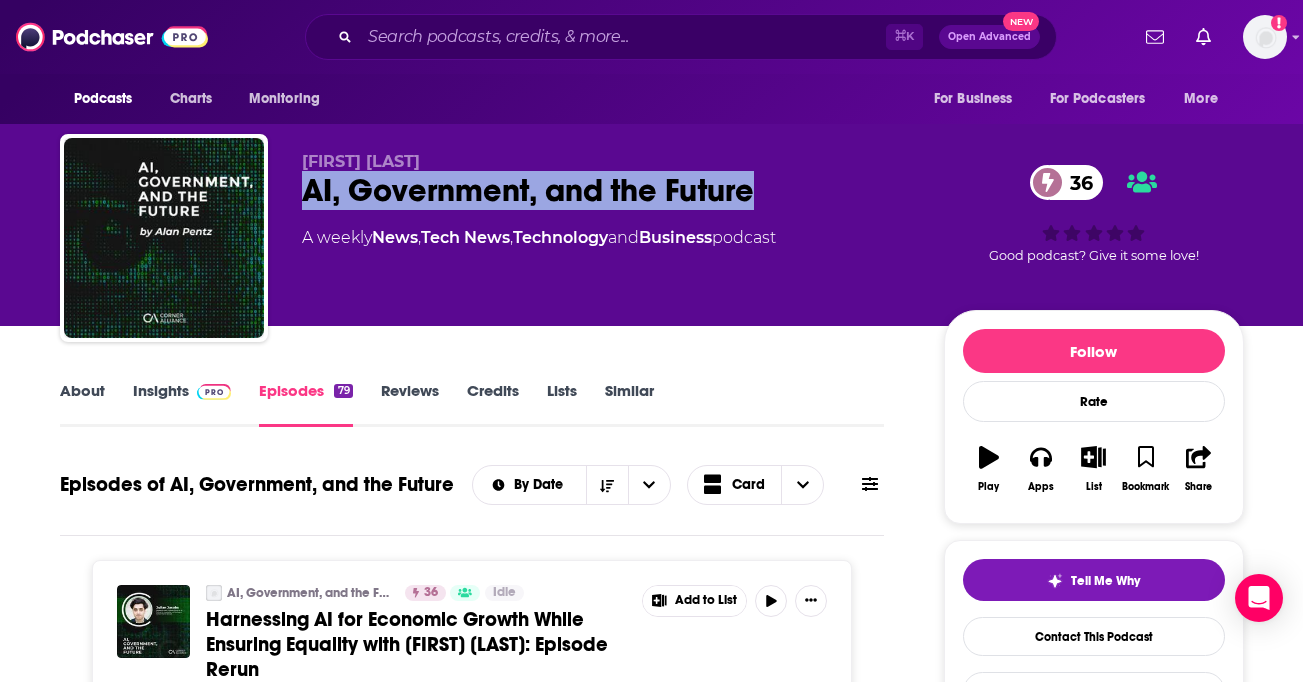 click on "About" at bounding box center [82, 404] 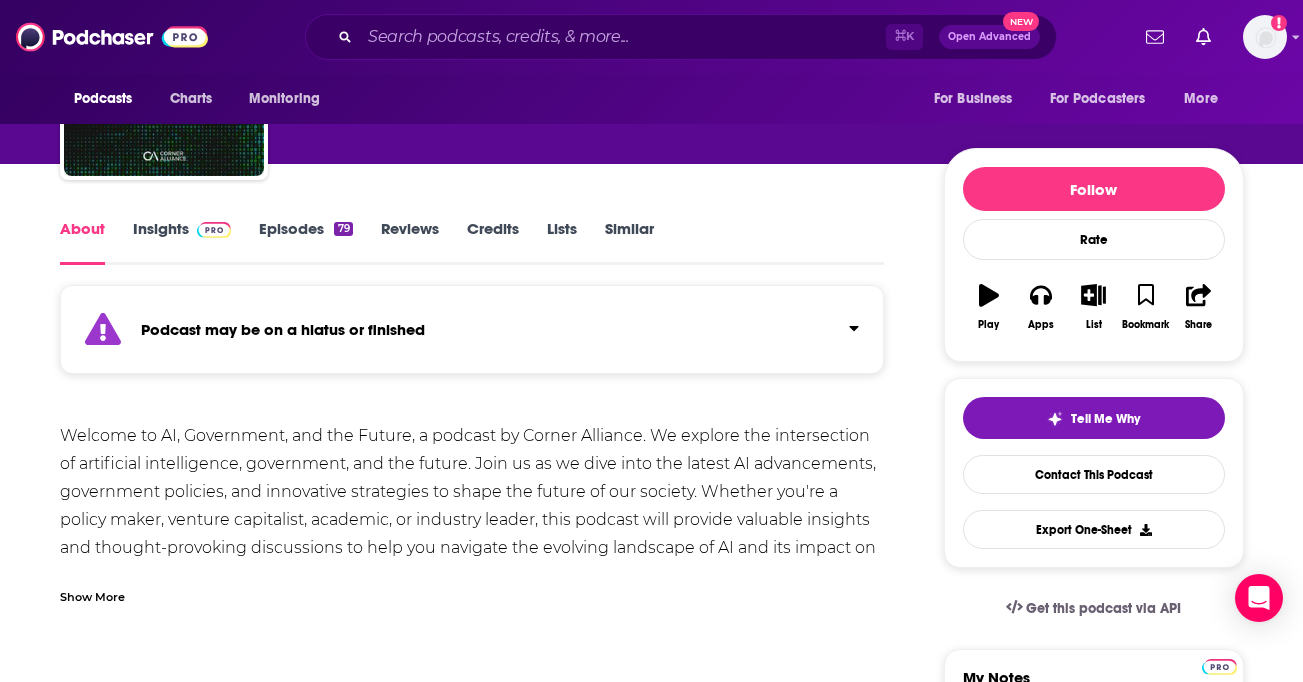 scroll, scrollTop: 186, scrollLeft: 0, axis: vertical 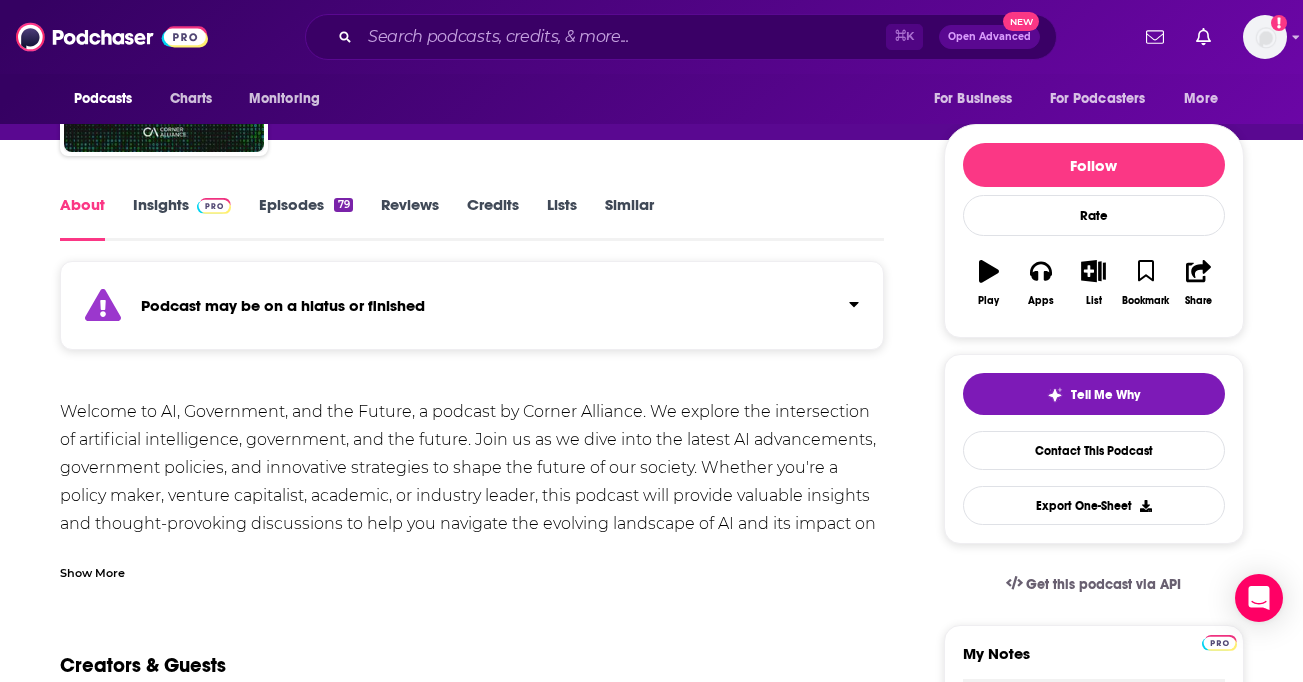 click on "Show More" at bounding box center (92, 571) 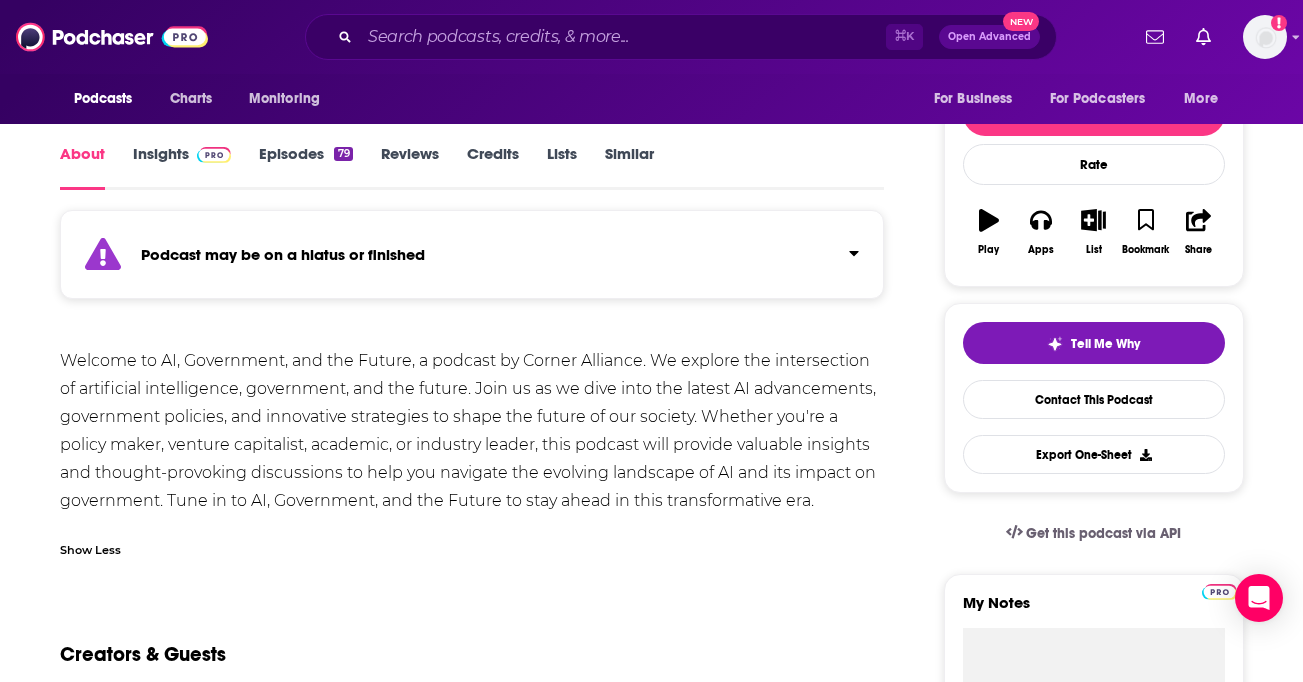 scroll, scrollTop: 240, scrollLeft: 0, axis: vertical 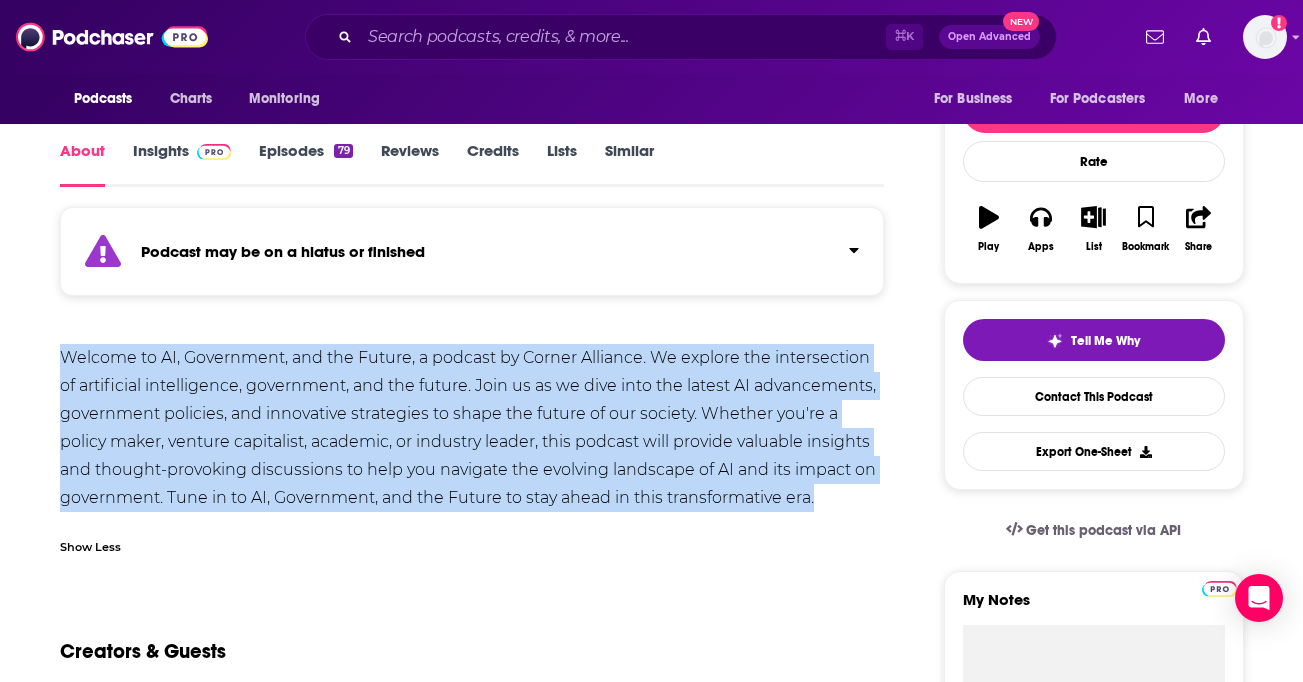 copy on "Welcome to AI, Government, and the Future, a podcast by Corner Alliance. We explore the intersection of artificial intelligence, government, and the future. Join us as we dive into the latest AI advancements, government policies, and innovative strategies to shape the future of our society. Whether you're a policy maker, venture capitalist, academic, or industry leader, this podcast will provide valuable insights and thought-provoking discussions to help you navigate the evolving landscape of AI and its impact on government. Tune in to AI, Government, and the Future to stay ahead in this transformative era." 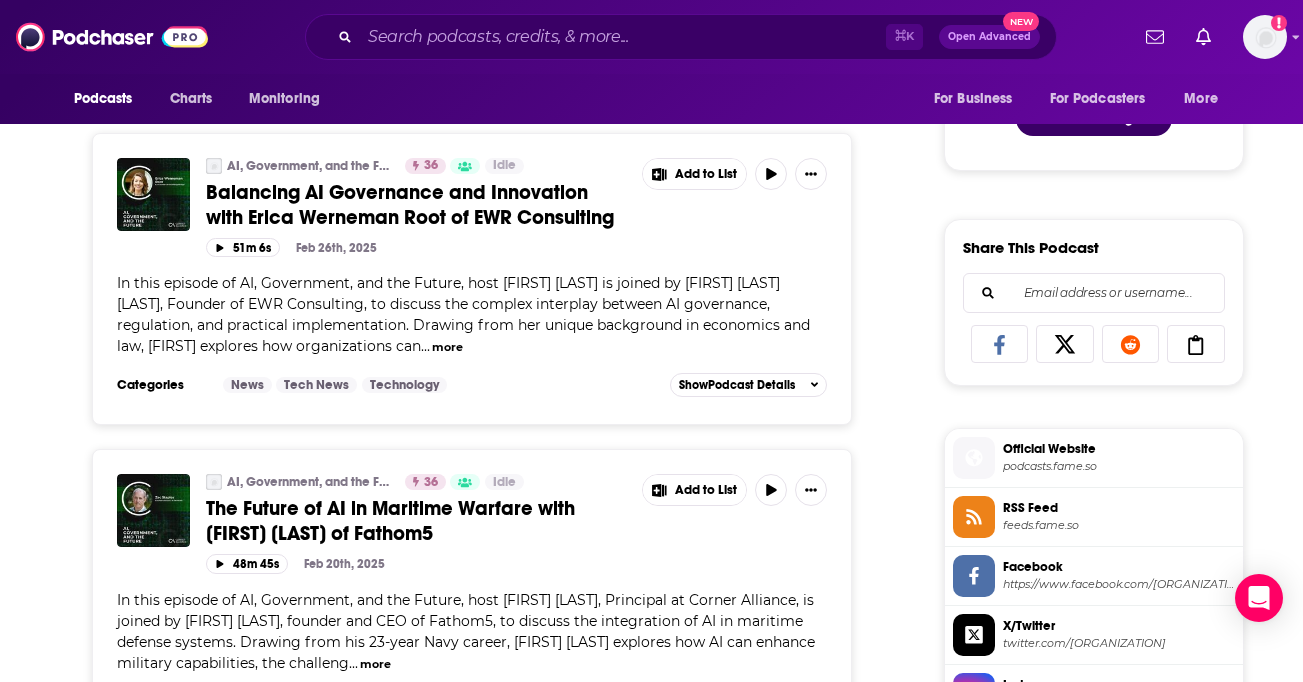 scroll, scrollTop: 0, scrollLeft: 0, axis: both 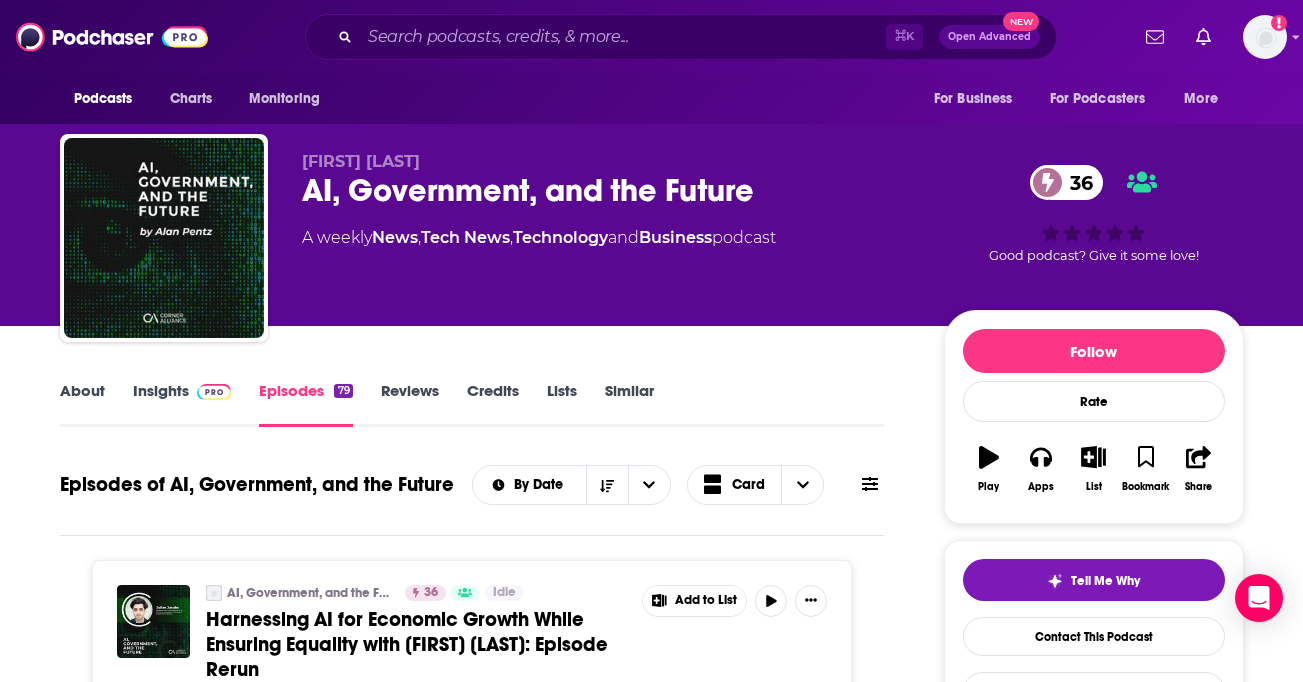 click on "Insights" at bounding box center (182, 404) 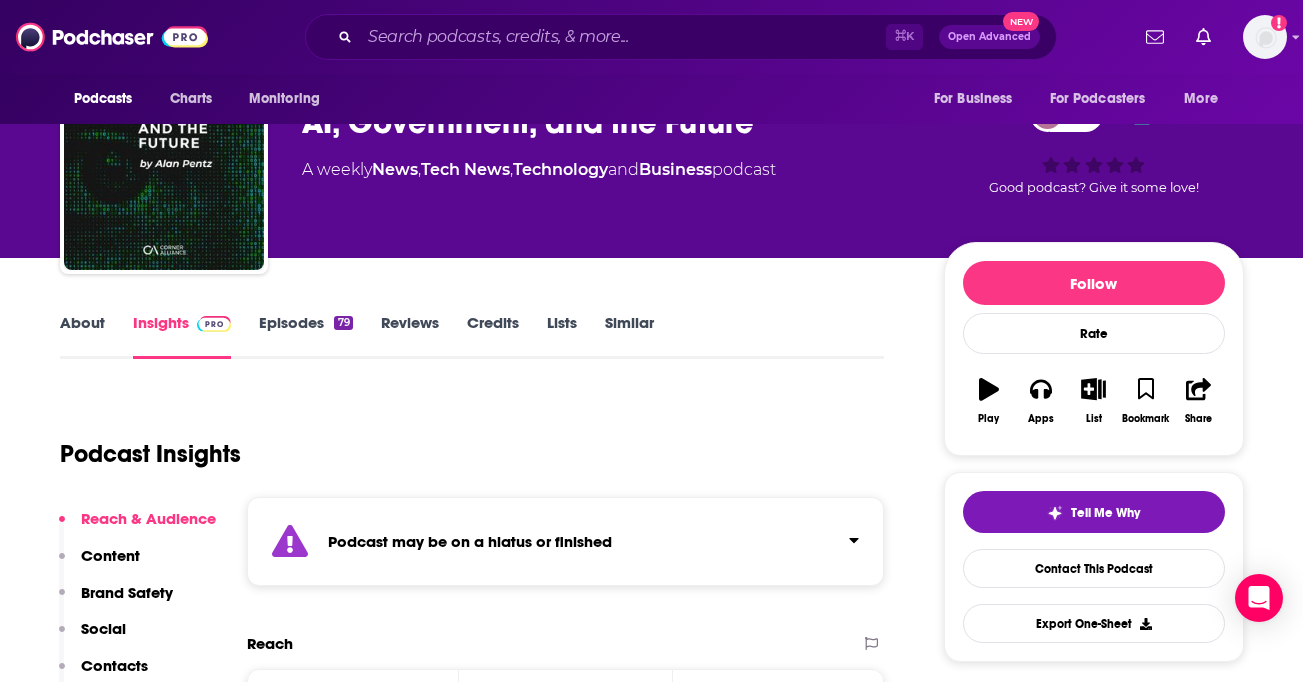 scroll, scrollTop: 15, scrollLeft: 0, axis: vertical 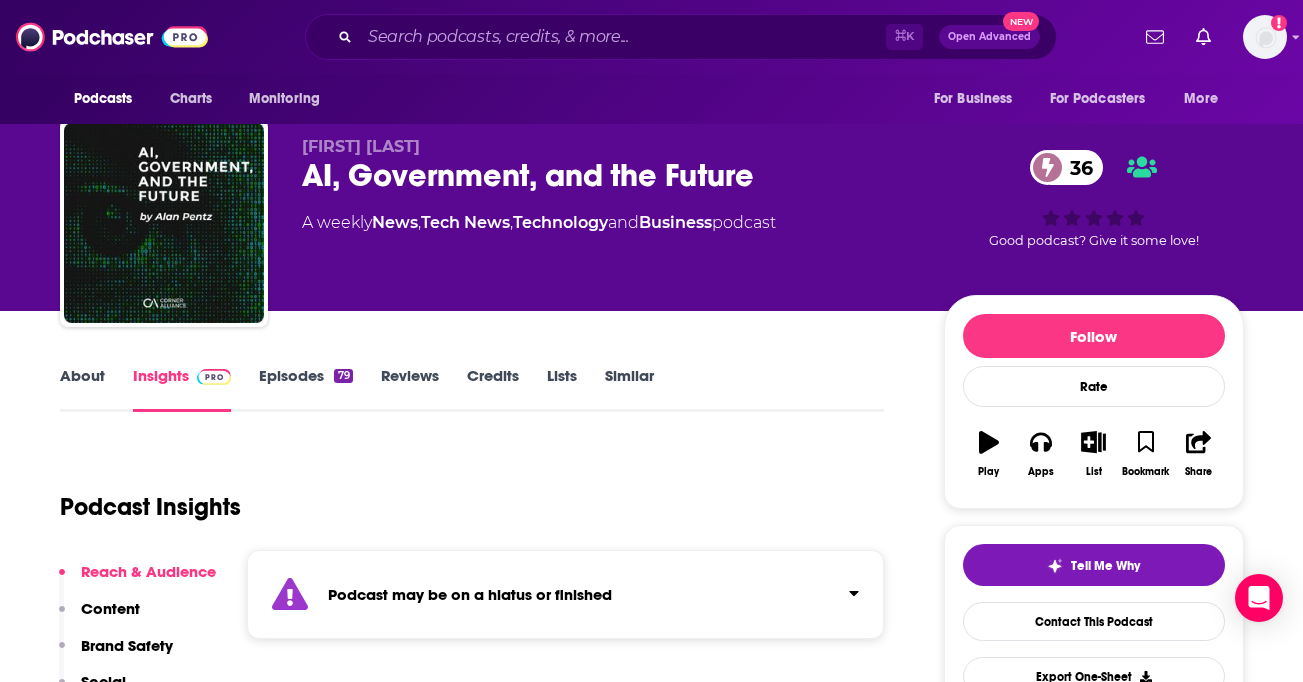 click on "About Insights Episodes 79 Reviews Credits Lists Similar Podcast Insights Reach & Audience Content Brand Safety Social Contacts Charts Rate Card Sponsors Details Similar Contact Podcast Open Website Podcast may be on a hiatus or finished Reach Power Score™ 36 Total Monthly Listens Under 1.6k New Episode Listens Under 1.1k Export One-Sheet Audience Demographics Gender Male Age 33 yo Parental Status Mixed Countries 1 United States 2 United Kingdom 3 India 4 Canada Content Political Skew Low Right Brand Safety & Suitability Information about brand safety is not yet available. Socials X/Twitter @CornerAlliance 536 Instagram @corneralliance 95 Facebook @CornerAlliance 205 LinkedIn @[FIRST] [LAST] 2k Contacts RSS Podcast Email [FIRST] [LAST] team@[DOMAIN] team@[DOMAIN] That's all there is! Charts All Charts All Categories All Countries 88 Tech News United Kingdom Apple Show History 25 Tech News Algeria Apple Show History 67 Tech News Kenya Apple Show History 124 Tech News Netherlands Apple 124" at bounding box center [652, 5598] 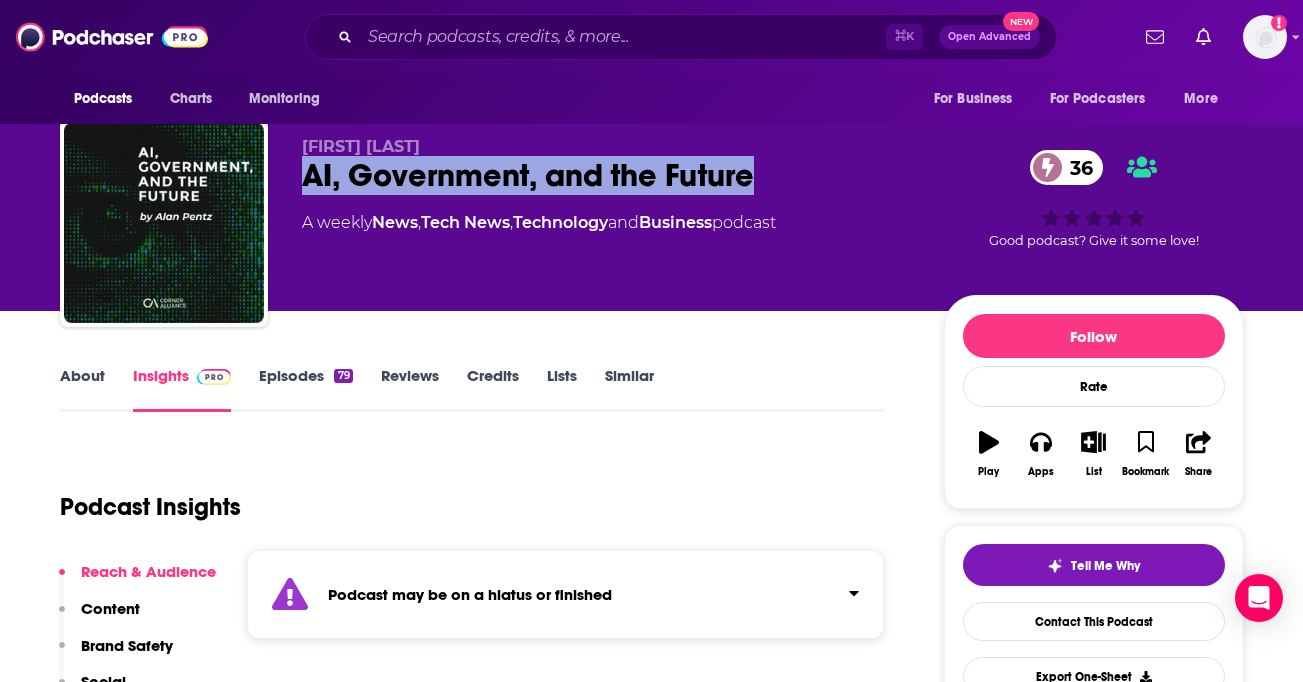 drag, startPoint x: 816, startPoint y: 171, endPoint x: 303, endPoint y: 168, distance: 513.0088 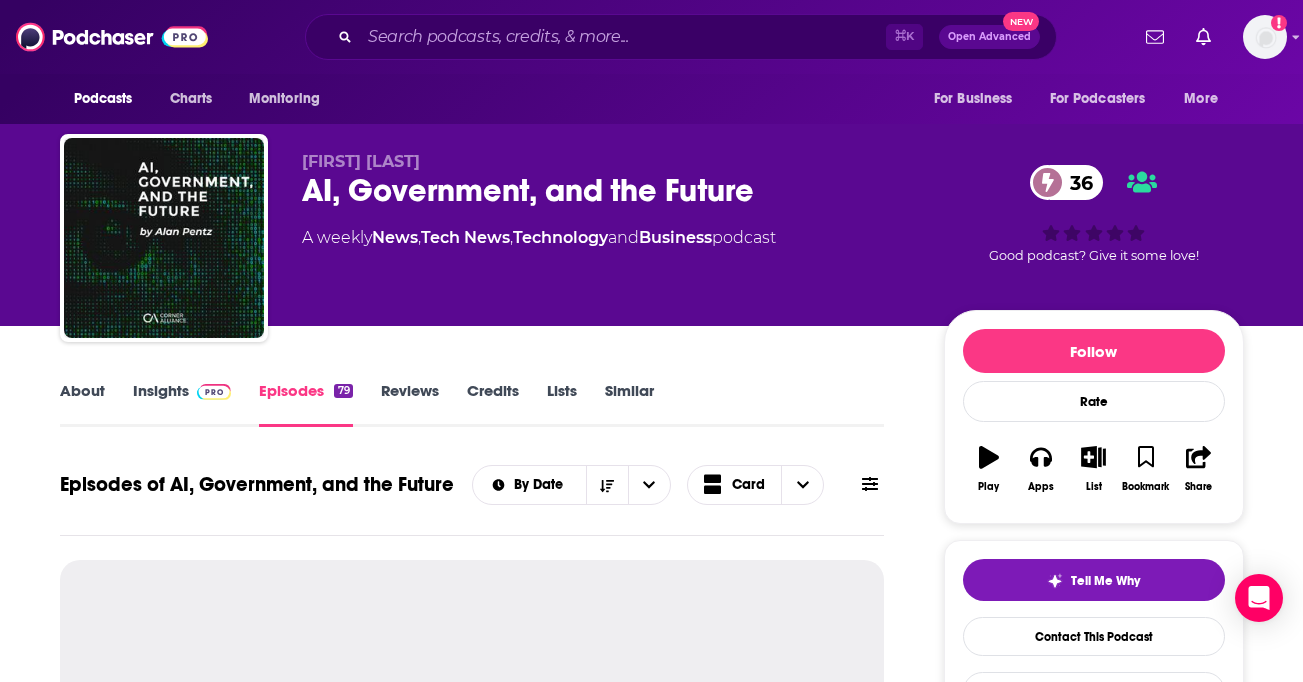 scroll, scrollTop: 140, scrollLeft: 0, axis: vertical 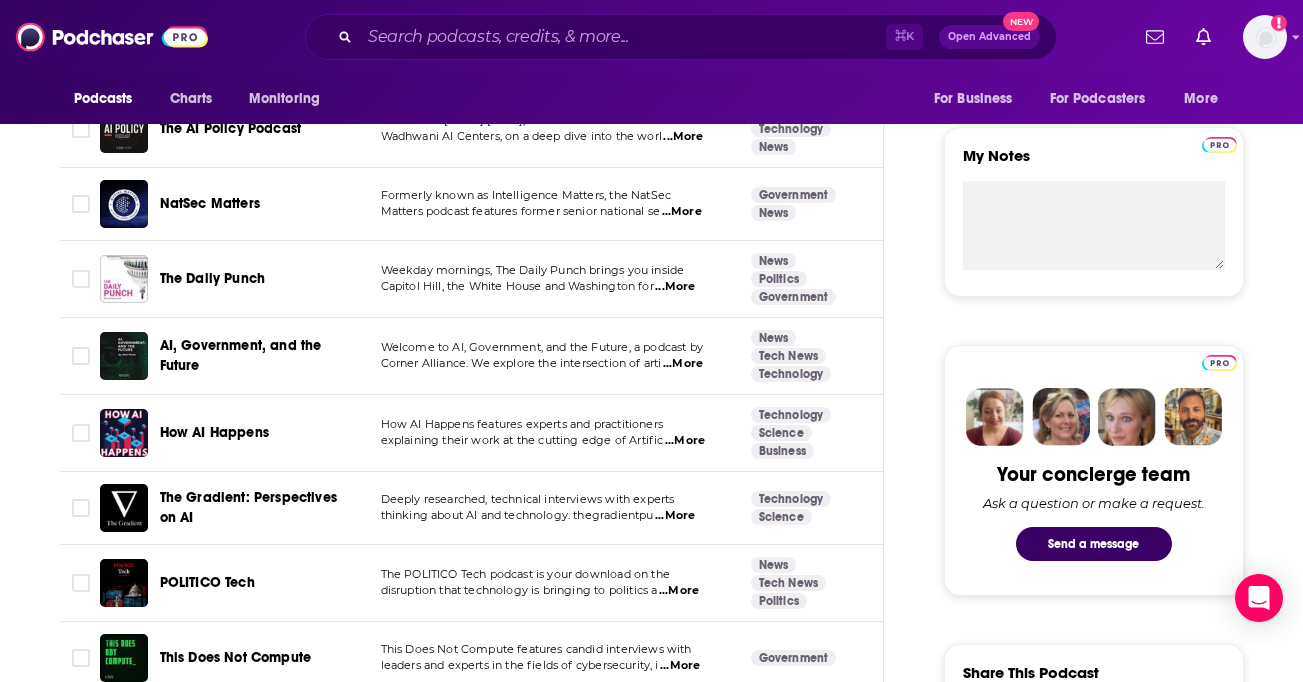 click on "...More" at bounding box center [685, 441] 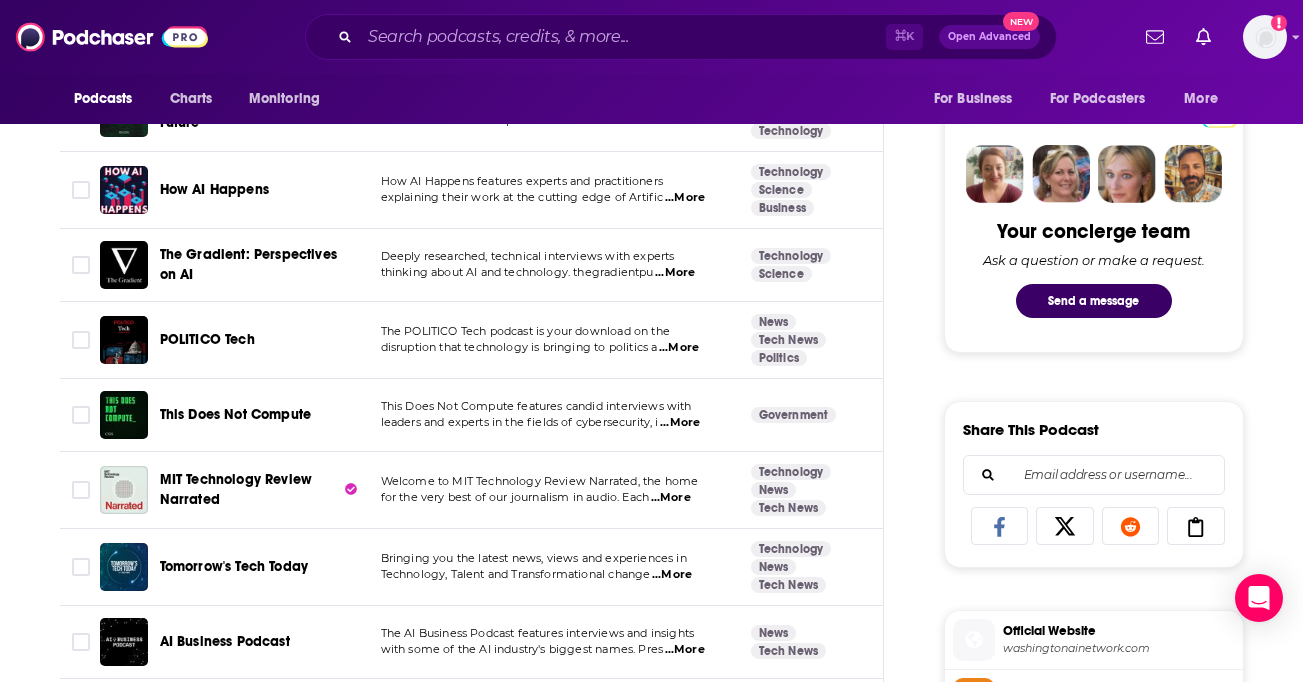 scroll, scrollTop: 929, scrollLeft: 0, axis: vertical 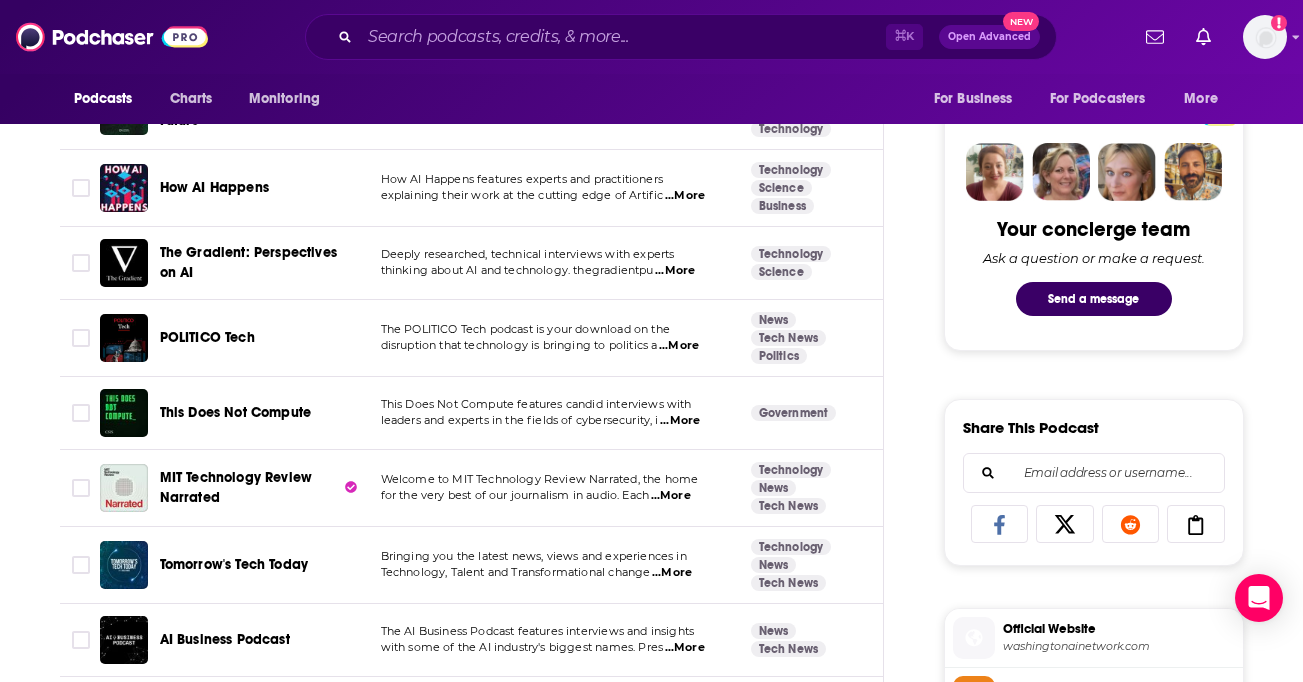 click on "...More" at bounding box center (679, 346) 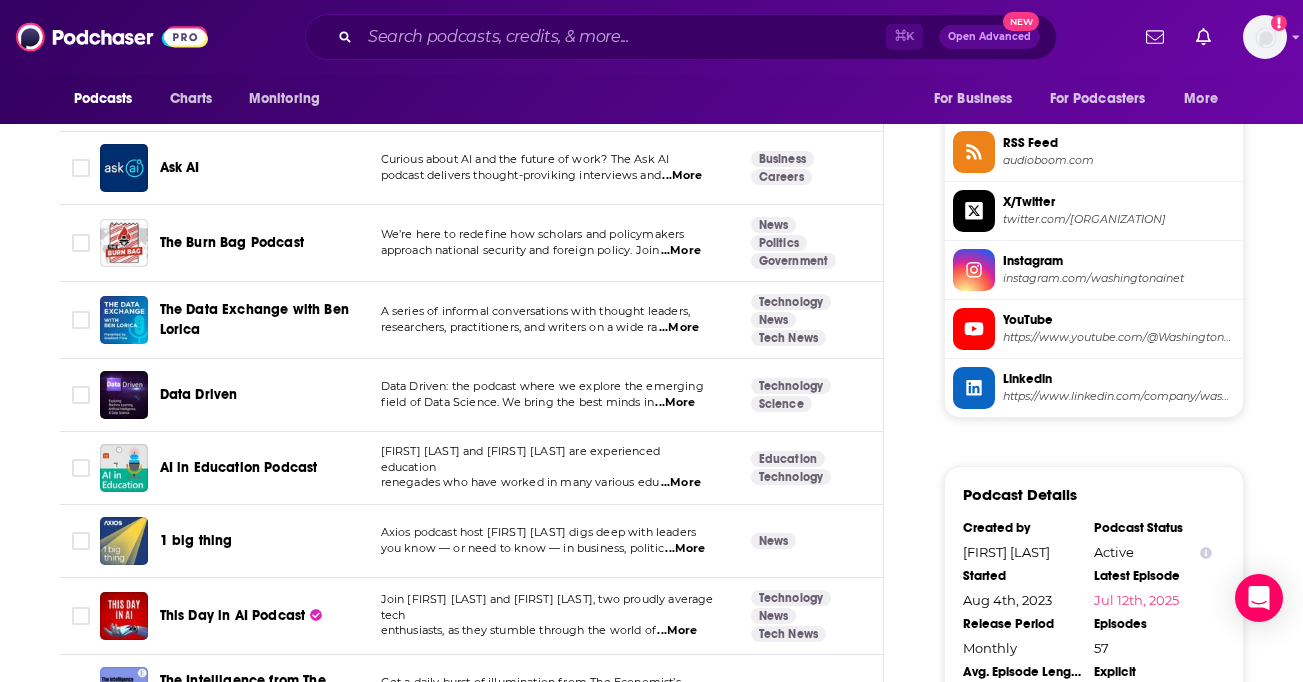 scroll, scrollTop: 1478, scrollLeft: 0, axis: vertical 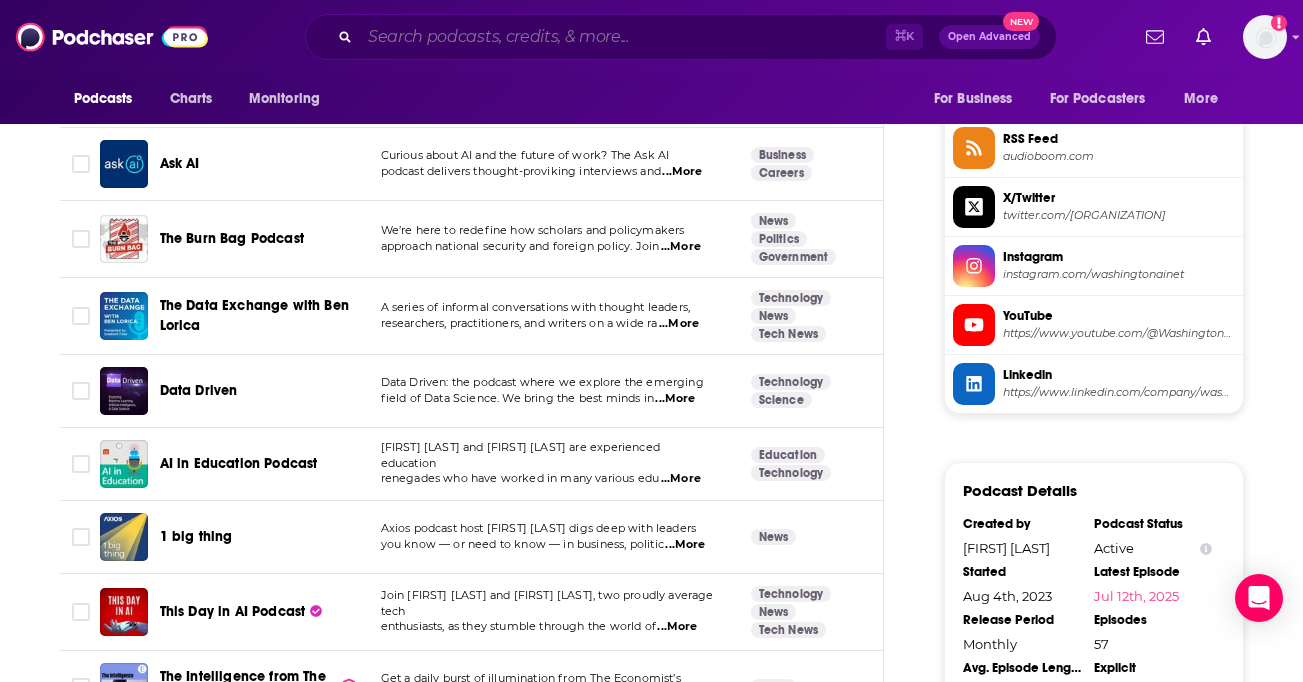 click at bounding box center (623, 37) 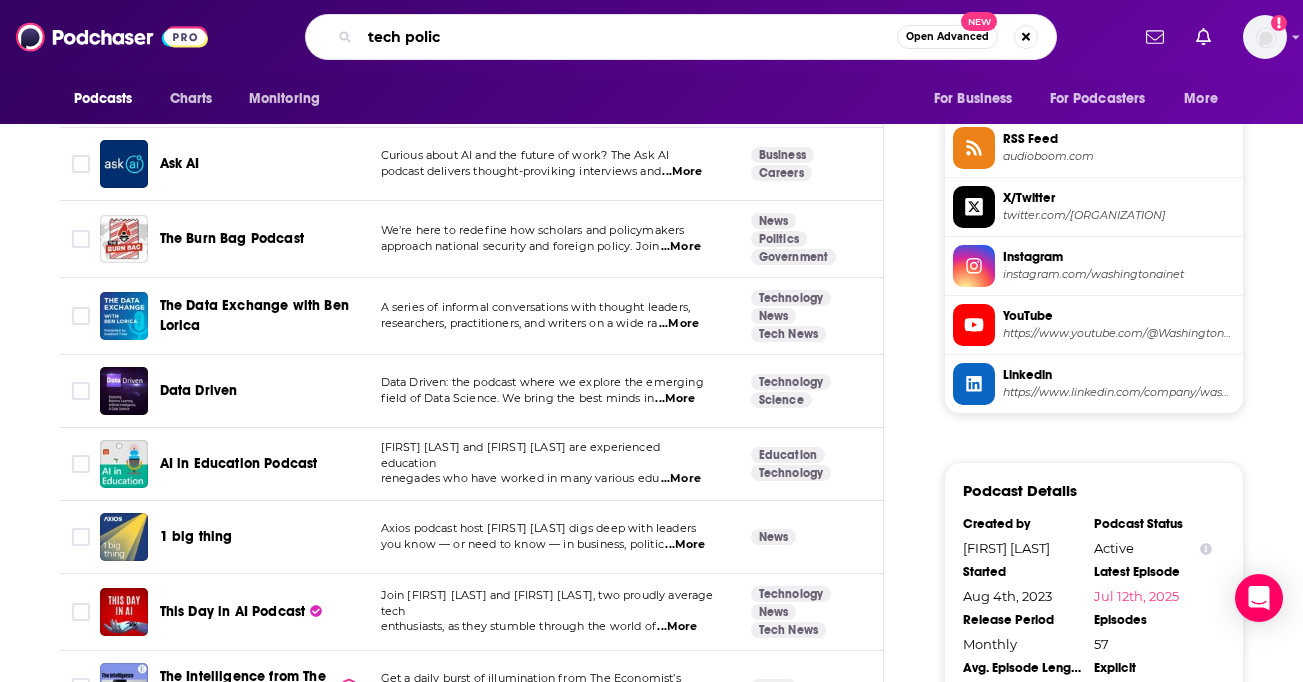 type on "tech policy" 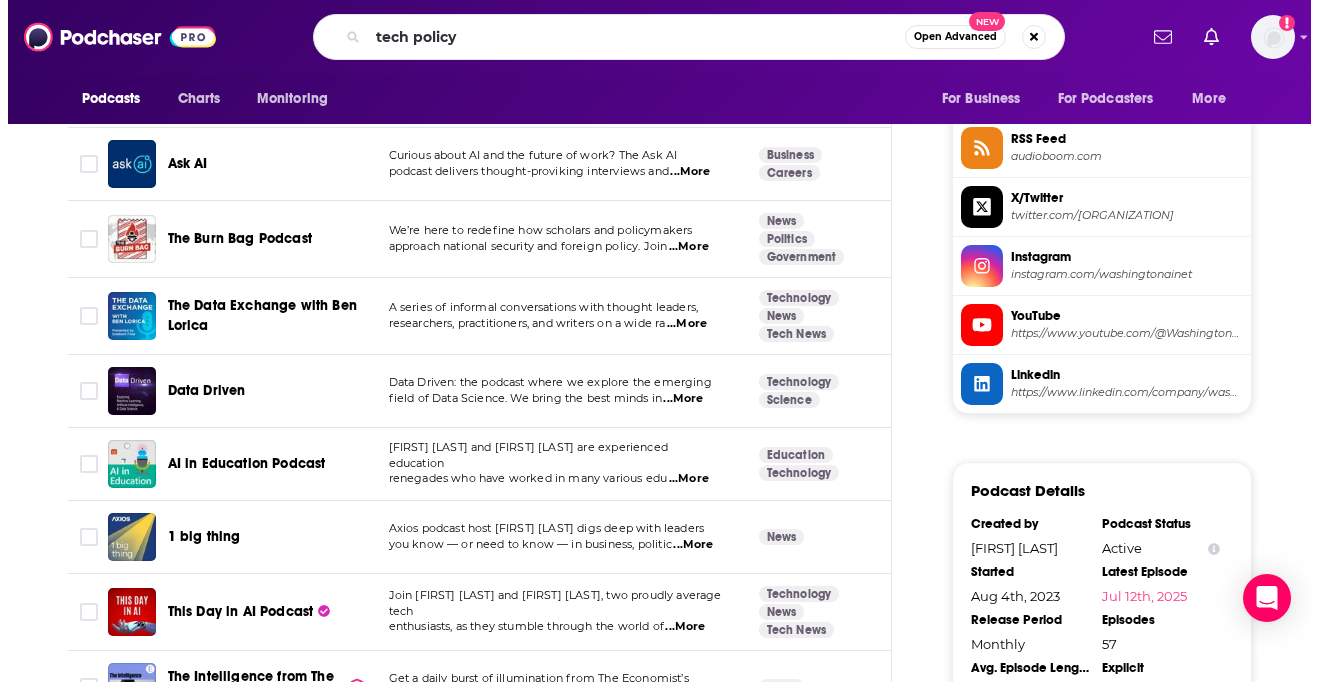 scroll, scrollTop: 0, scrollLeft: 0, axis: both 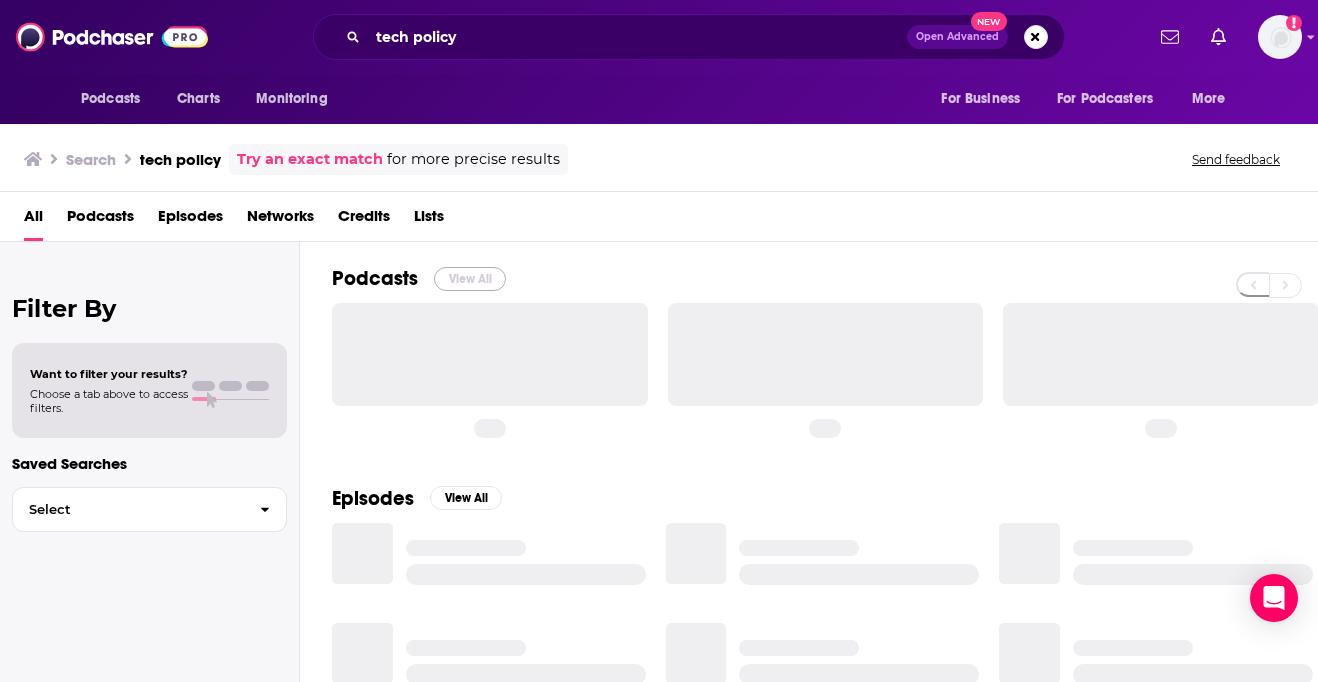 click on "View All" at bounding box center (470, 279) 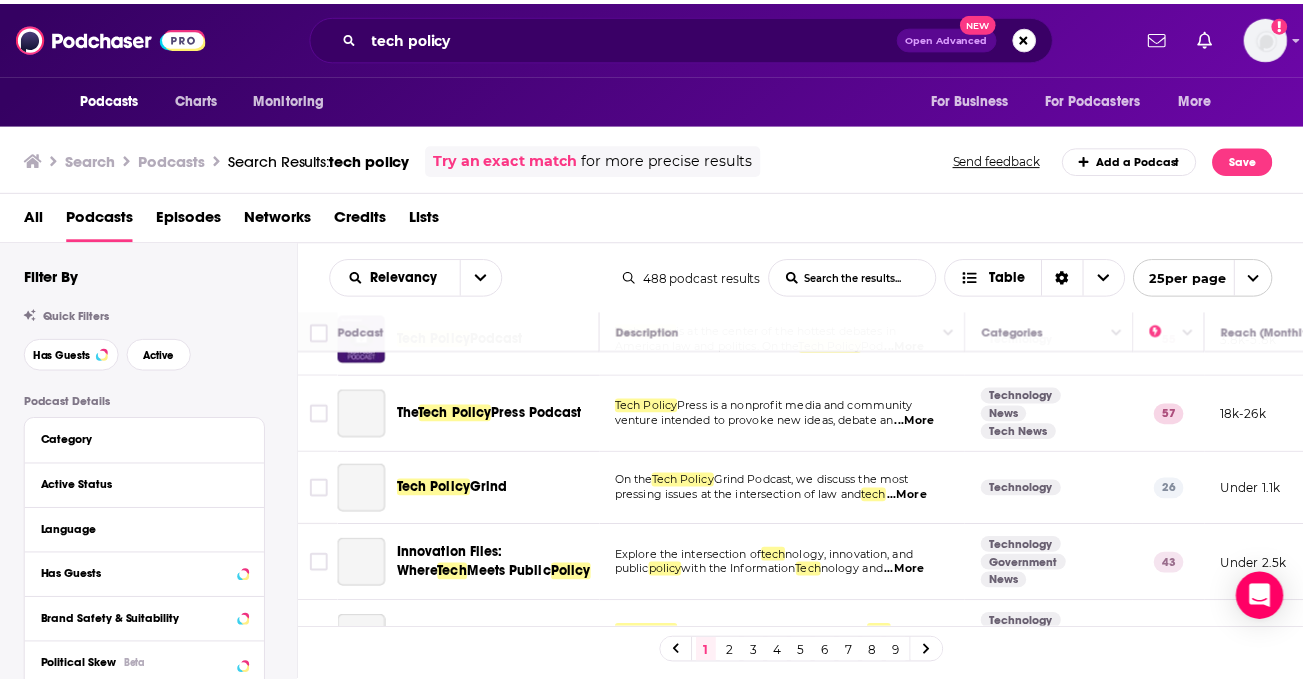scroll, scrollTop: 0, scrollLeft: 0, axis: both 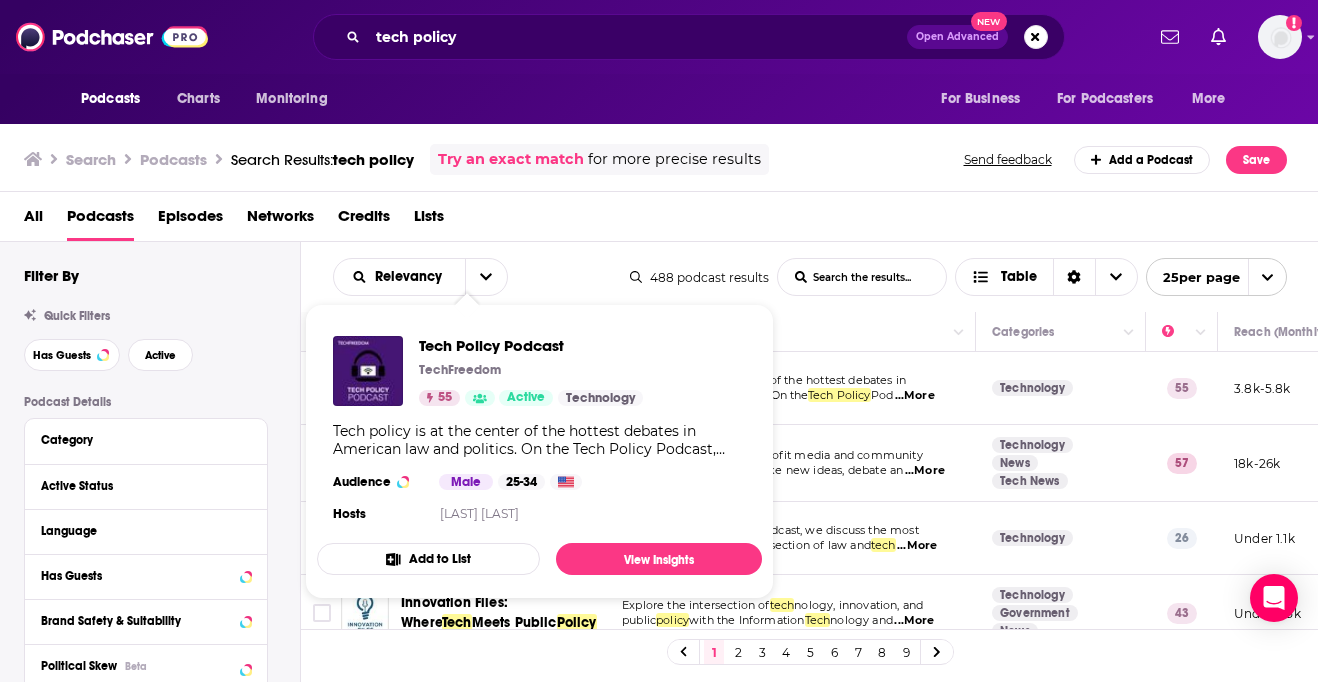 click on "Tech Policy Podcast TechFreedom 55 Active Technology" at bounding box center (531, 371) 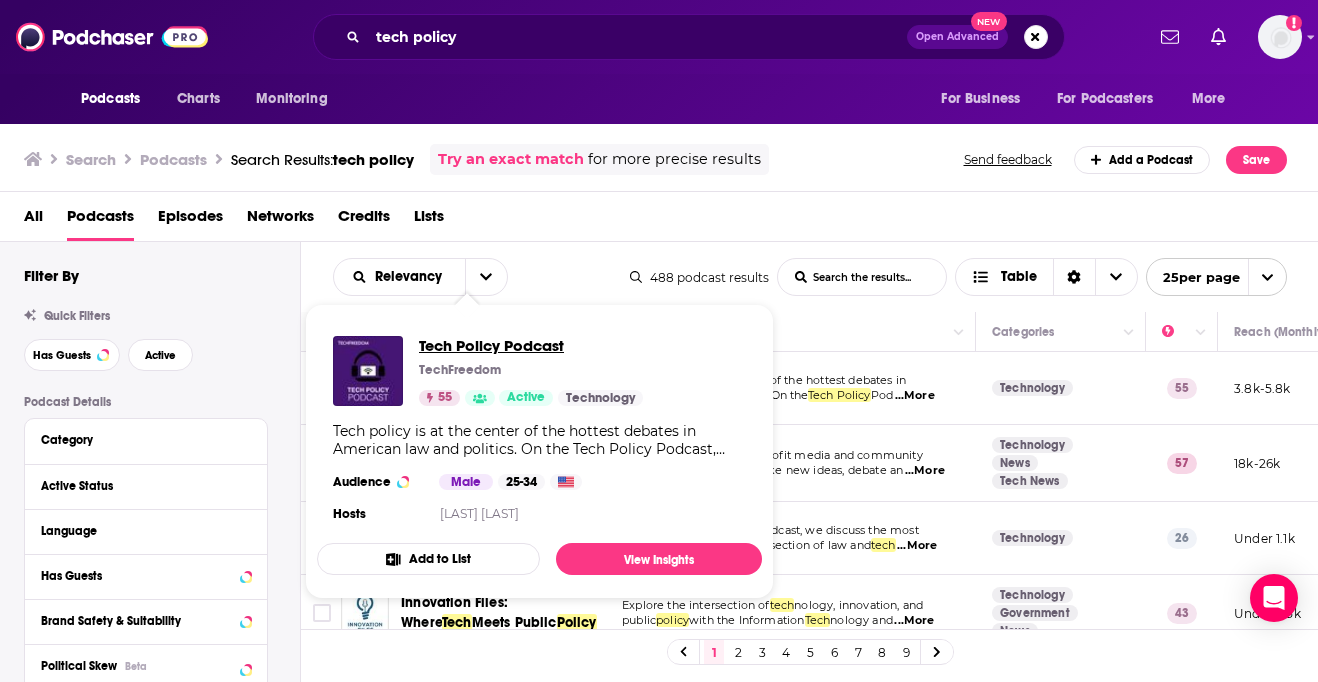 click on "Tech Policy Podcast" at bounding box center [531, 345] 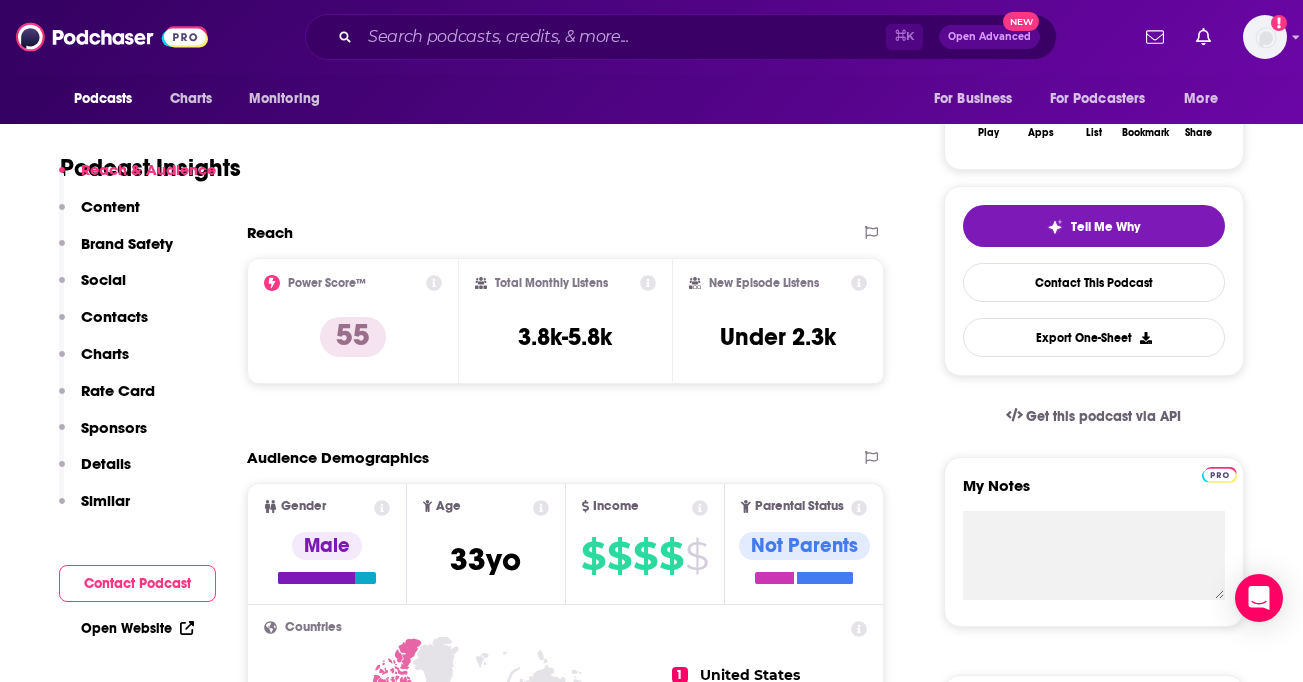 scroll, scrollTop: 0, scrollLeft: 0, axis: both 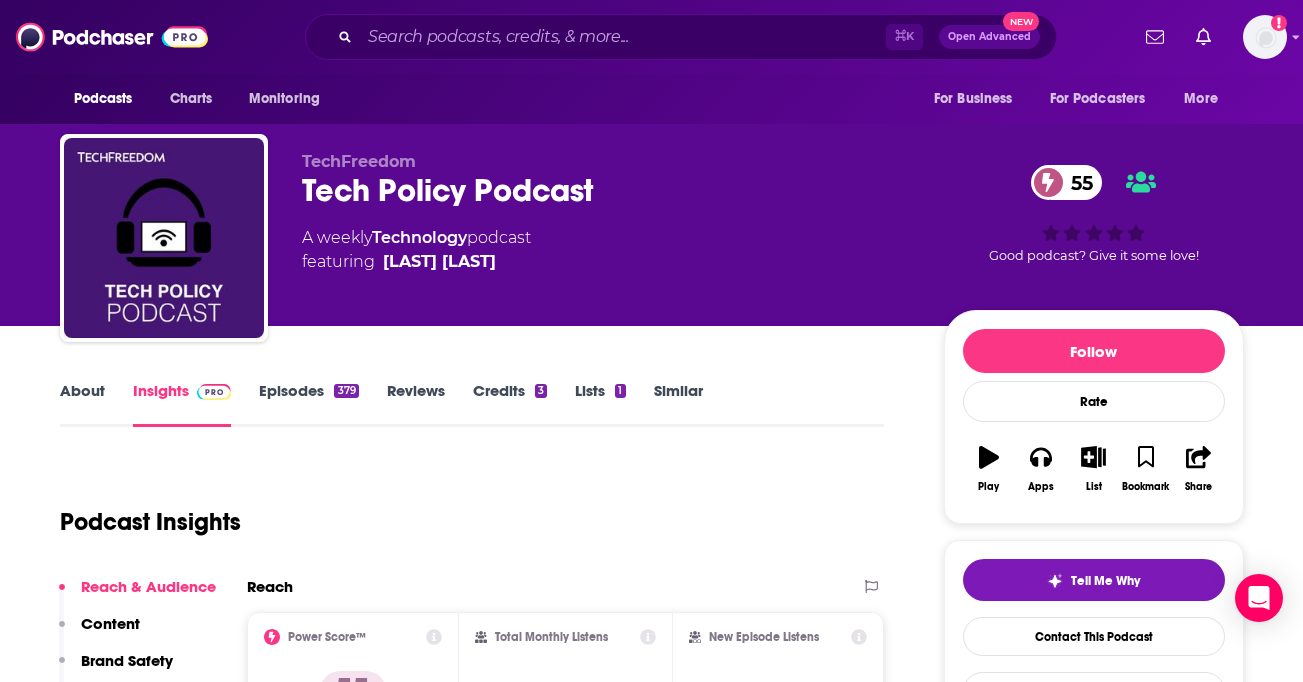 click on "Episodes 379" at bounding box center (308, 404) 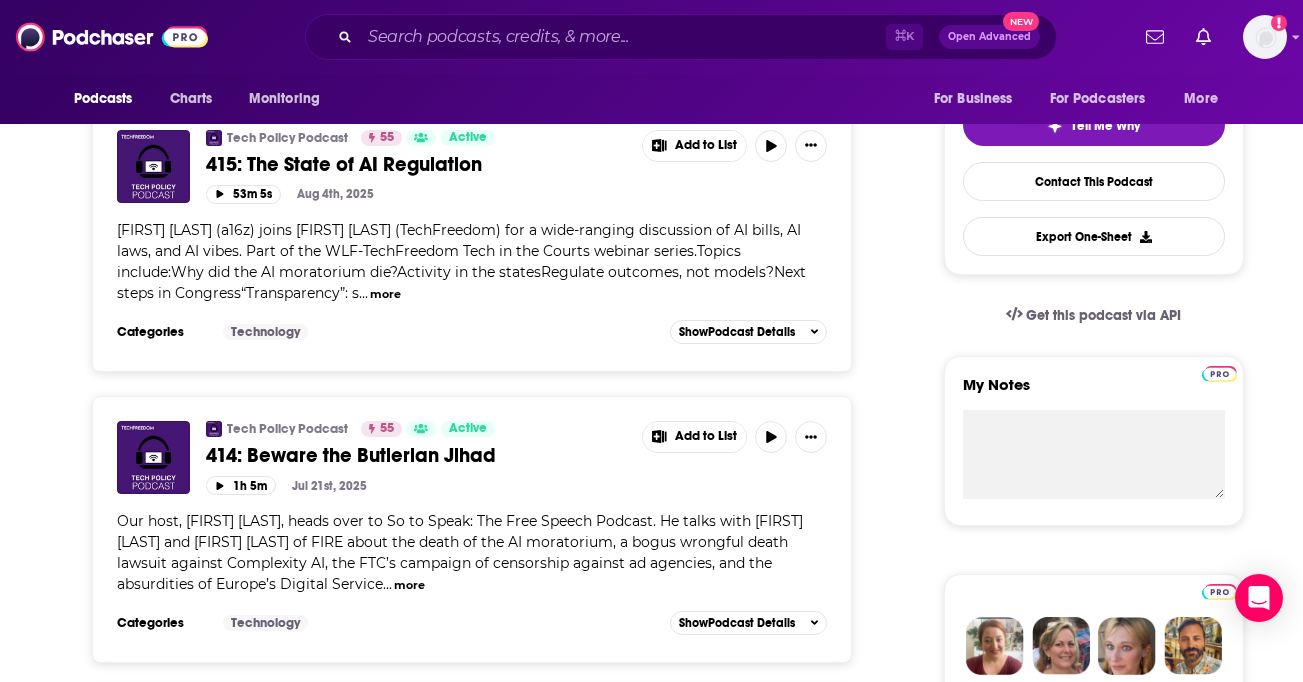 scroll, scrollTop: 0, scrollLeft: 0, axis: both 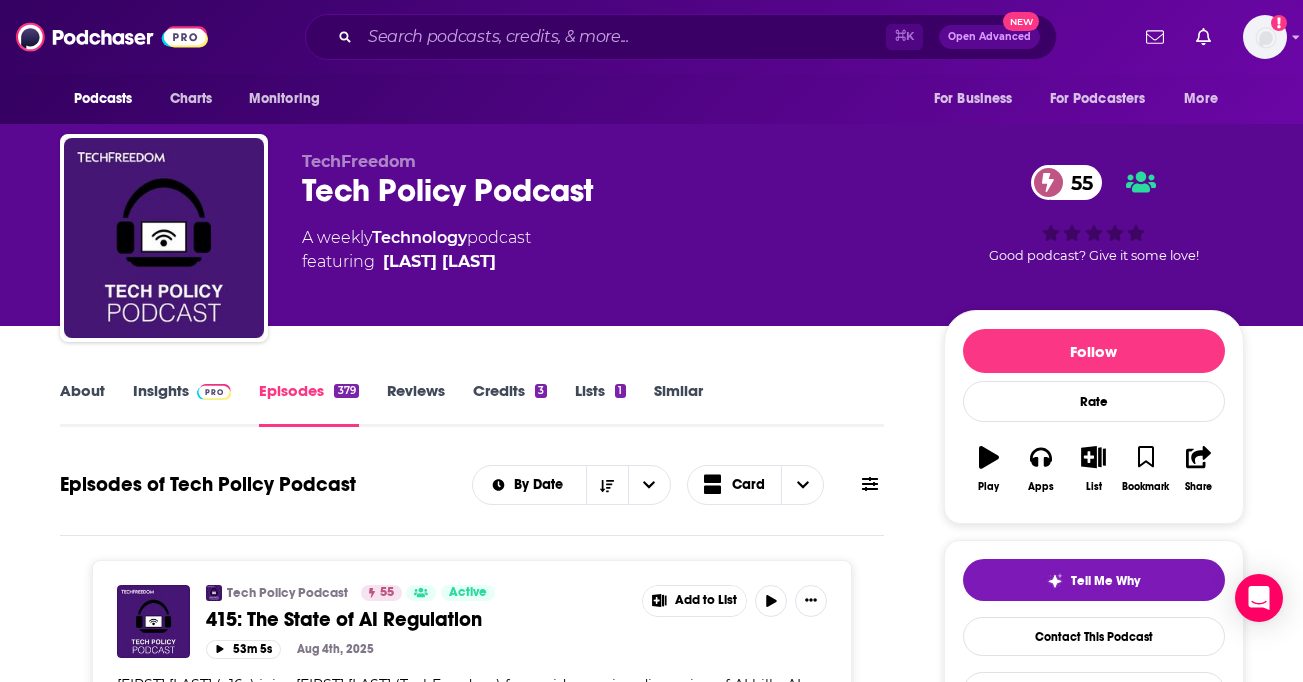 click on "About" at bounding box center (82, 404) 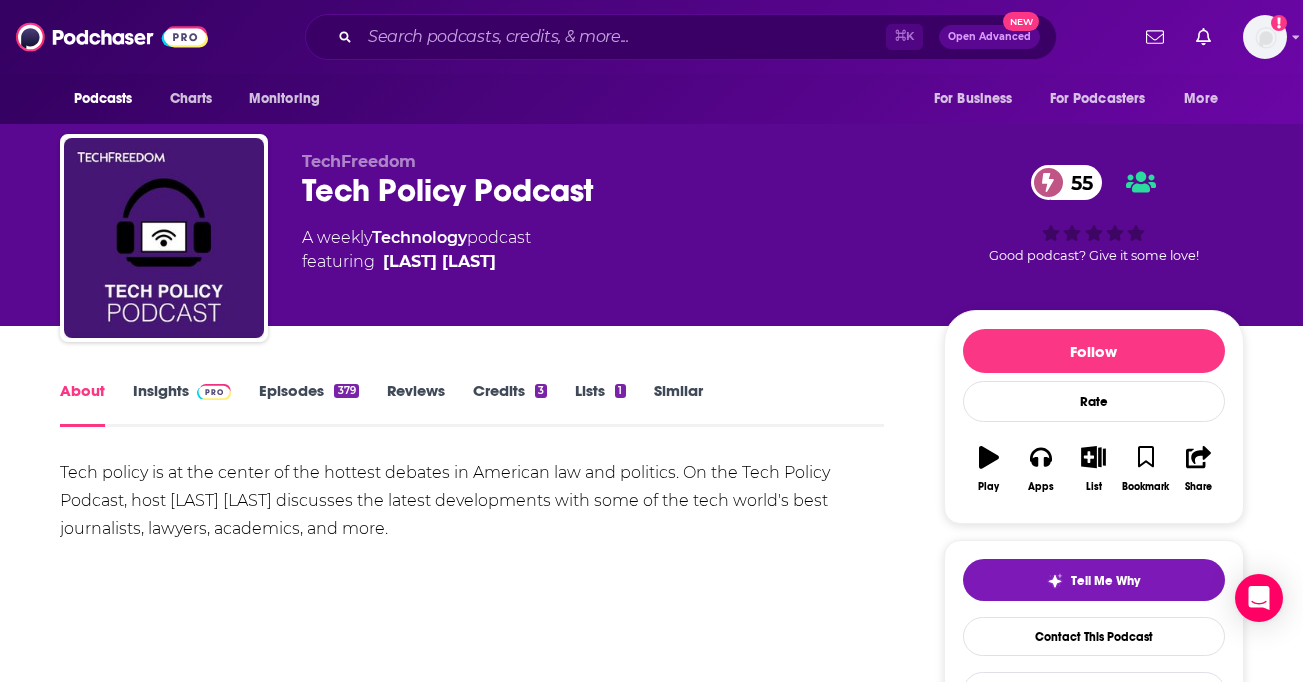 copy on "Tech policy is at the center of the hottest debates in American law and politics. On the Tech Policy Podcast, host [LAST] [LAST] discusses the latest developments with some of the tech world's best journalists, lawyers, academics, and more." 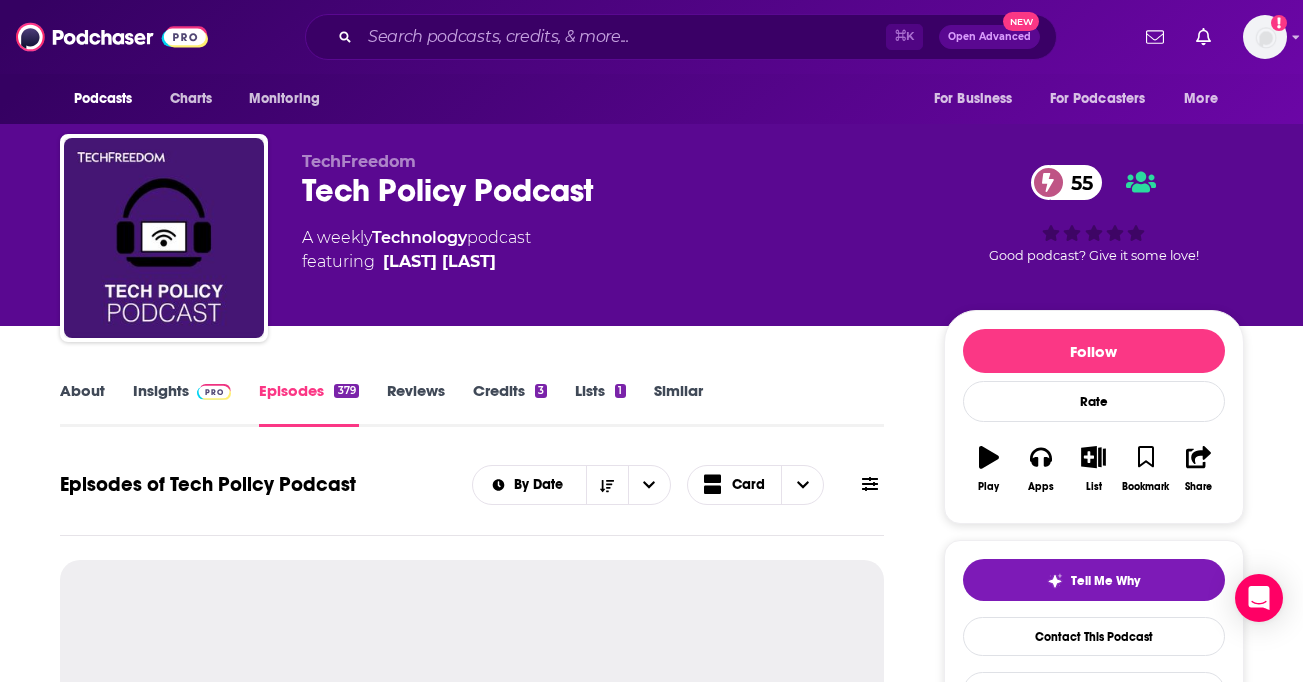 scroll, scrollTop: 9, scrollLeft: 0, axis: vertical 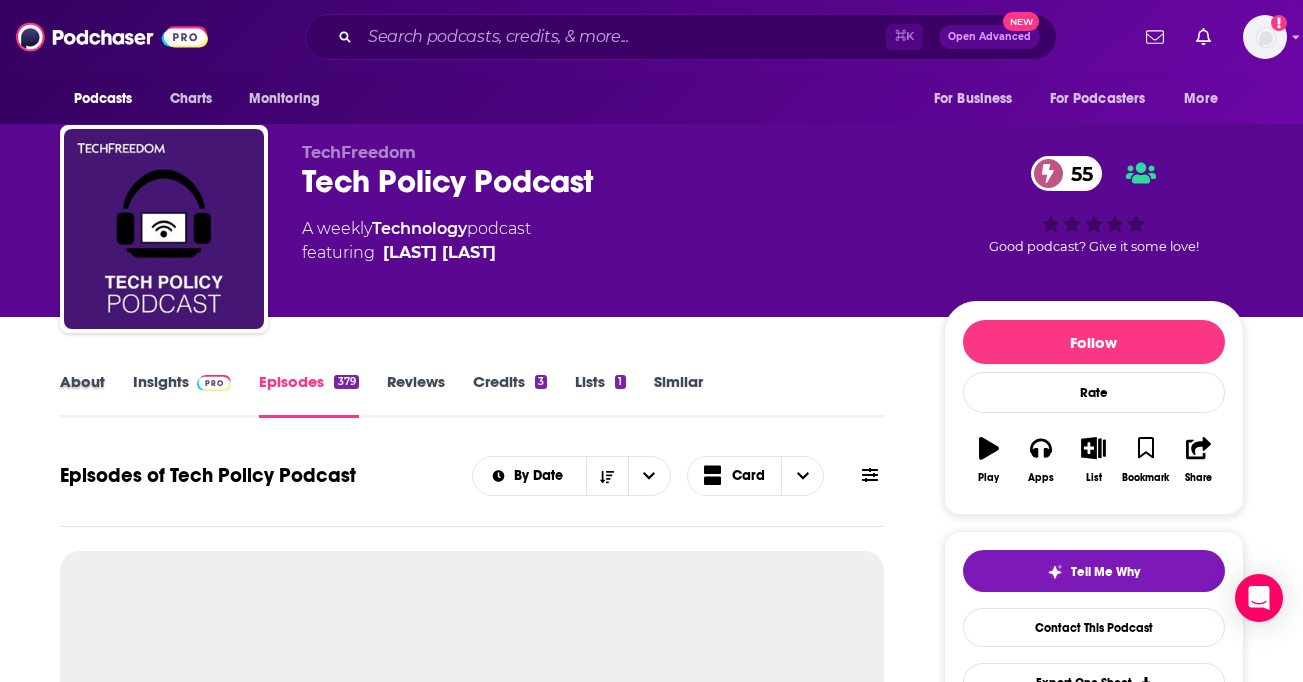 click on "About" at bounding box center [96, 395] 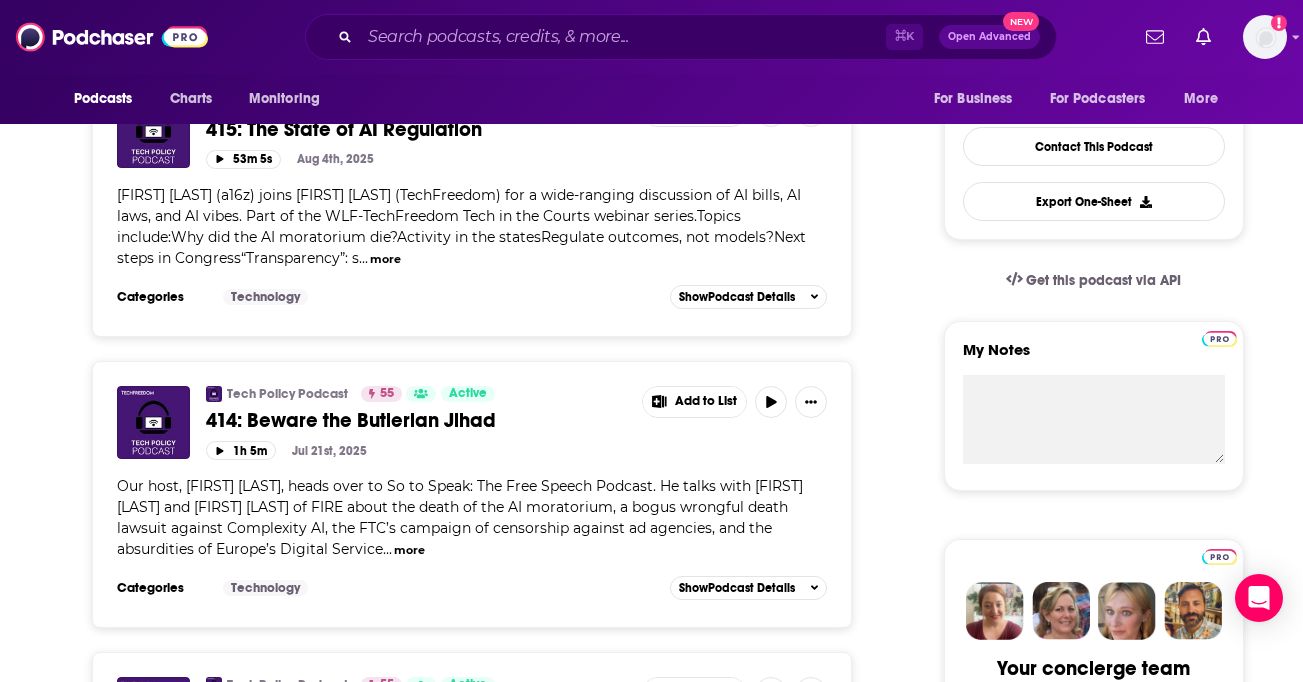 scroll, scrollTop: 514, scrollLeft: 0, axis: vertical 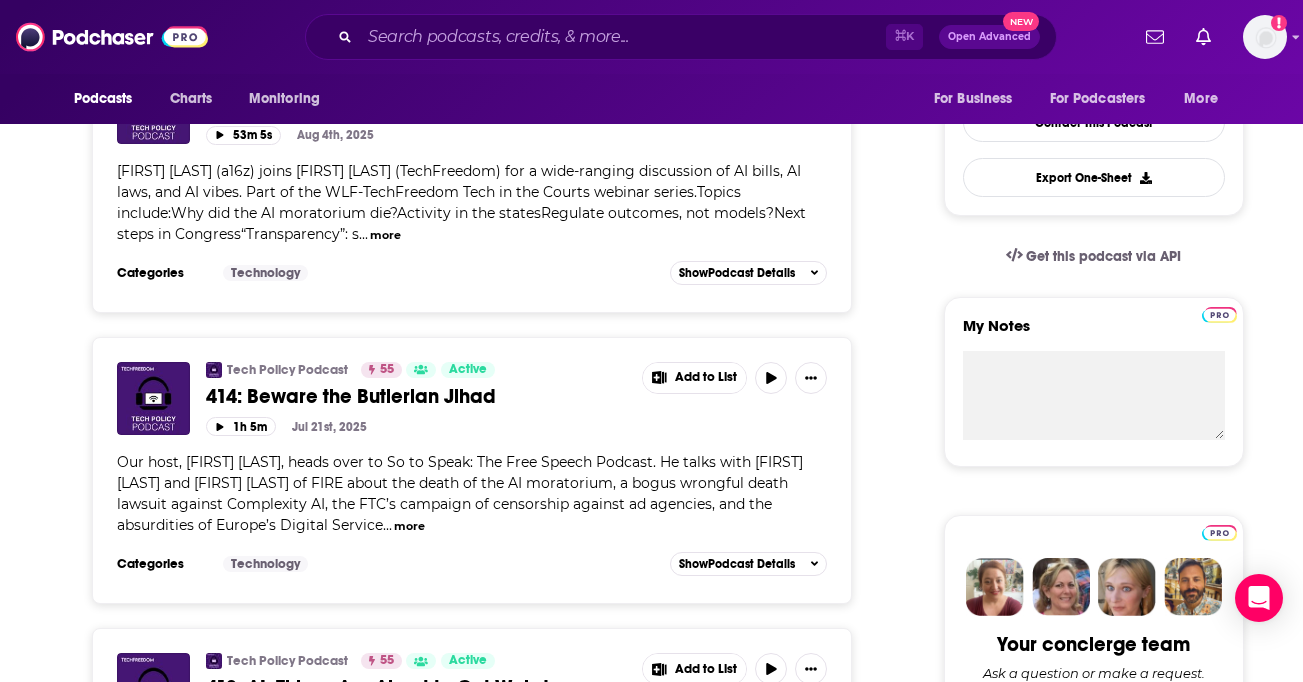 click on "more" at bounding box center (385, 235) 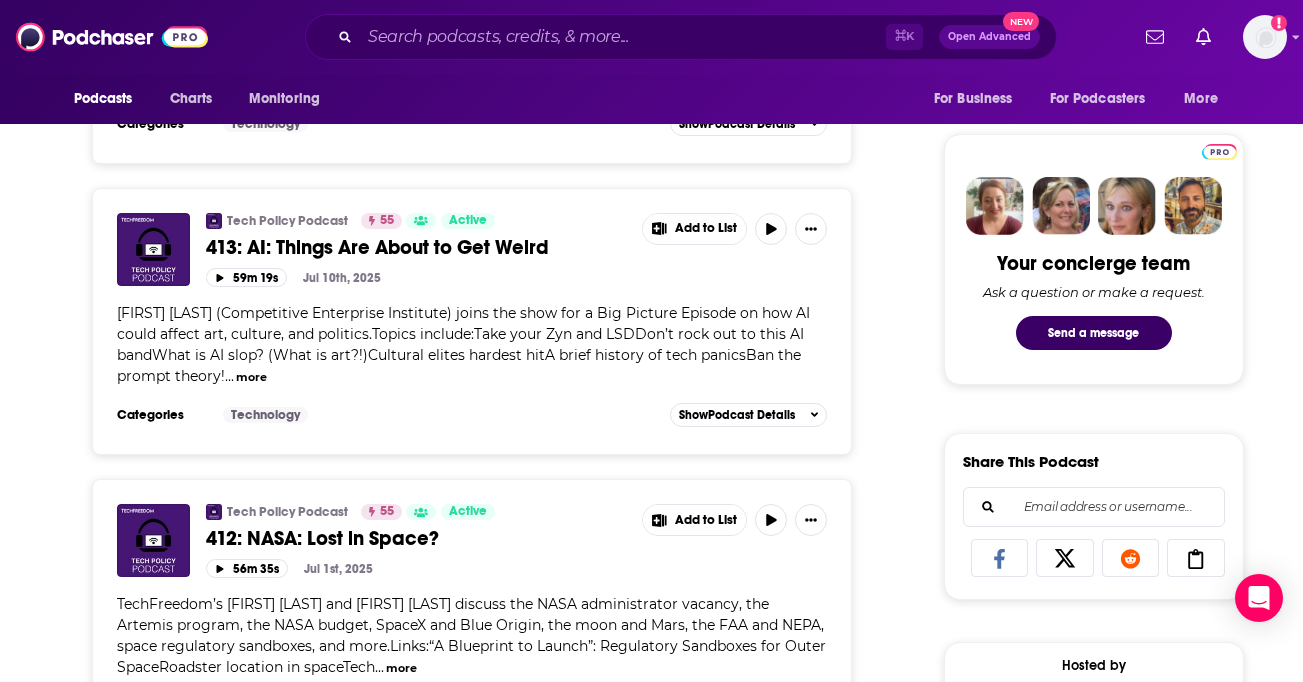 scroll, scrollTop: 917, scrollLeft: 0, axis: vertical 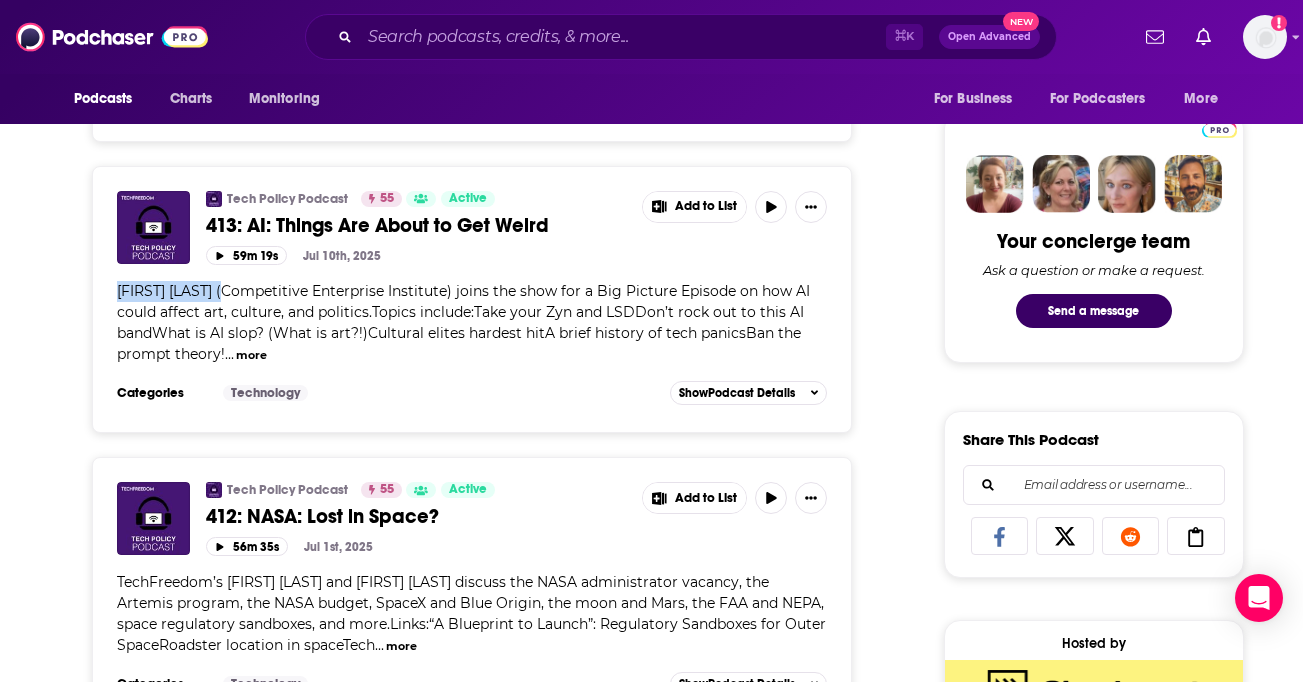 drag, startPoint x: 235, startPoint y: 291, endPoint x: 108, endPoint y: 289, distance: 127.01575 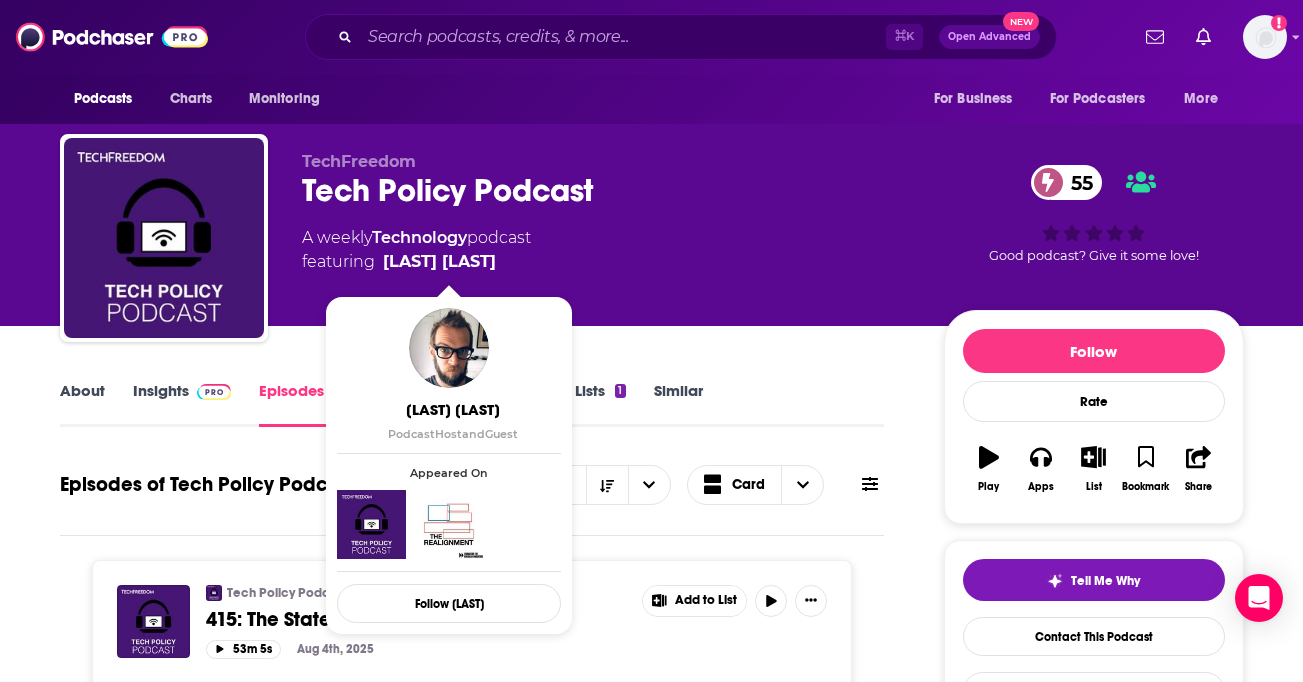 drag, startPoint x: 537, startPoint y: 267, endPoint x: 510, endPoint y: 261, distance: 27.658634 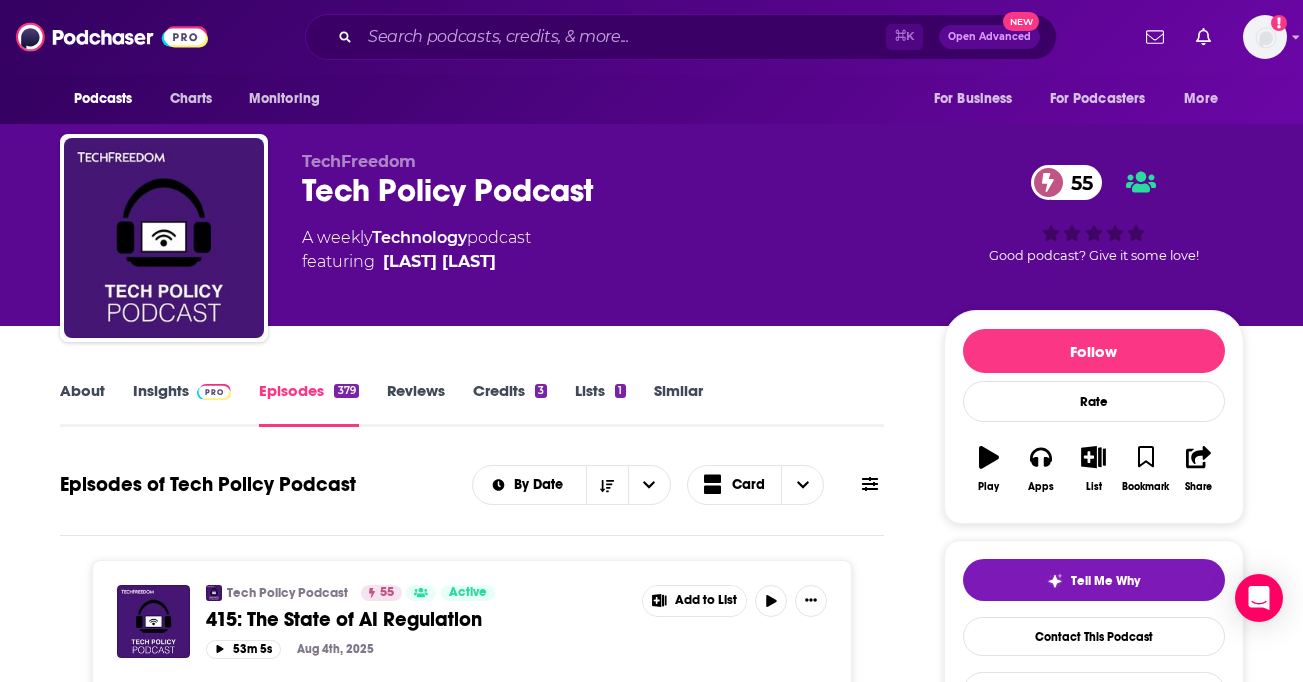click on "Insights" at bounding box center (182, 404) 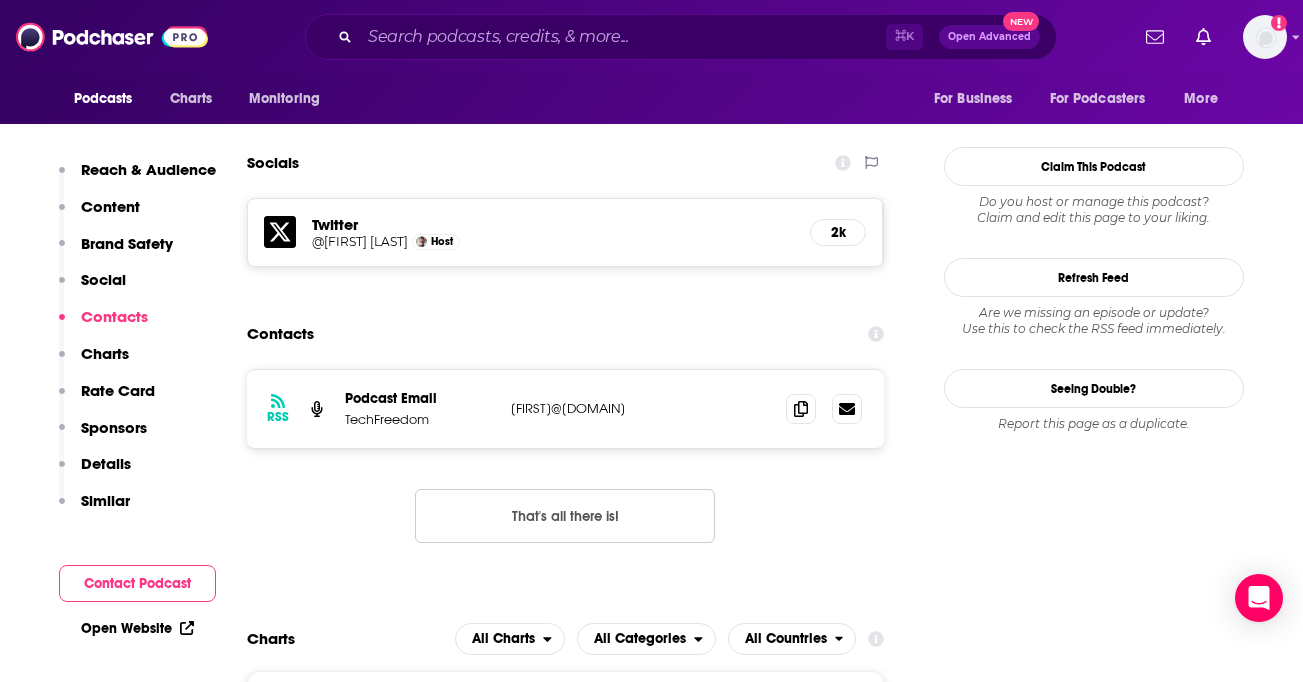 scroll, scrollTop: 1773, scrollLeft: 0, axis: vertical 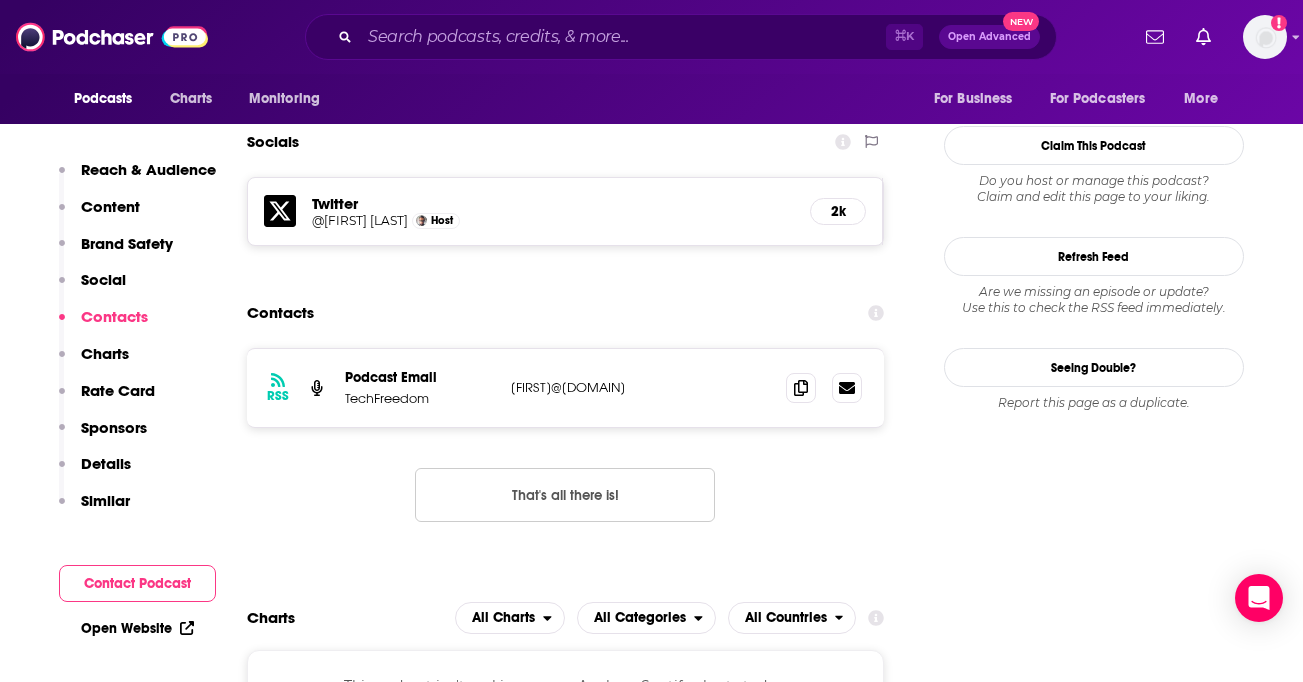 drag, startPoint x: 692, startPoint y: 392, endPoint x: 511, endPoint y: 392, distance: 181 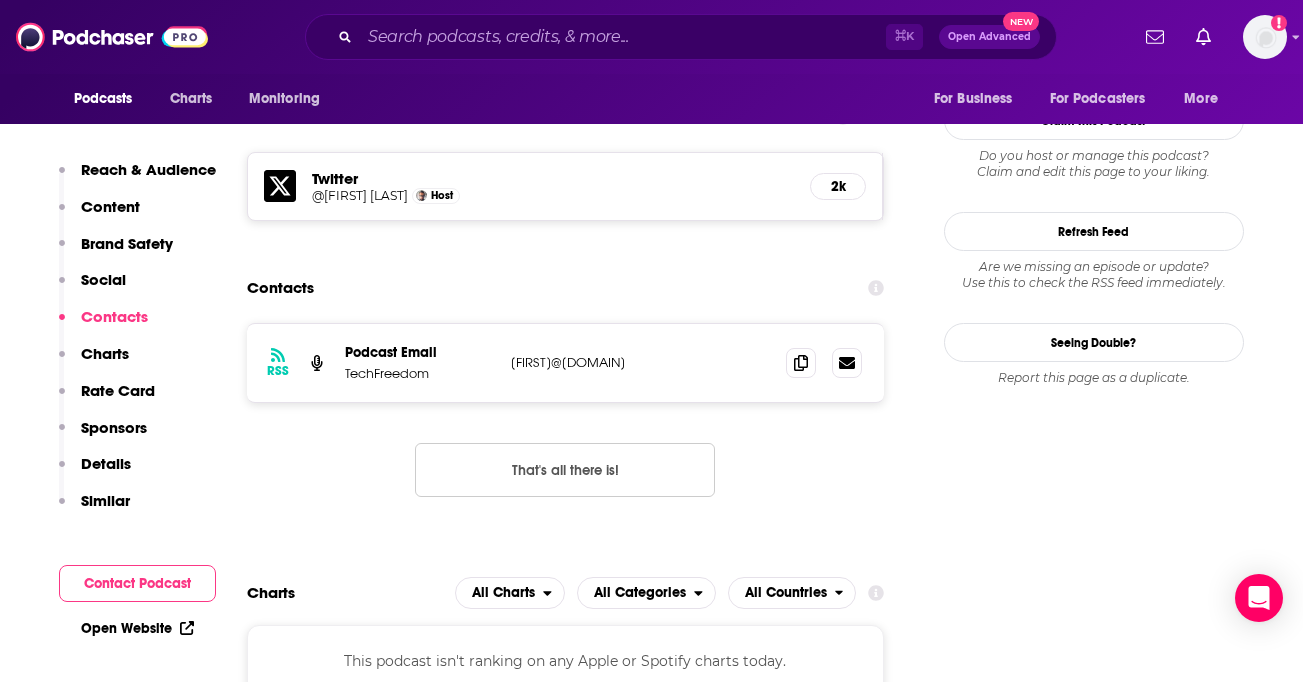 scroll, scrollTop: 1817, scrollLeft: 0, axis: vertical 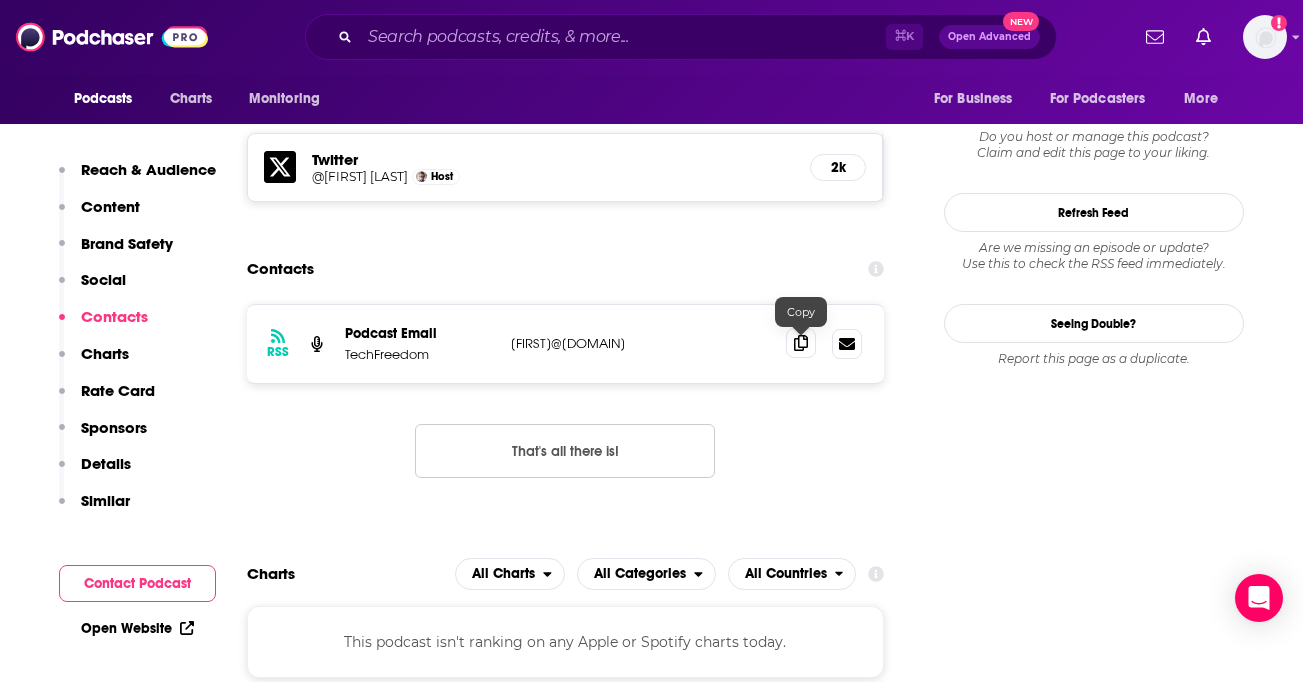 click 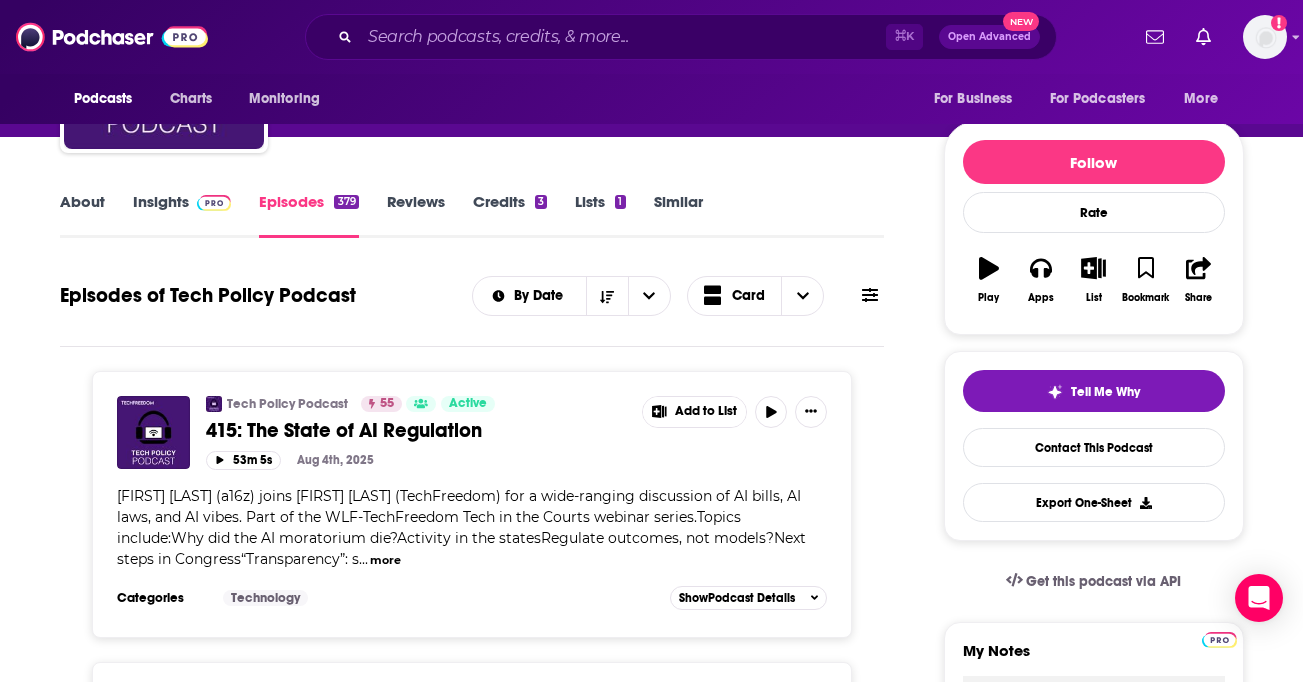 scroll, scrollTop: 249, scrollLeft: 0, axis: vertical 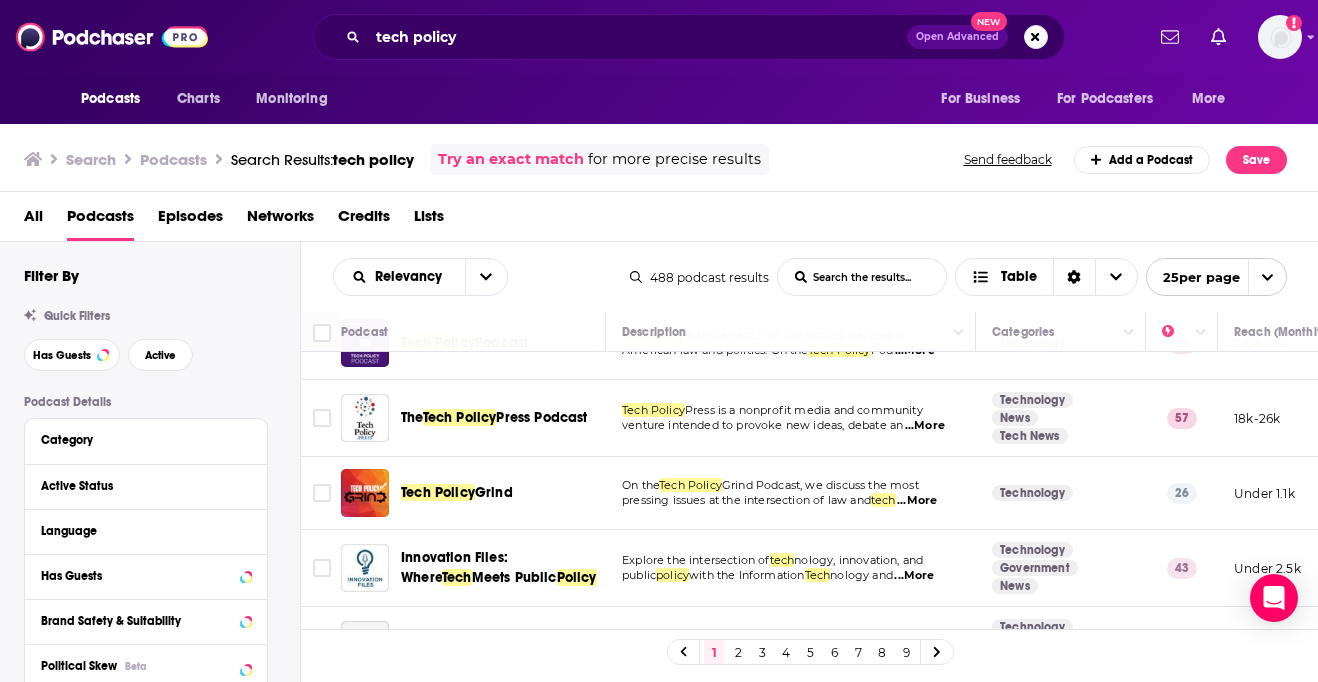 click on "...More" at bounding box center (925, 426) 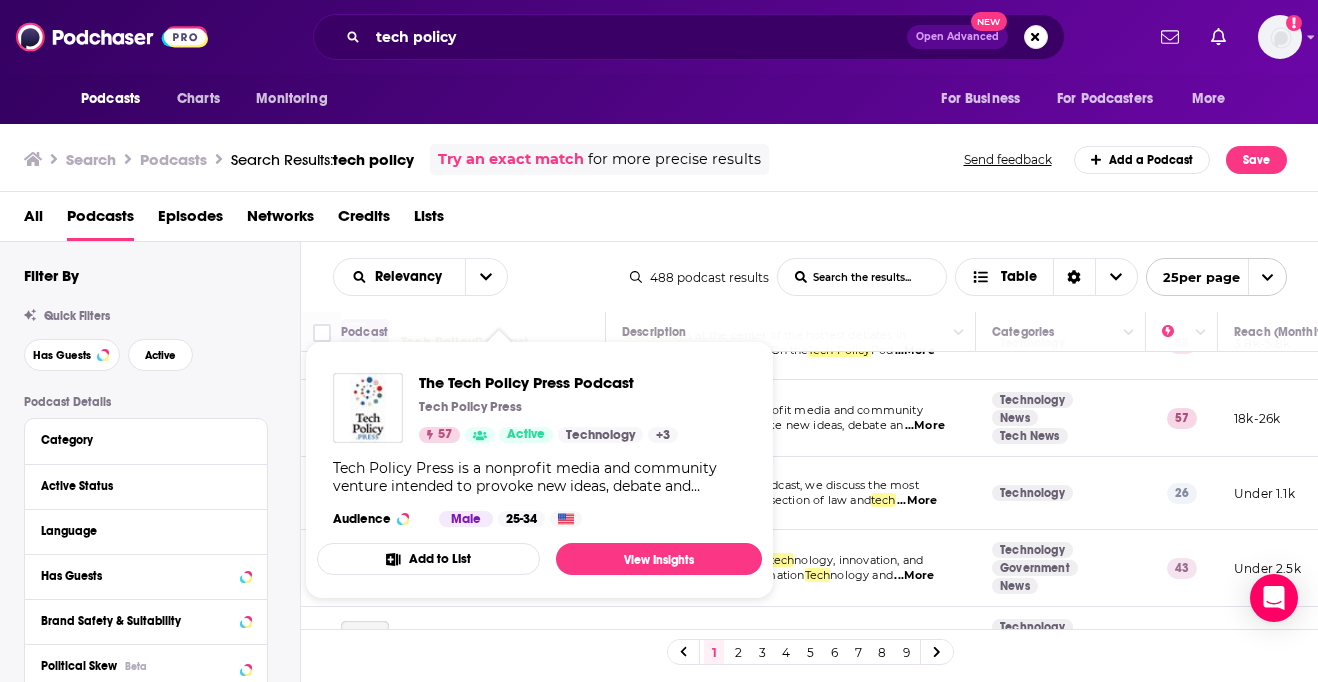 click on "The Tech Policy Press Podcast Tech Policy Press 57 Active Technology + 3" at bounding box center (548, 408) 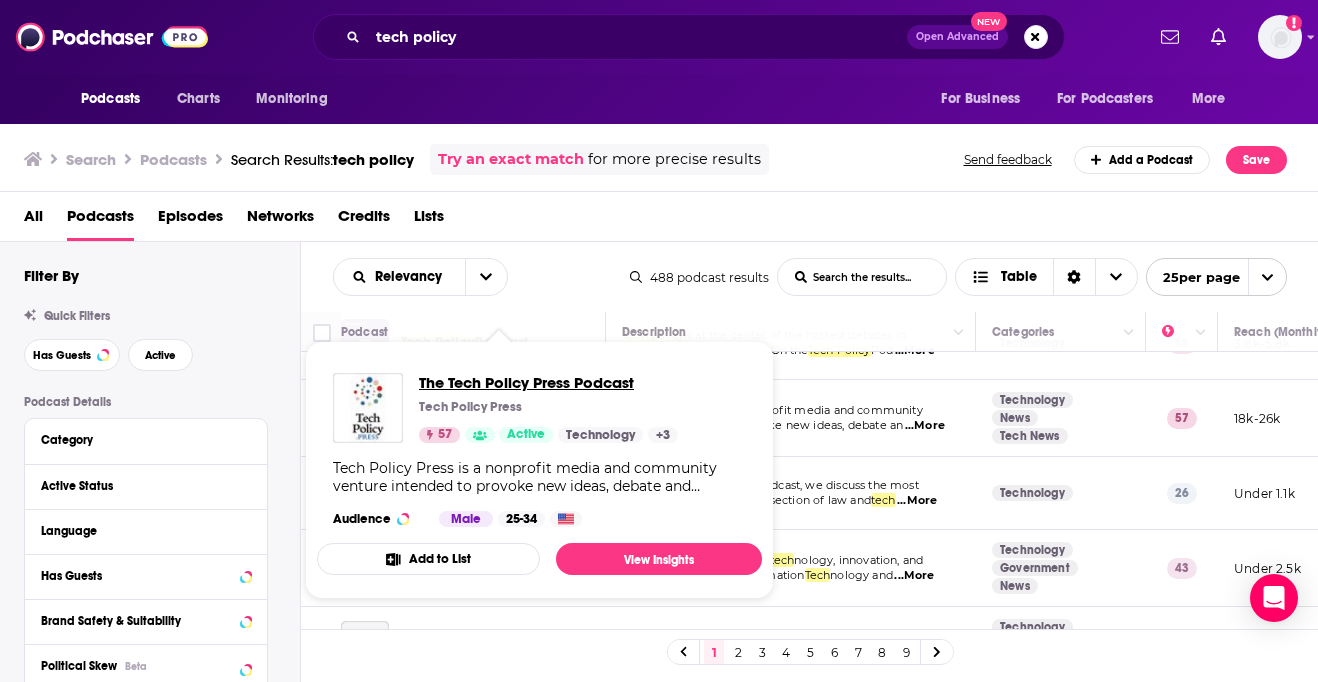 click on "The Tech Policy Press Podcast" at bounding box center (548, 382) 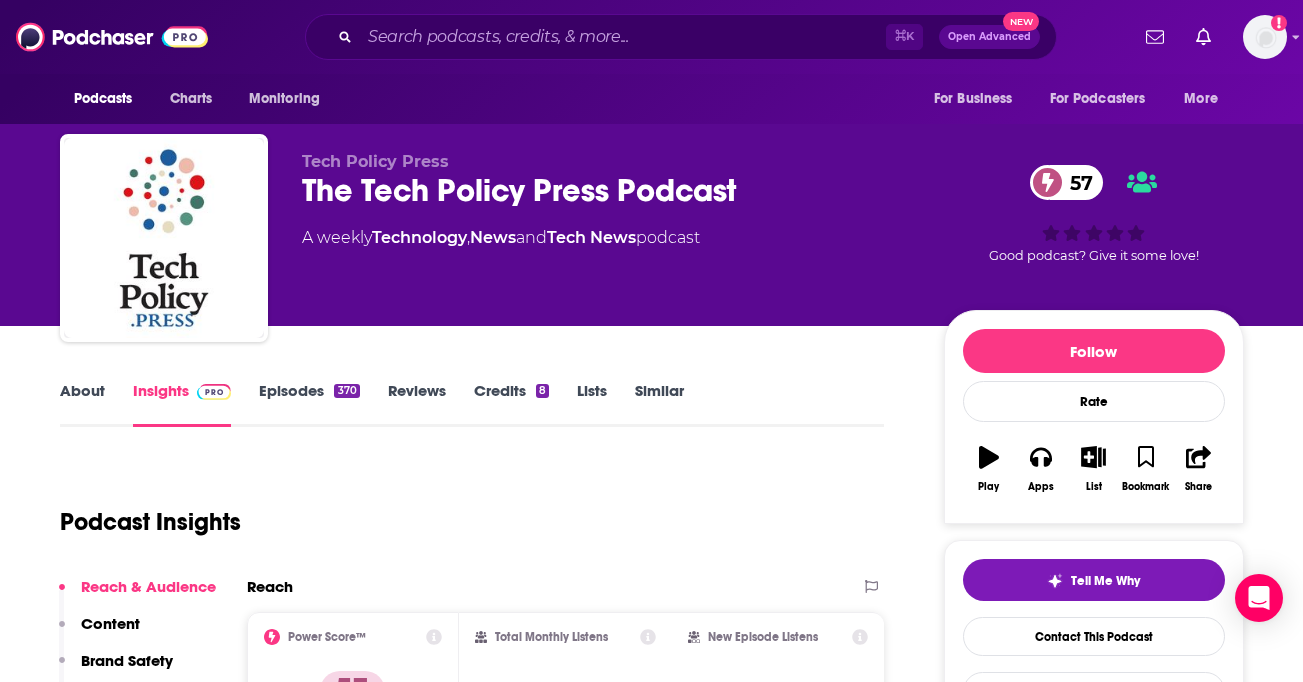 click on "Episodes 370" at bounding box center (309, 404) 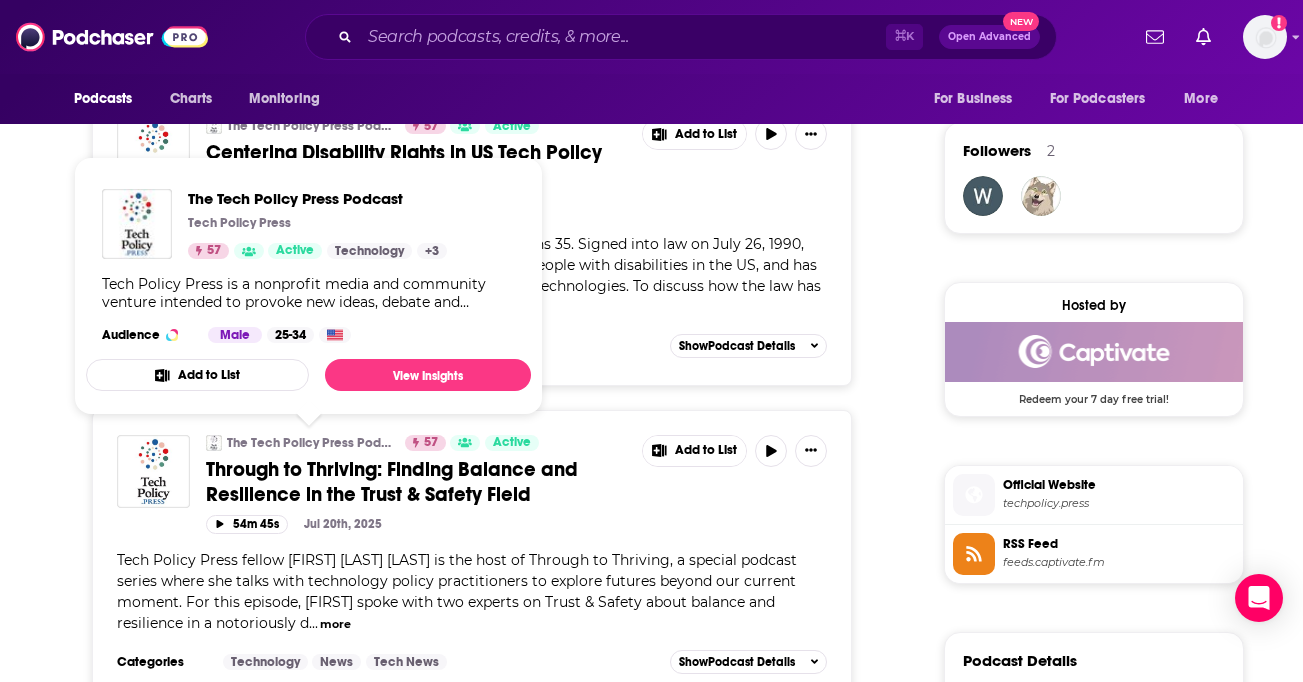scroll, scrollTop: 1418, scrollLeft: 0, axis: vertical 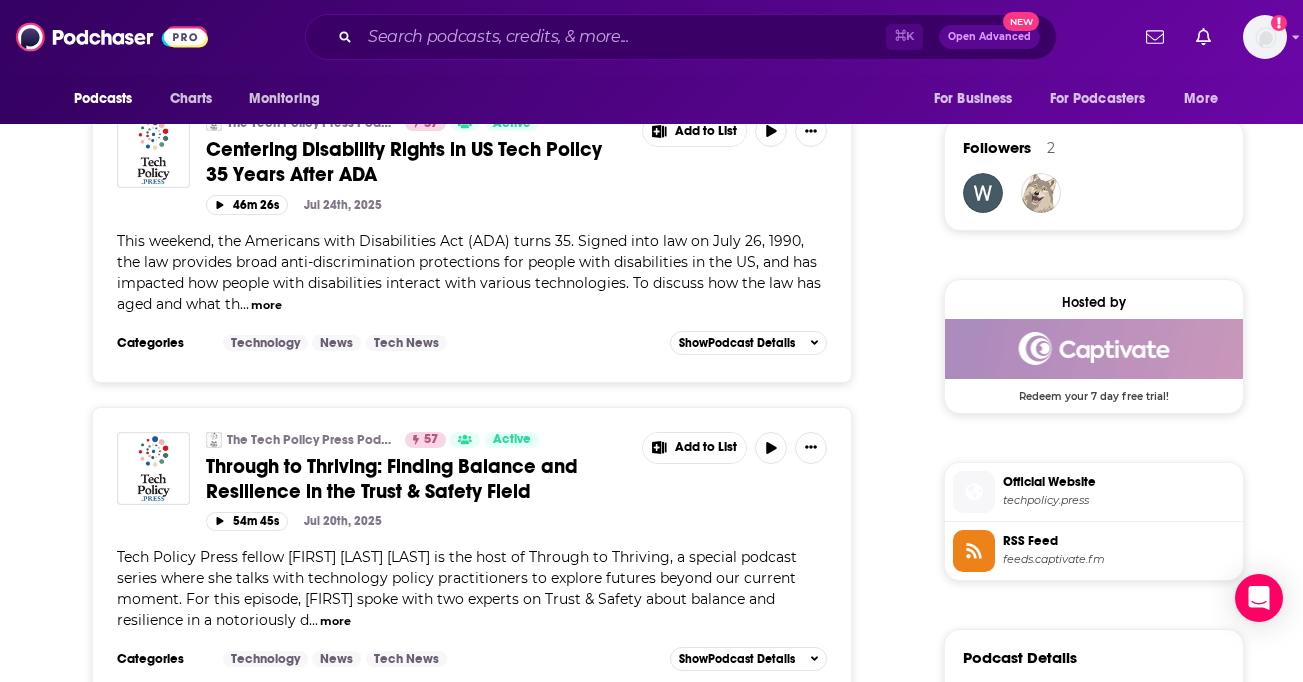 click on "more" at bounding box center (335, 621) 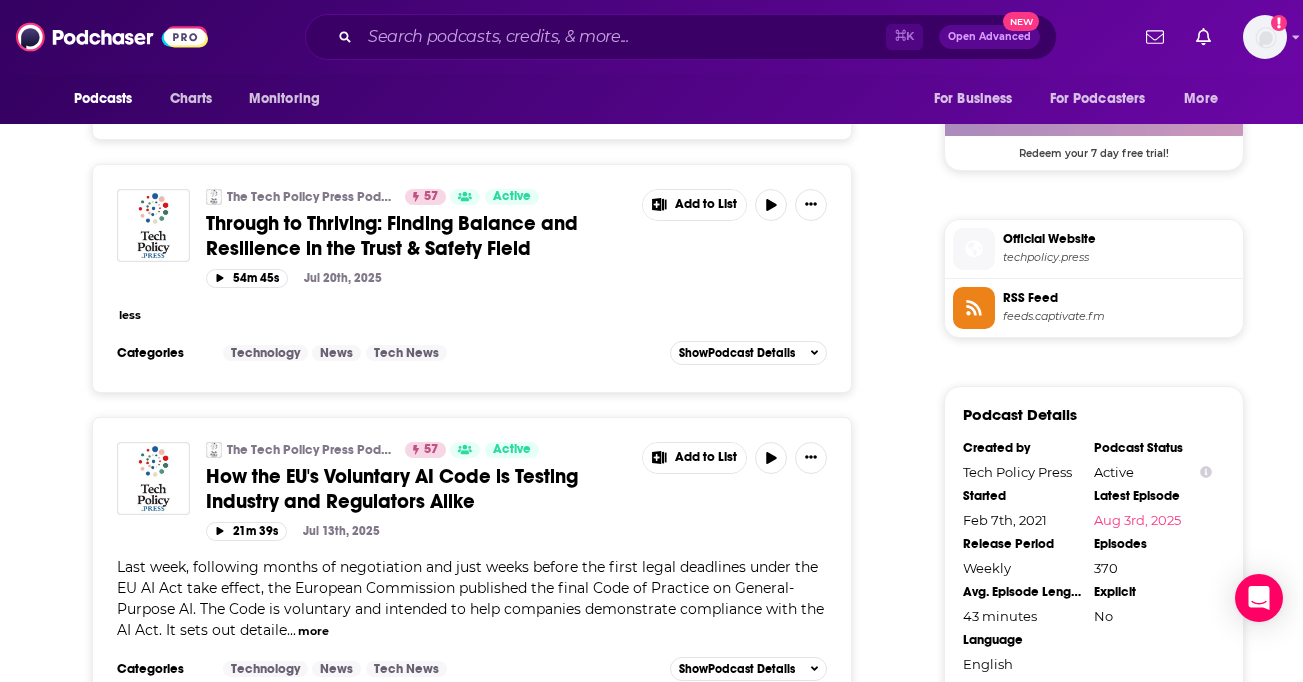 scroll, scrollTop: 1660, scrollLeft: 0, axis: vertical 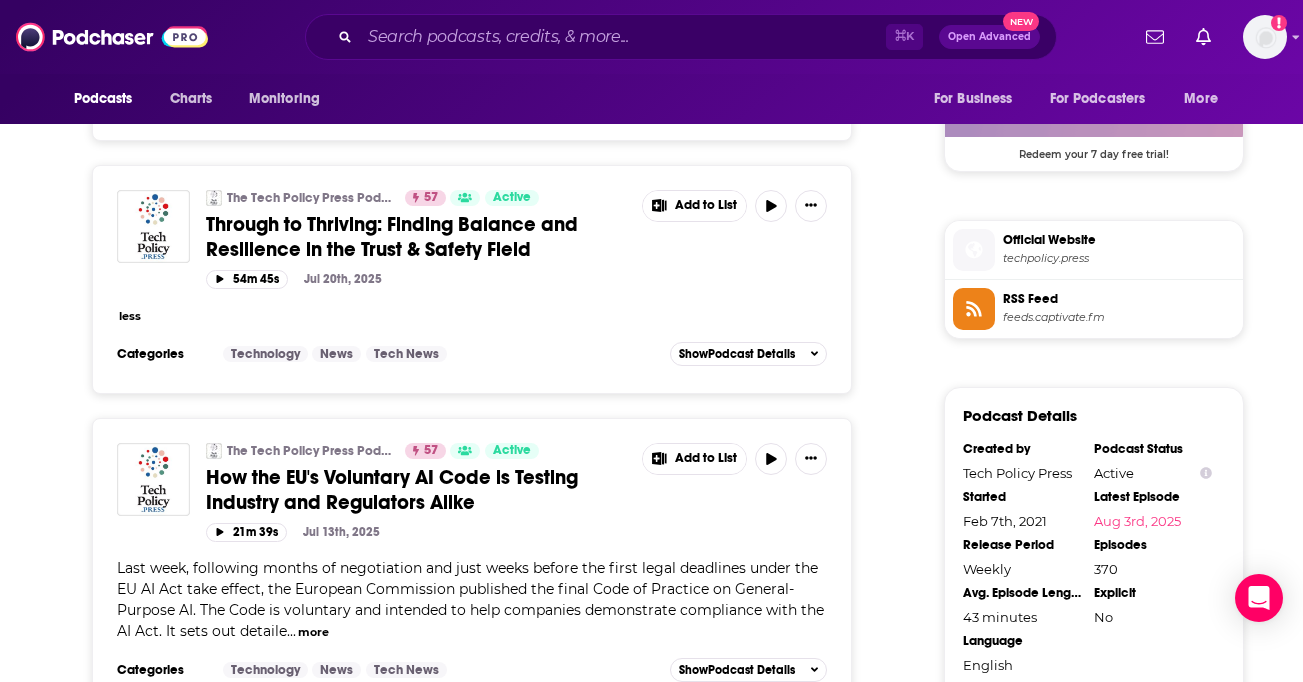 click on "more" at bounding box center (313, 632) 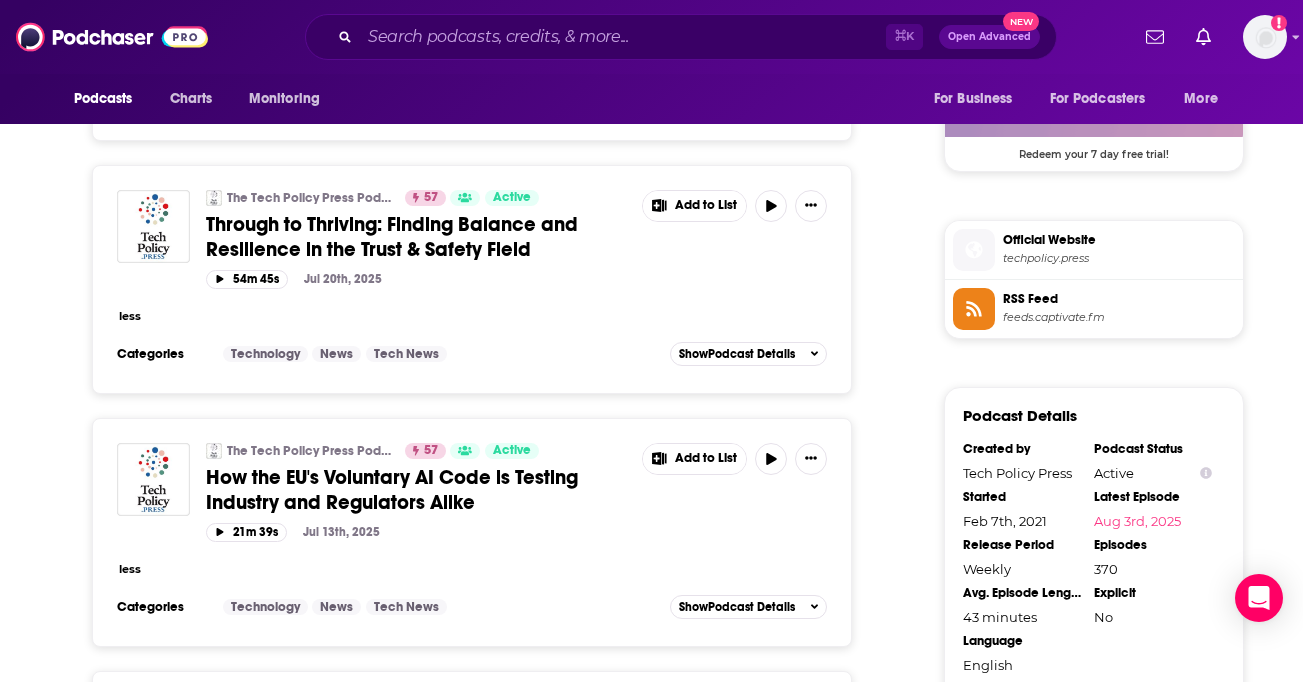 click on "less" at bounding box center [130, 316] 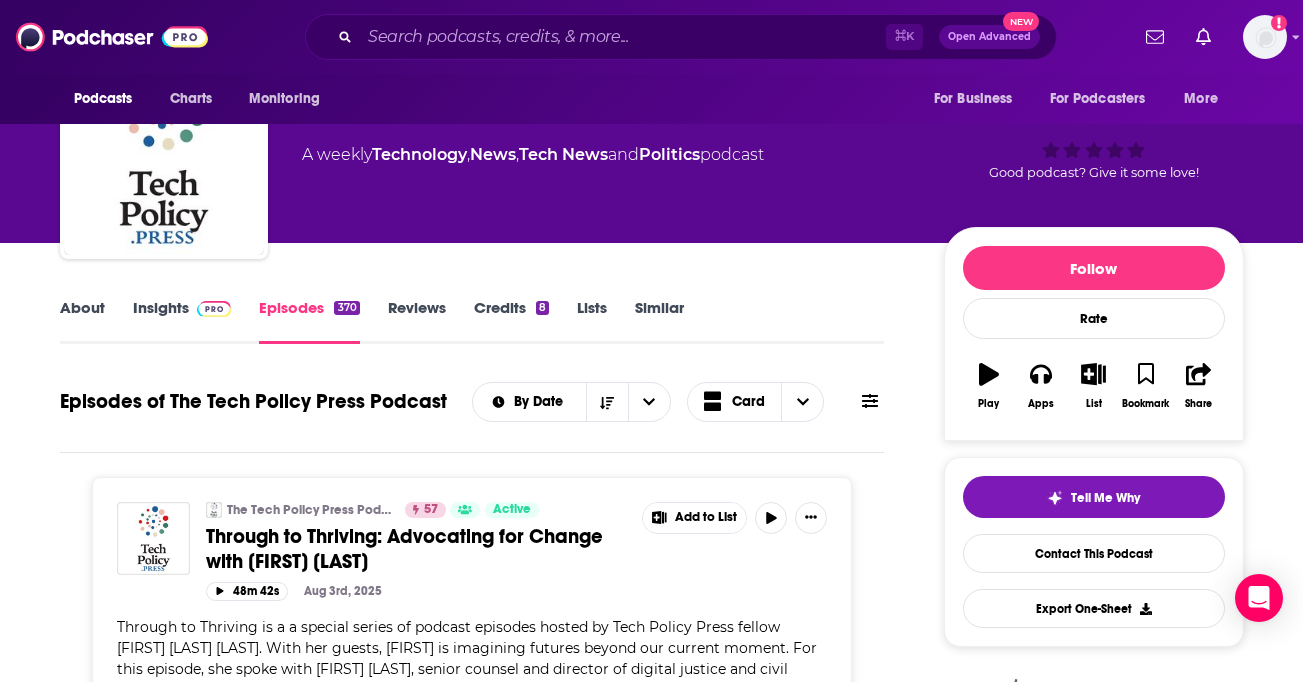 scroll, scrollTop: 0, scrollLeft: 0, axis: both 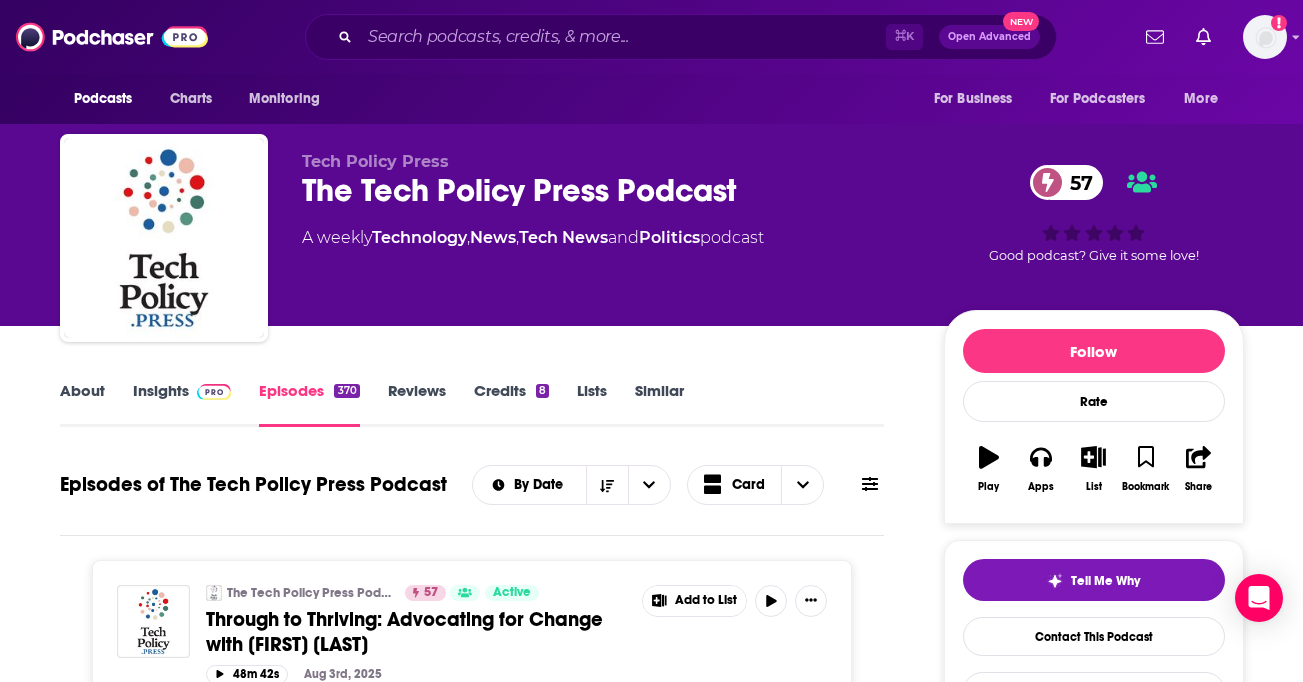 click on "About" at bounding box center (82, 404) 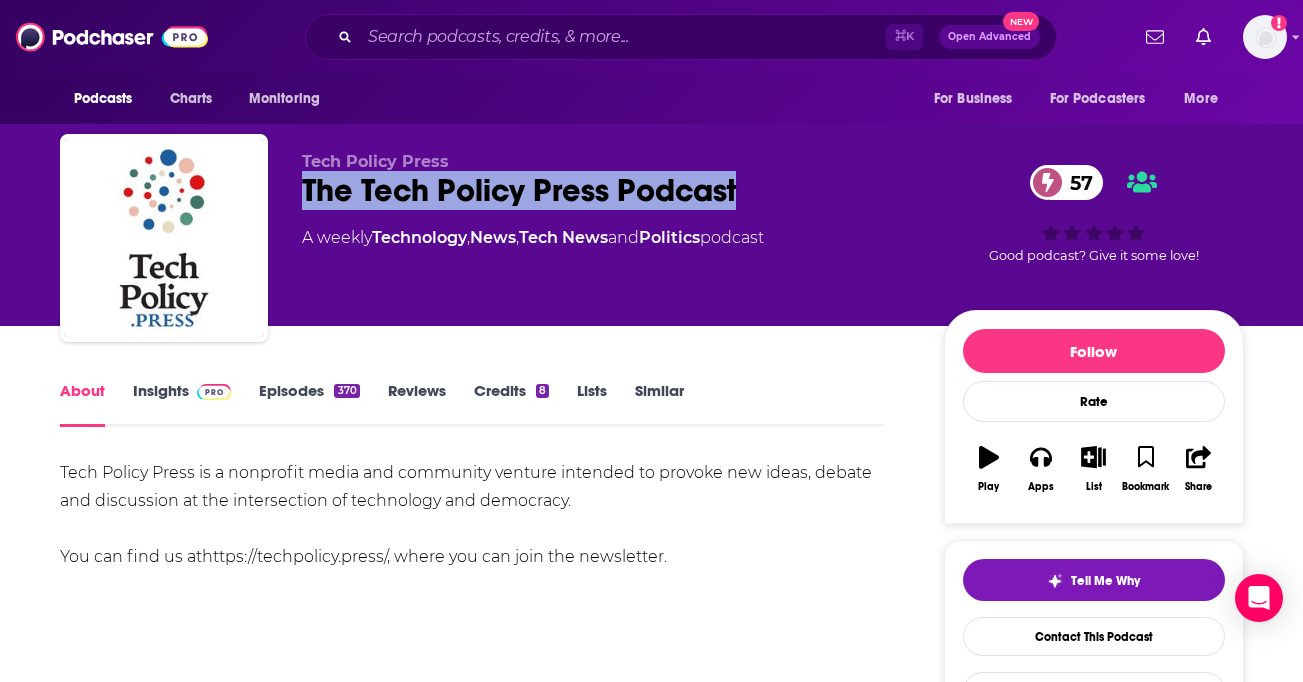 drag, startPoint x: 778, startPoint y: 180, endPoint x: 295, endPoint y: 190, distance: 483.10352 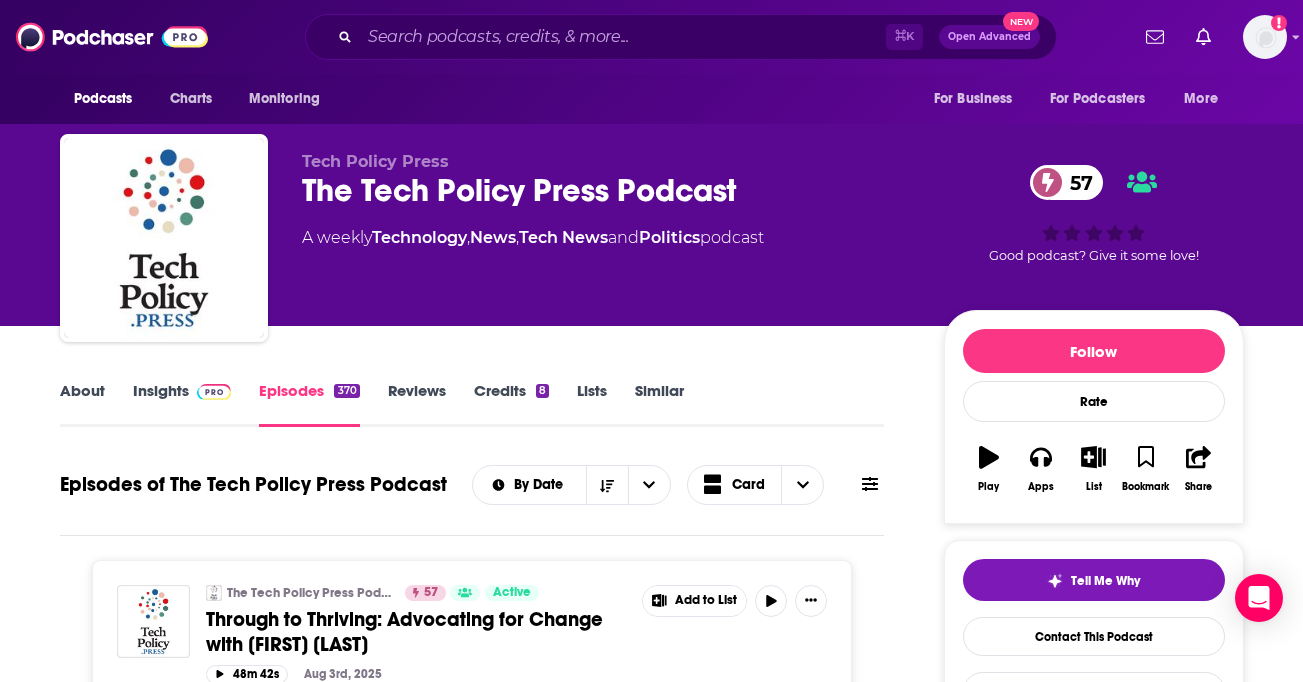 click on "About" at bounding box center (82, 404) 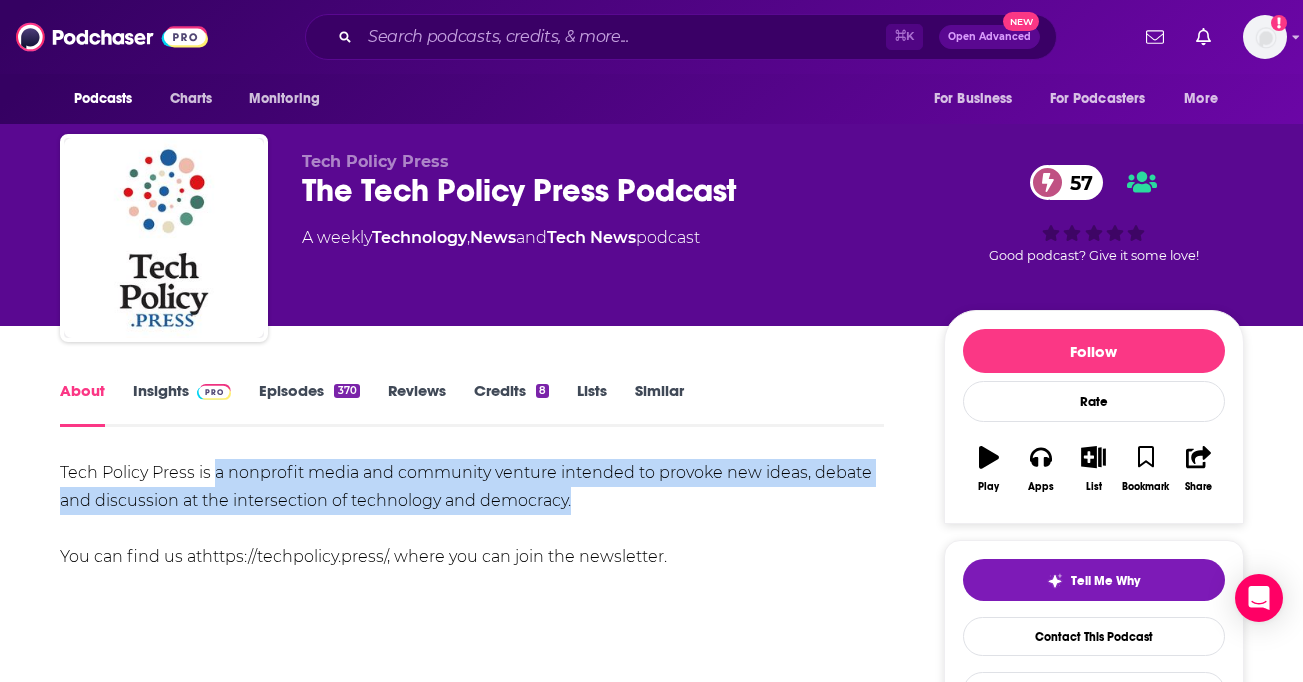 drag, startPoint x: 215, startPoint y: 476, endPoint x: 578, endPoint y: 500, distance: 363.7925 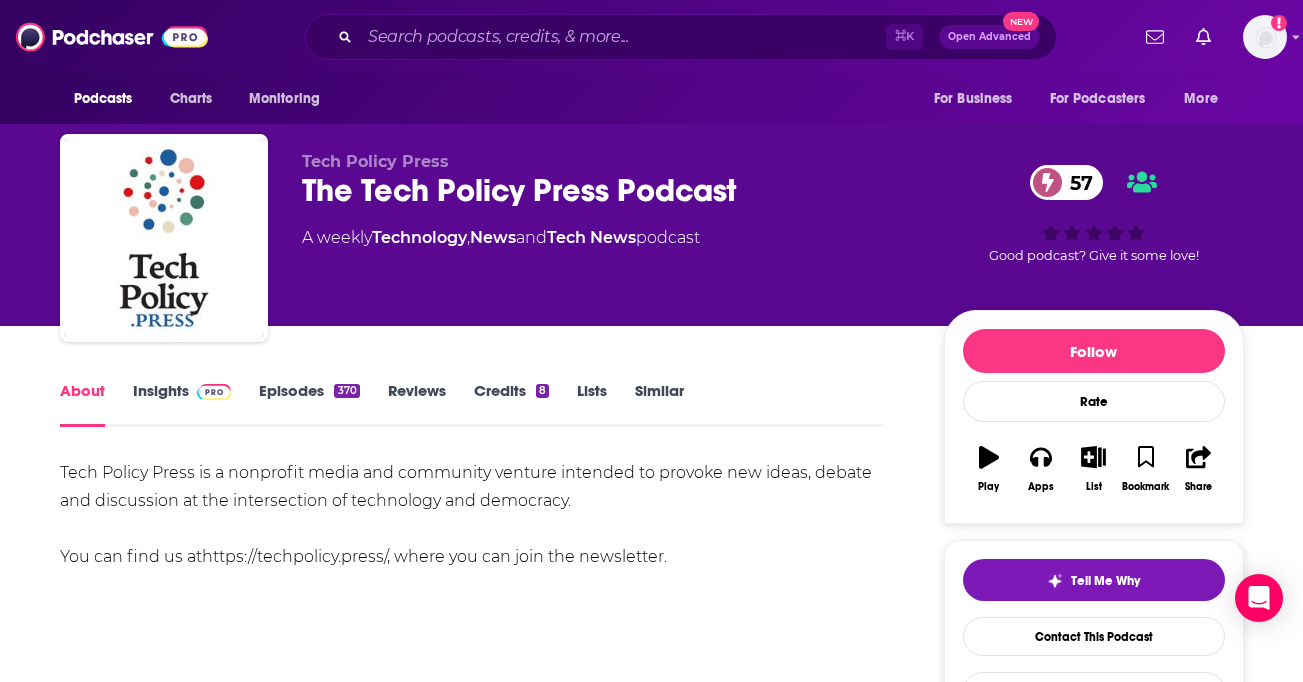 click on "About Insights Episodes 370 Reviews Credits 8 Lists Similar Tech Policy Press is a nonprofit media and community venture intended to provoke new ideas, debate and discussion at the intersection of technology and democracy.
You can find us at  https://techpolicy.press/ , where you can join the newsletter. Show More Creators & Guests View All Add Creators Guest Candace Rondeaux 1 episode Guest Adrienne LaFrance 1 episode Guest Quinta Jurecic 1 episode Guest Danielle Citron 1 episode Add Creators Recent Episodes View All Through to Thriving: Advocating for Change with Nora Benavidez Aug 3rd, 2025 Unpacking China's Global AI Governance Plan Aug 2nd, 2025 Considering Trump’s AI Plan and the Future It Portends Jul 24th, 2025 View All Episodes Podcast Reviews This podcast hasn't been reviewed yet. You can  add a review   to show others what you thought. Mentioned In These Lists There are no lists that include  "The Tech Policy Press Podcast" . You can    add this podcast   to a new or existing list. Refresh Feed" at bounding box center (652, 1272) 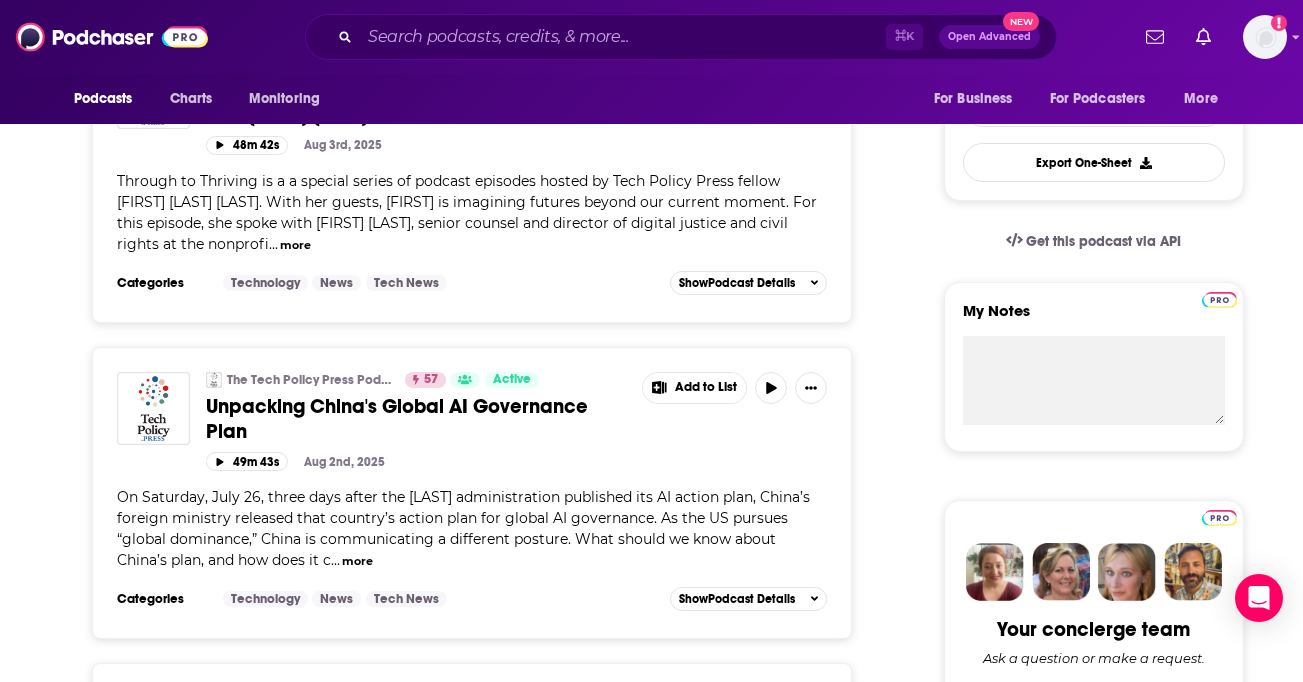 scroll, scrollTop: 501, scrollLeft: 0, axis: vertical 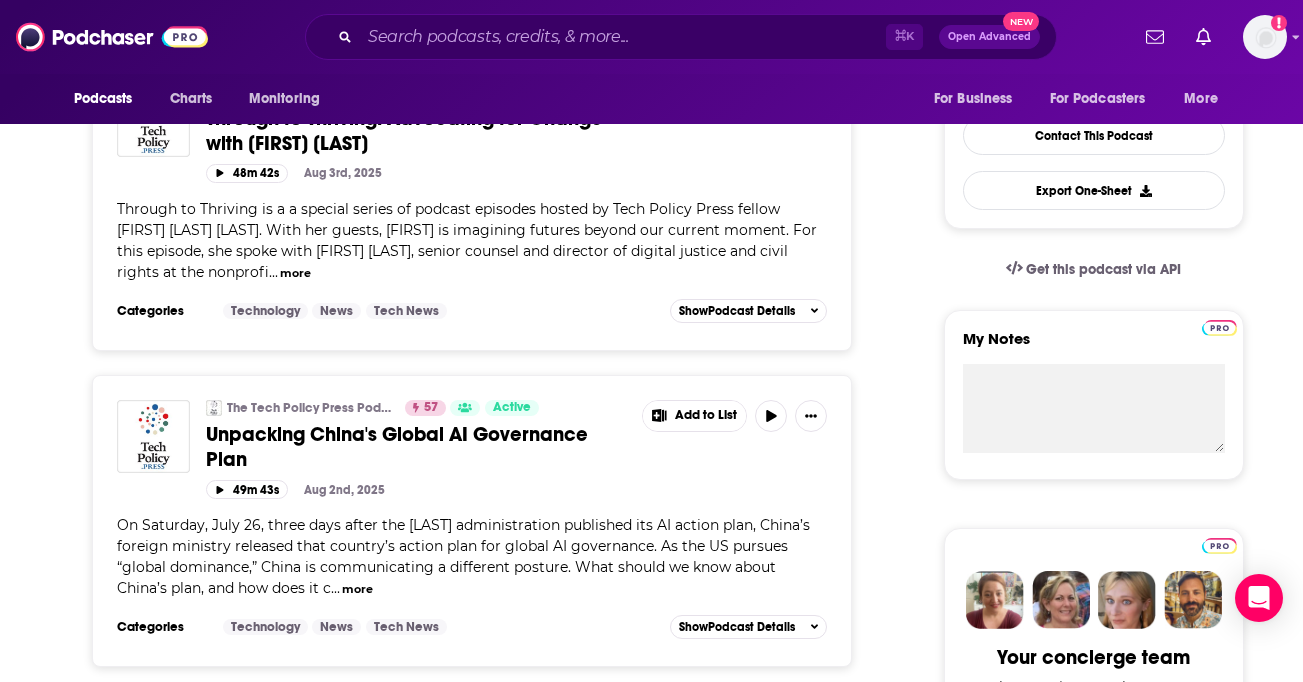 click on "more" at bounding box center [357, 589] 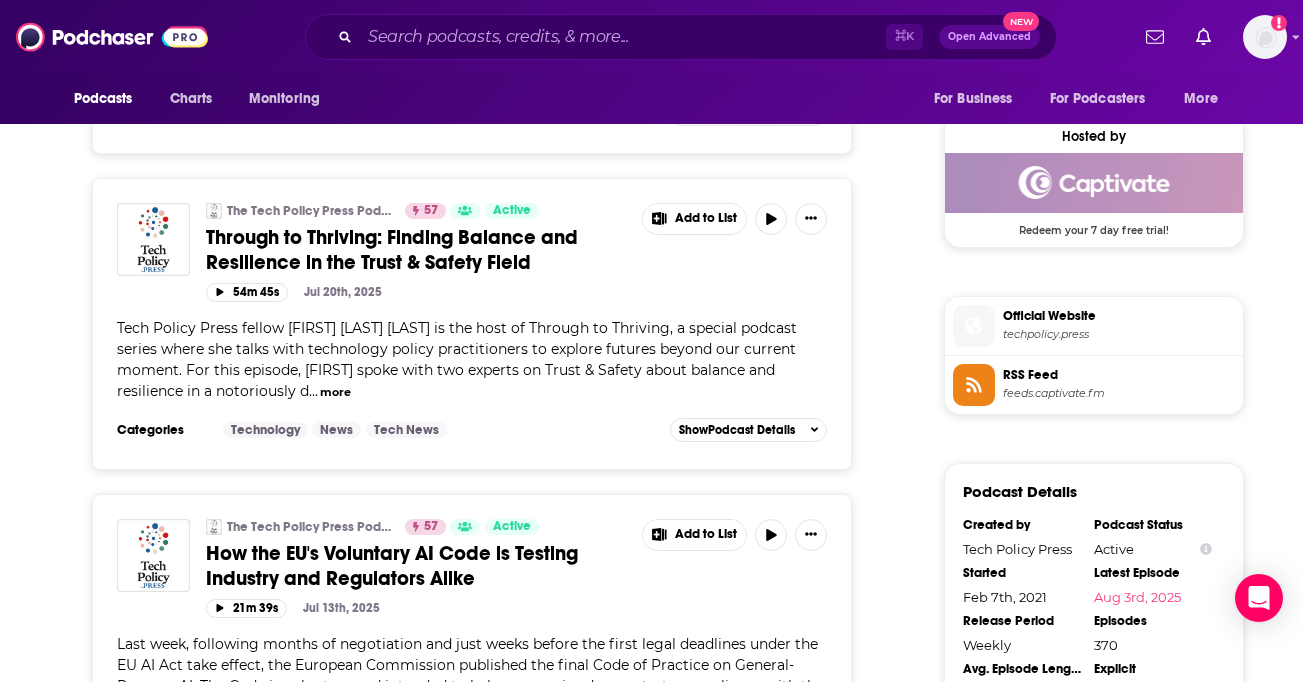 scroll, scrollTop: 1603, scrollLeft: 0, axis: vertical 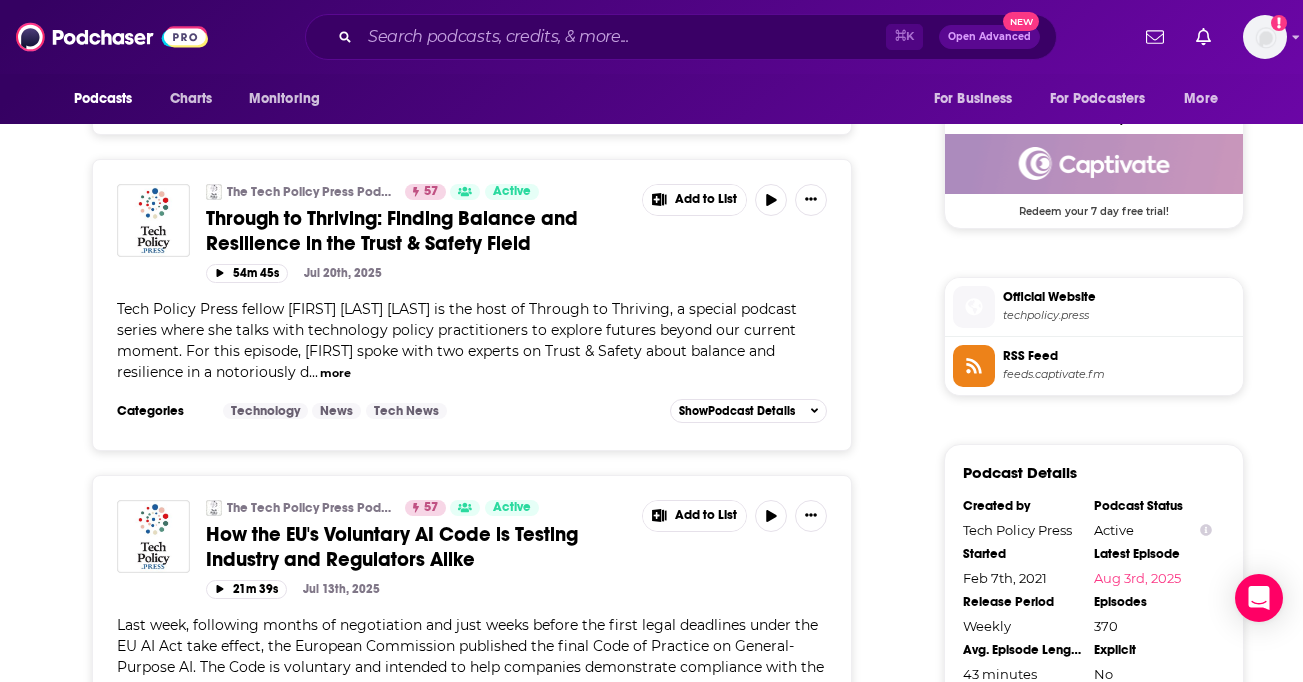 click on "more" at bounding box center (335, 373) 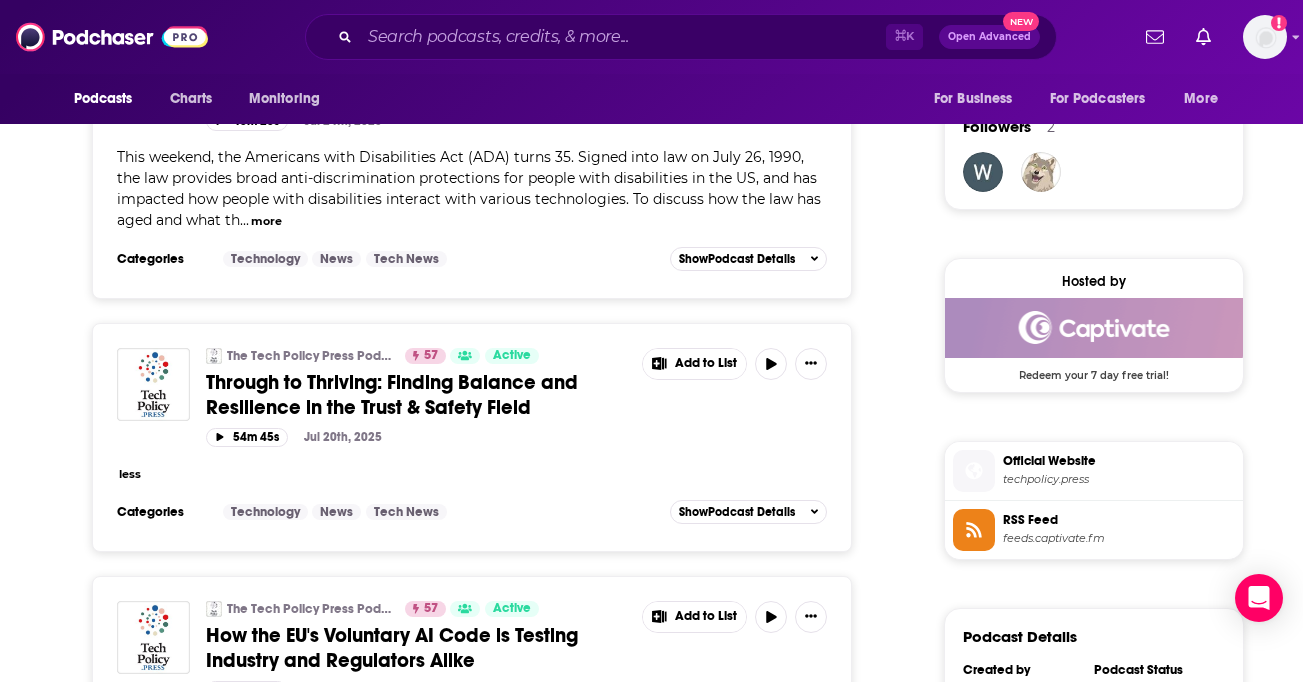 scroll, scrollTop: 1455, scrollLeft: 0, axis: vertical 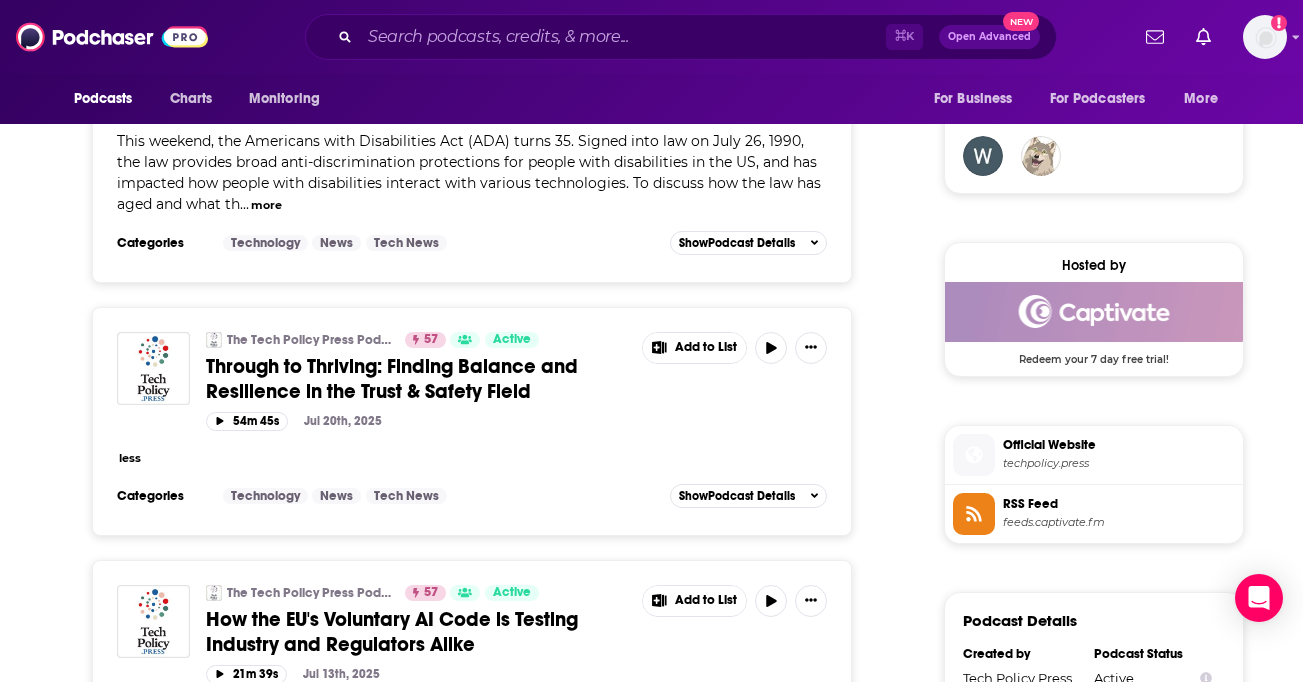 click on "less" at bounding box center (130, 458) 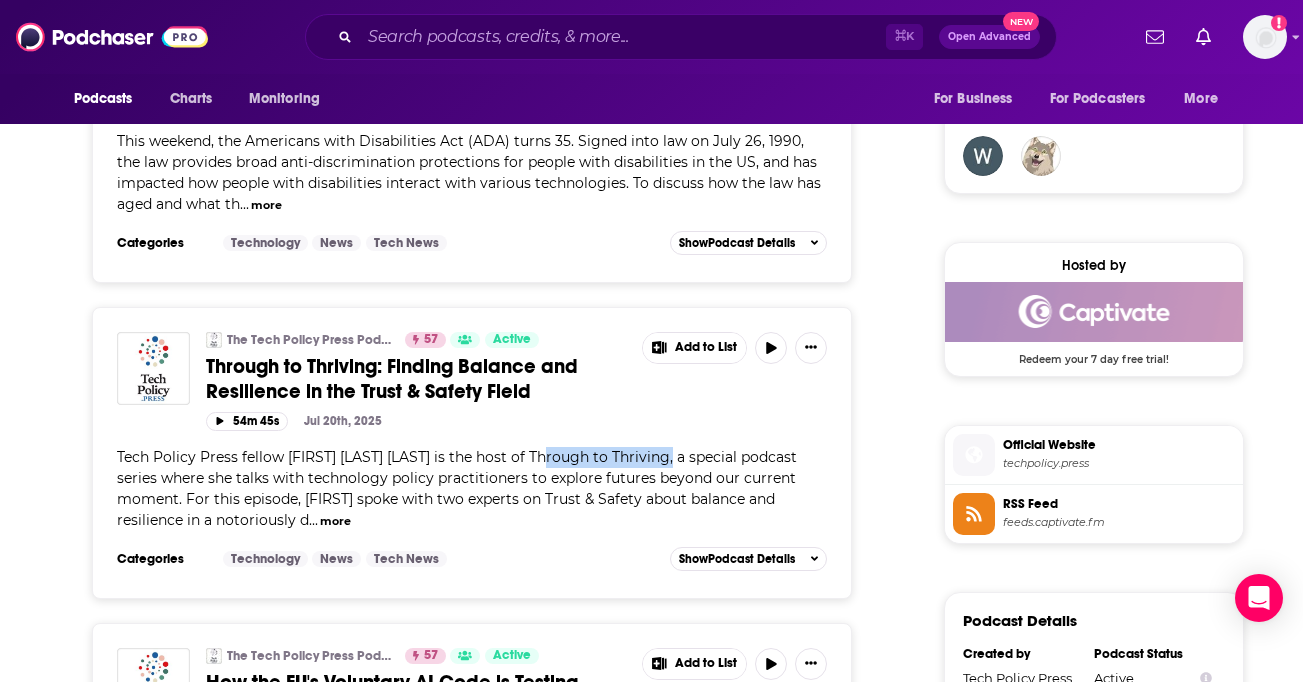 drag, startPoint x: 539, startPoint y: 452, endPoint x: 666, endPoint y: 455, distance: 127.03543 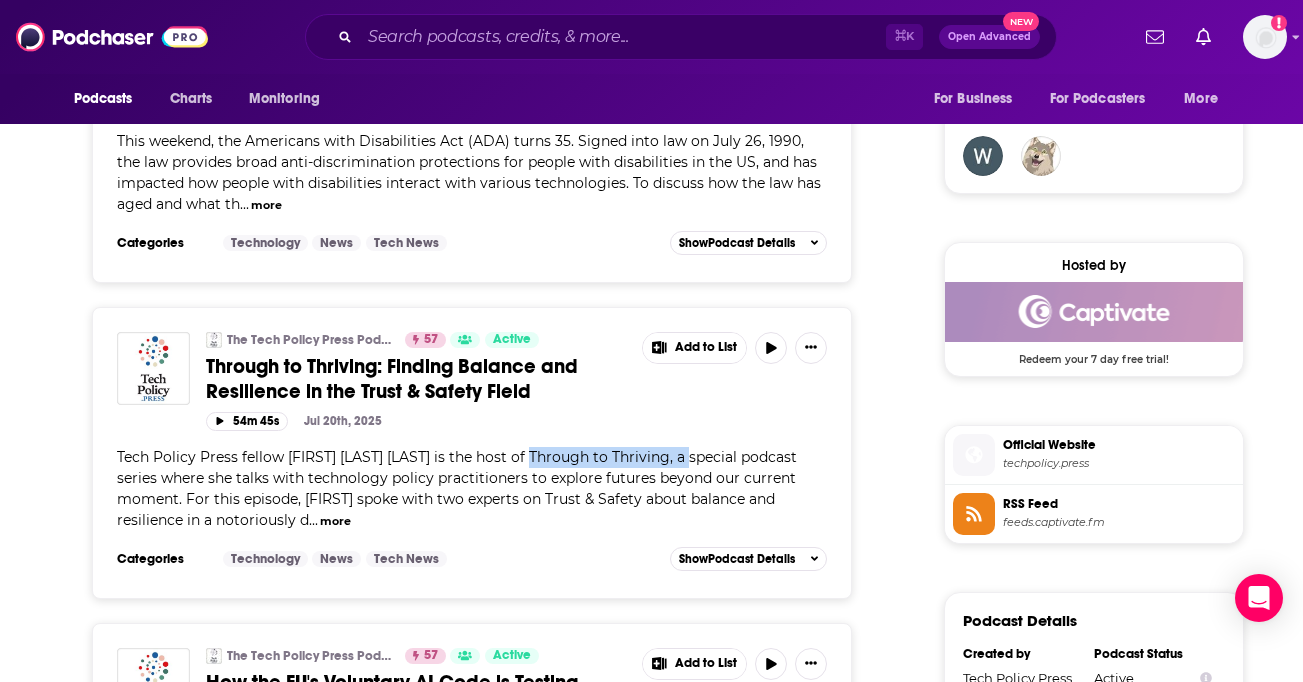 drag, startPoint x: 682, startPoint y: 458, endPoint x: 527, endPoint y: 453, distance: 155.08063 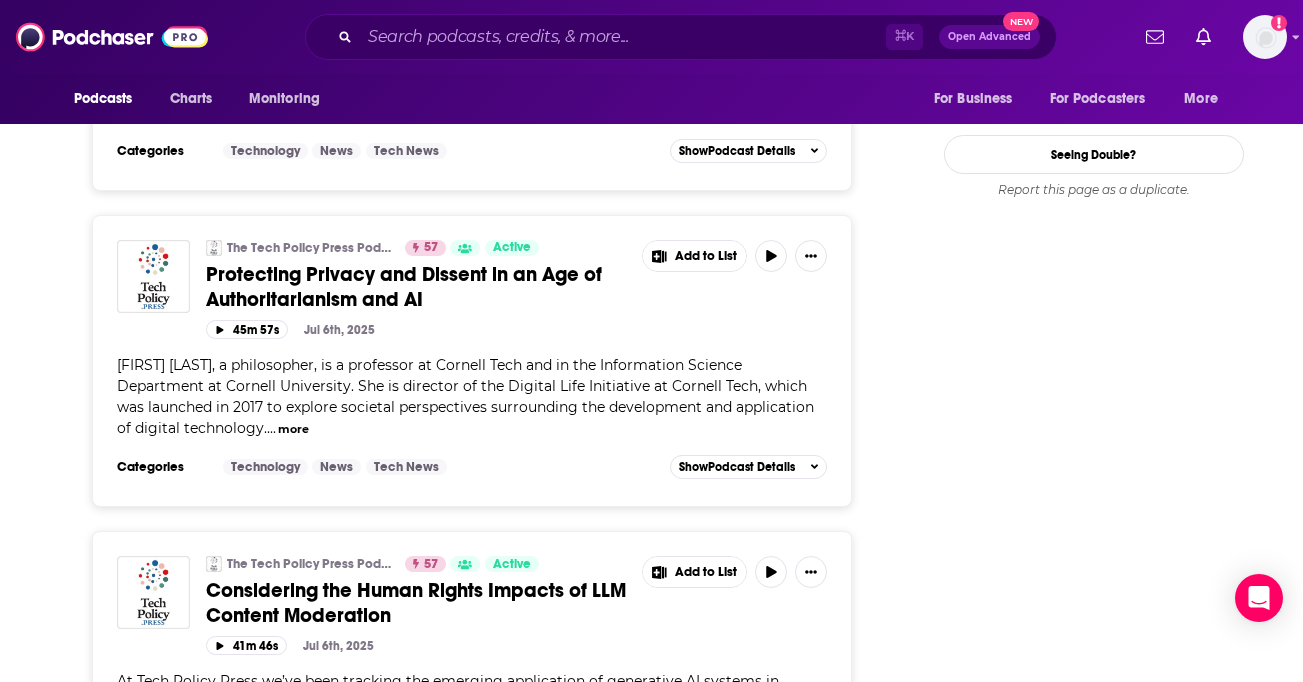 scroll, scrollTop: 2502, scrollLeft: 0, axis: vertical 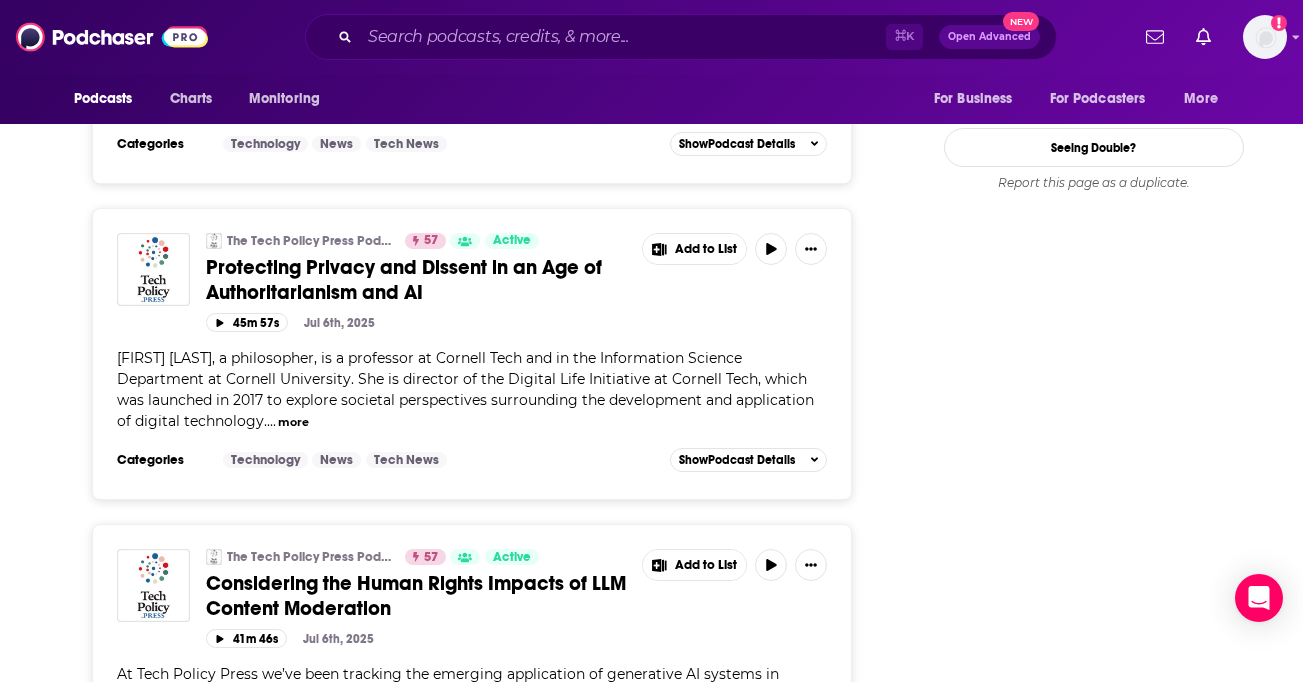 click on "more" at bounding box center [293, 422] 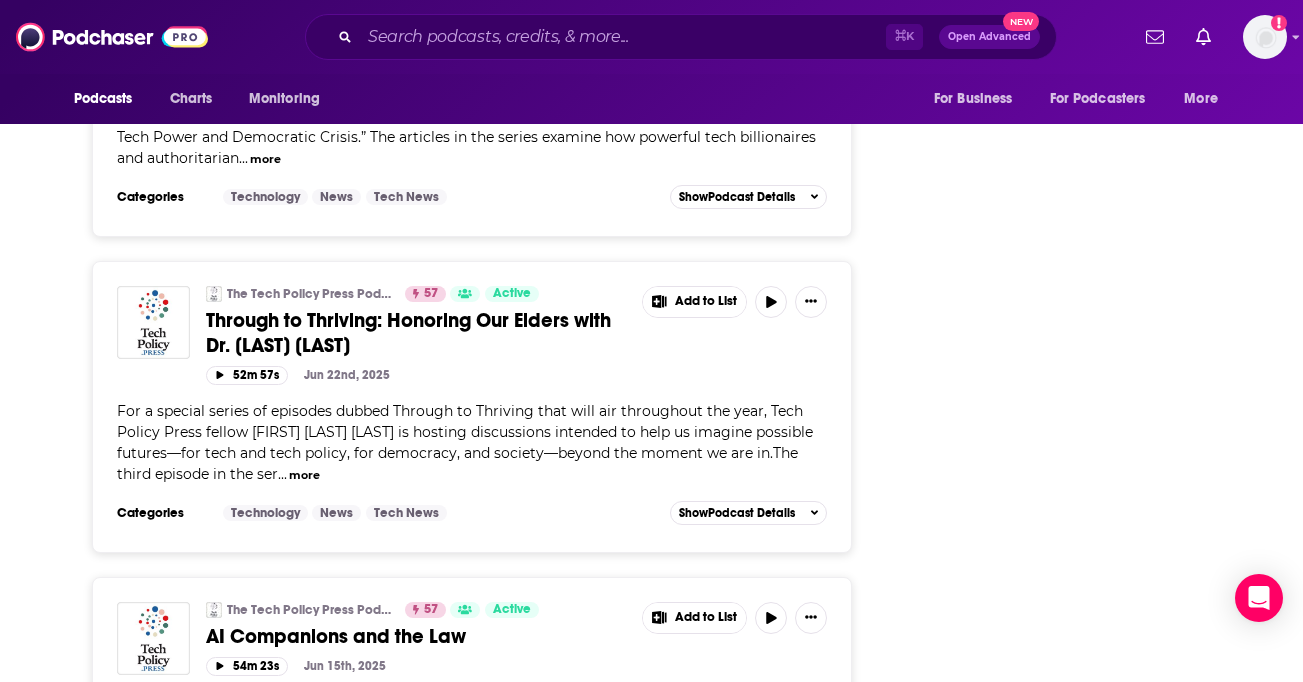 scroll, scrollTop: 3360, scrollLeft: 0, axis: vertical 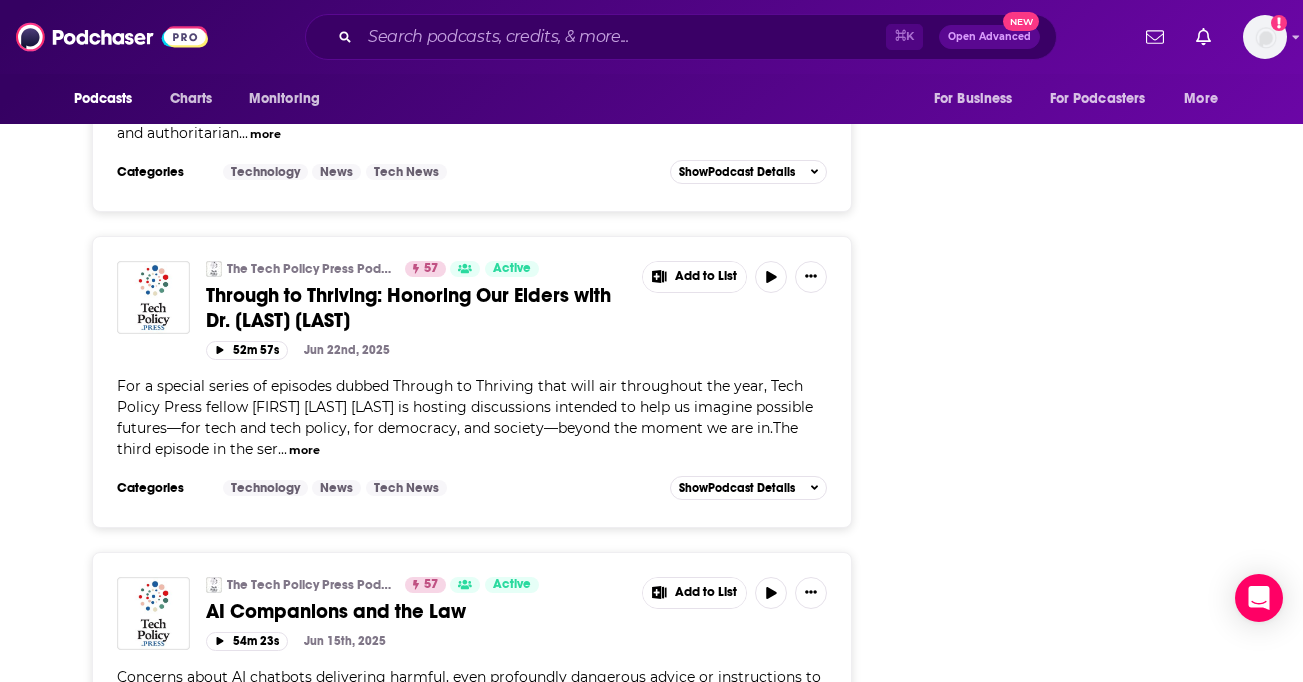click on "more" at bounding box center [304, 450] 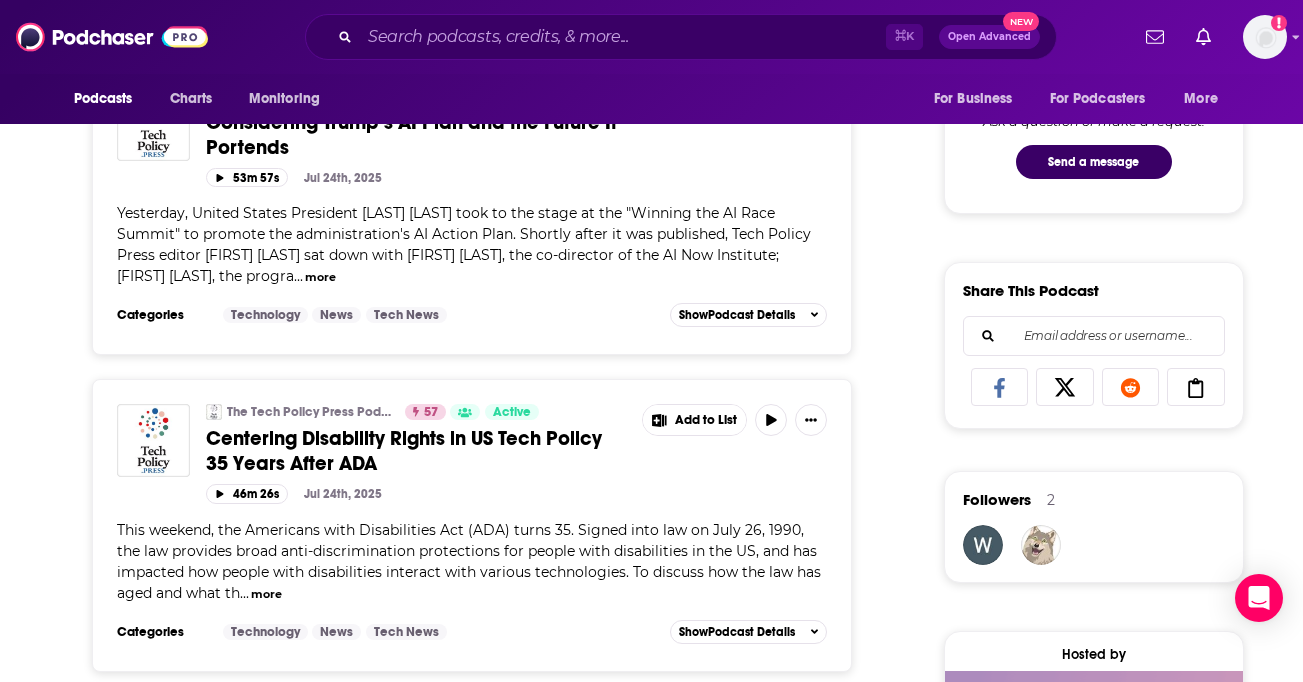 scroll, scrollTop: 0, scrollLeft: 0, axis: both 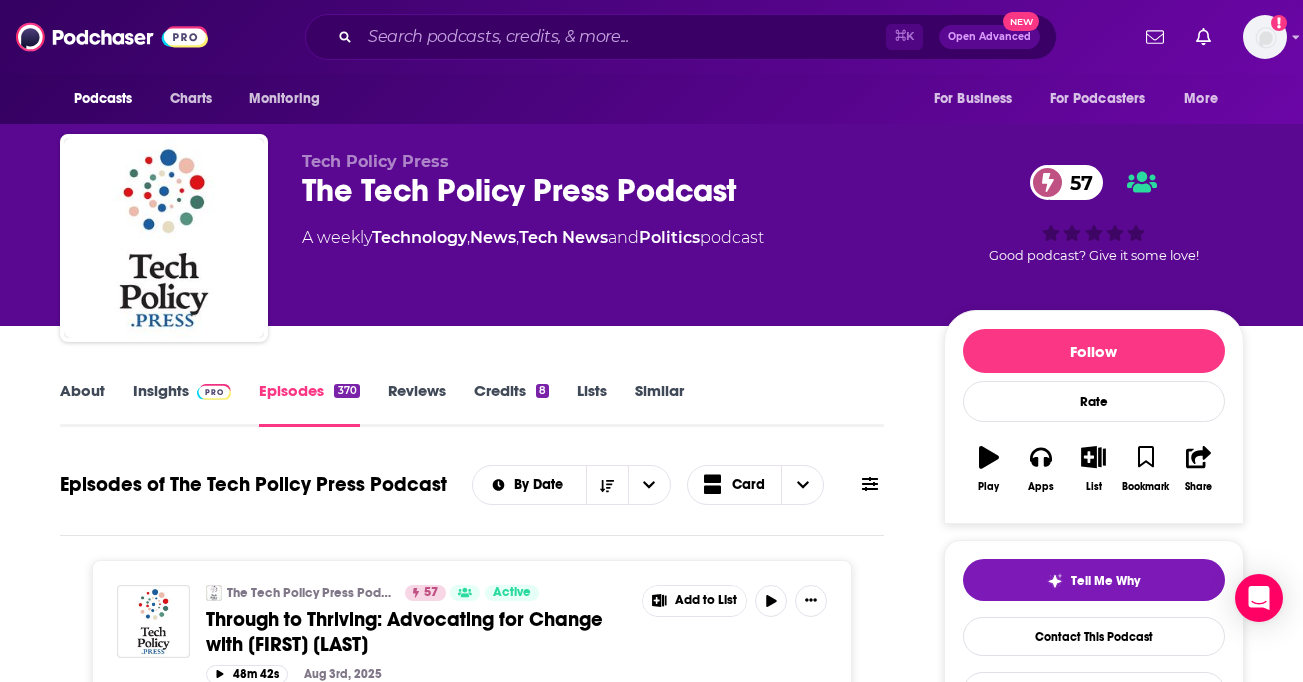 click on "Insights" at bounding box center (182, 404) 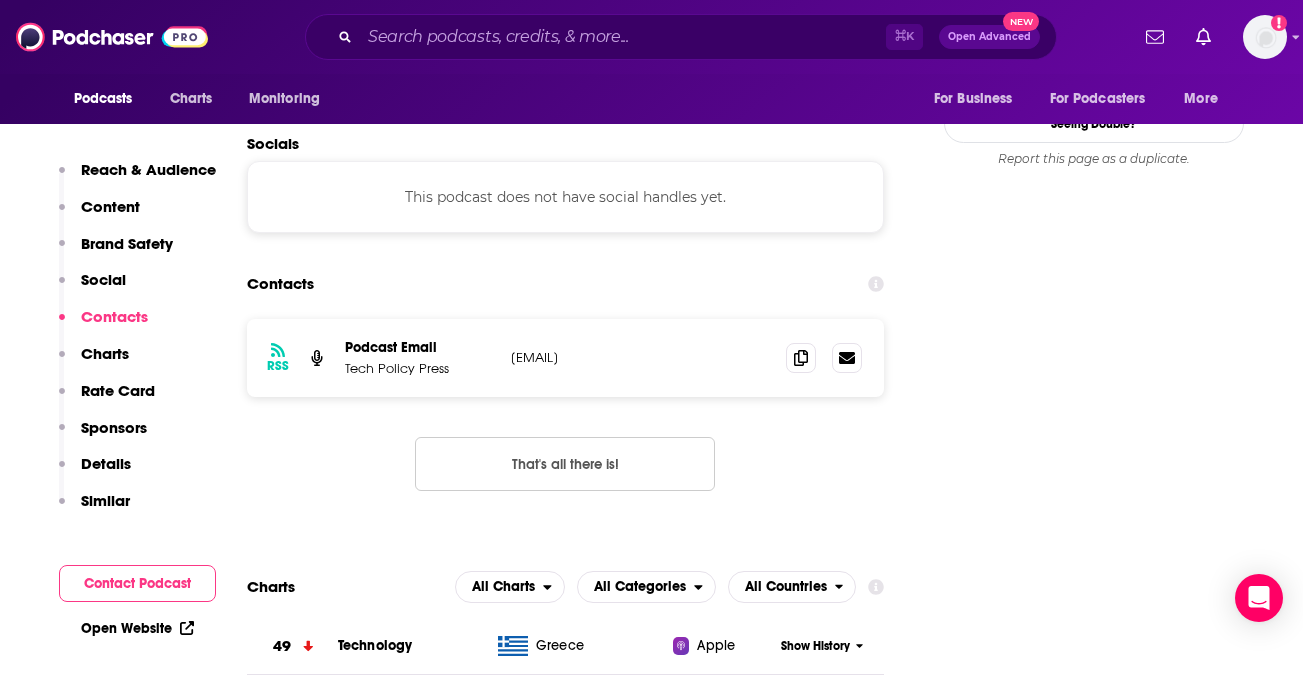 scroll, scrollTop: 2169, scrollLeft: 0, axis: vertical 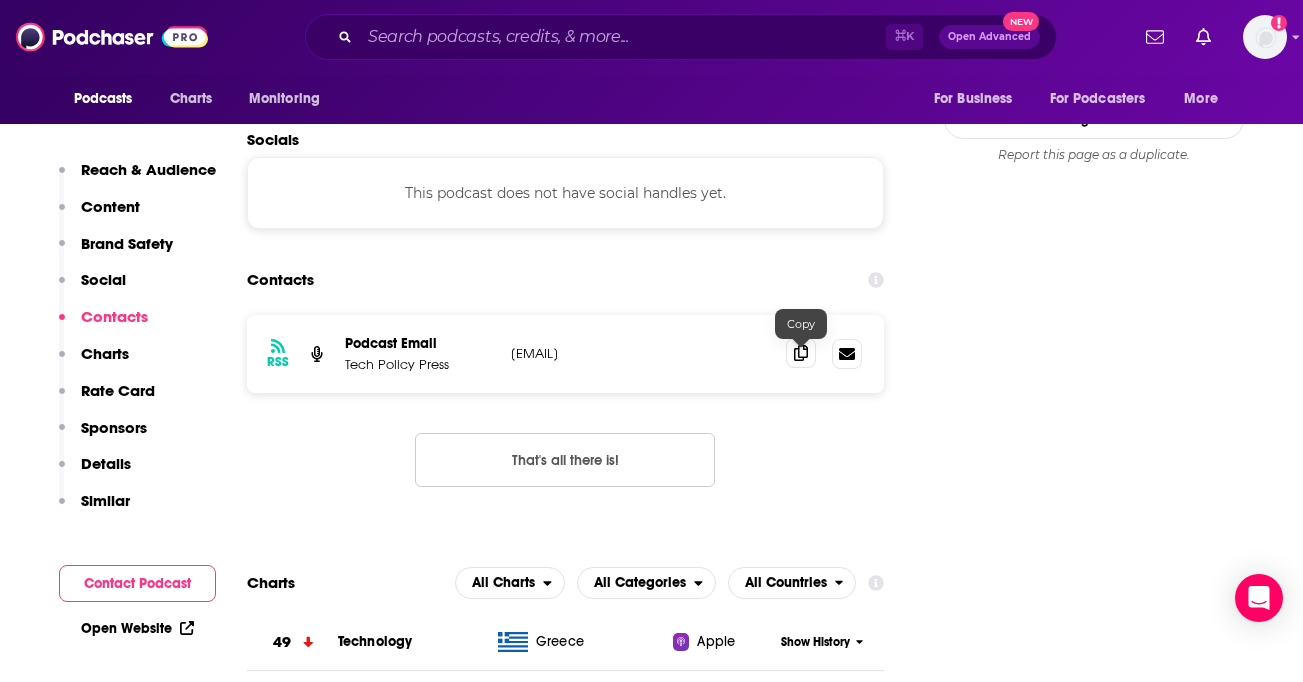 click 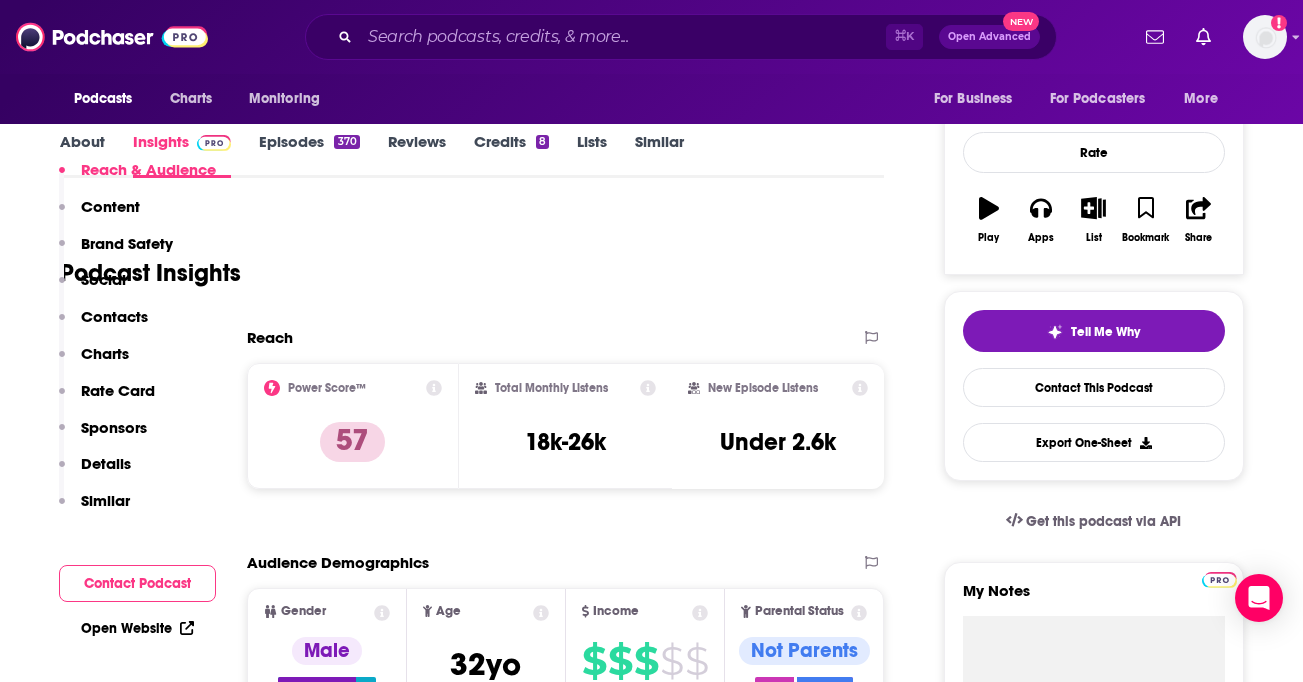 scroll, scrollTop: 0, scrollLeft: 0, axis: both 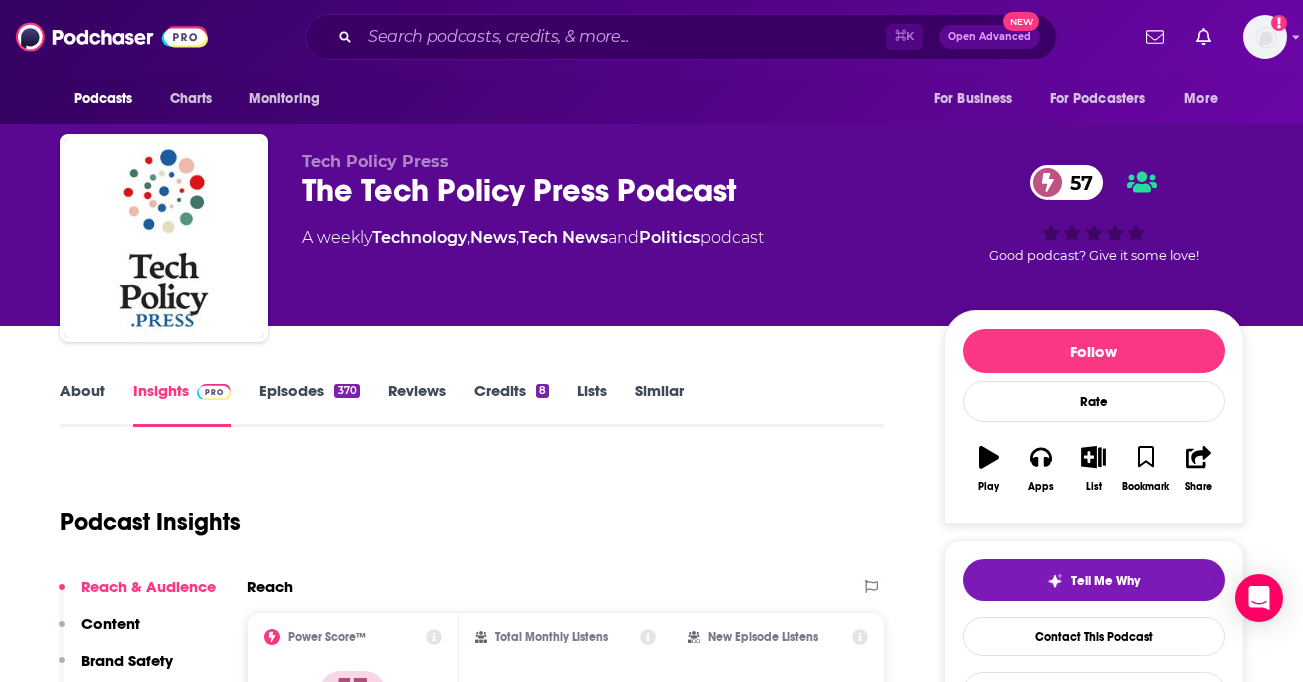 click on "Episodes 370" at bounding box center [309, 404] 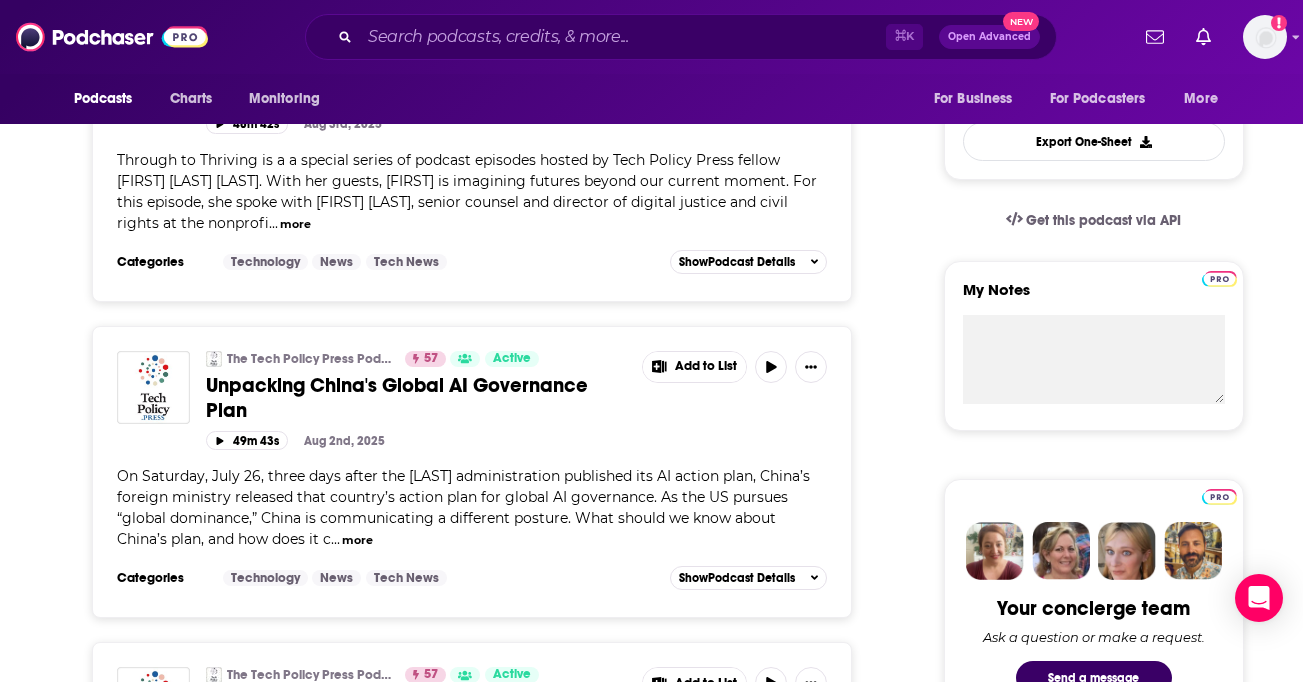 scroll, scrollTop: 552, scrollLeft: 0, axis: vertical 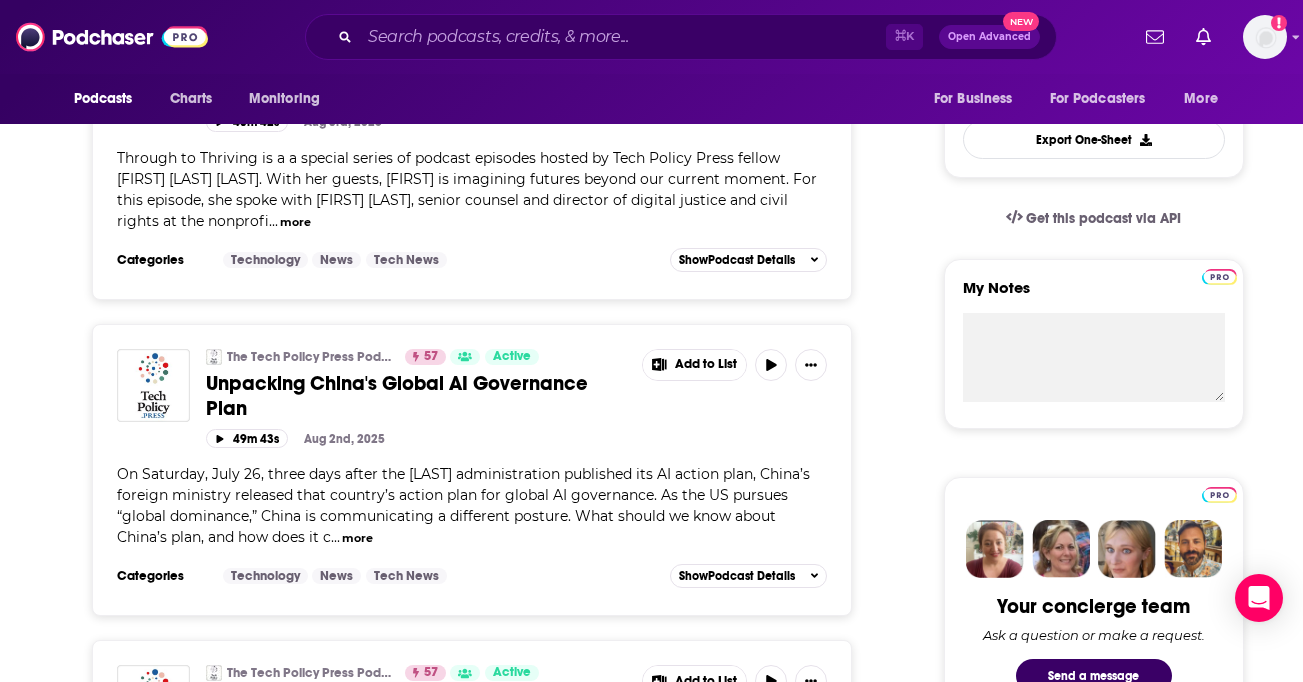 click on "more" at bounding box center [295, 222] 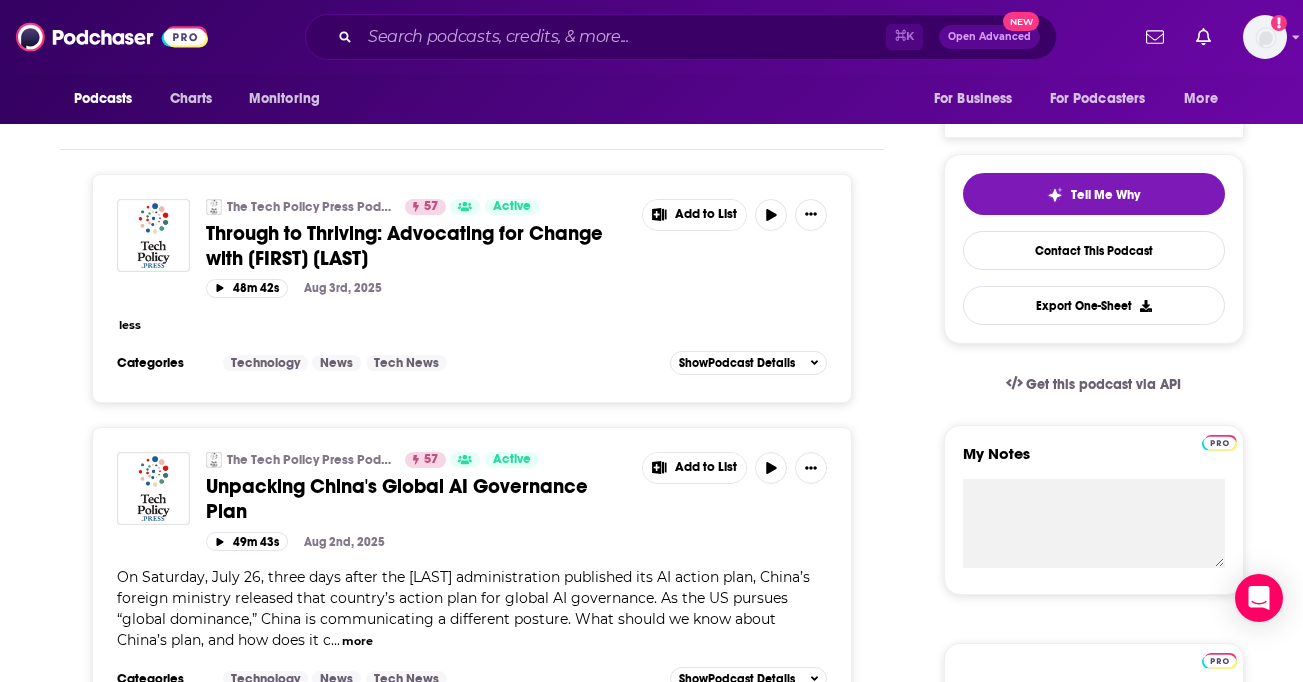 scroll, scrollTop: 391, scrollLeft: 0, axis: vertical 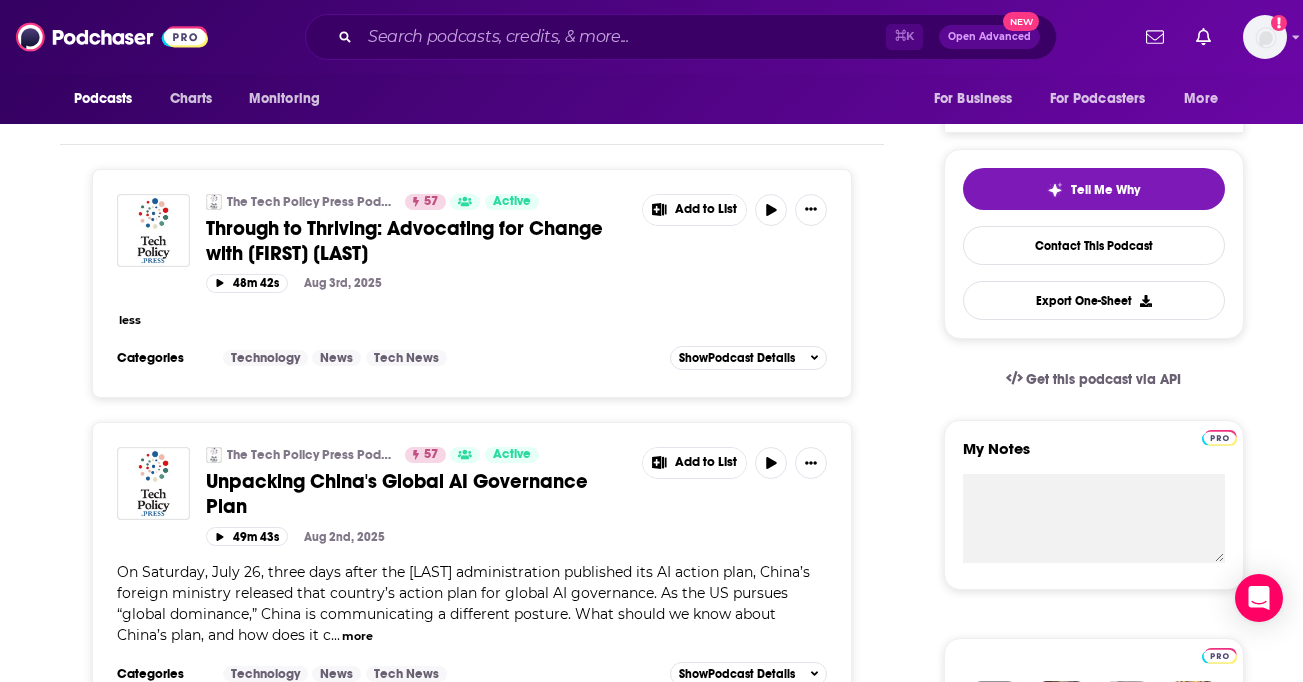click on "less" at bounding box center (130, 320) 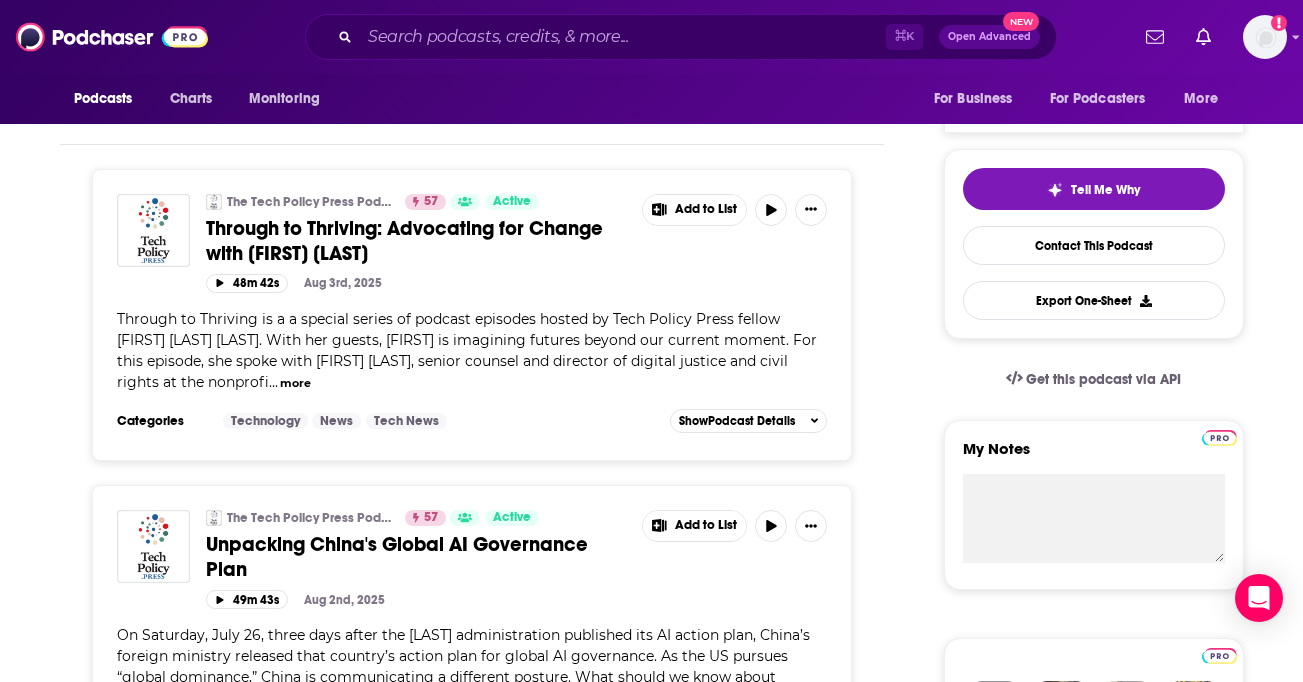 click on "more" at bounding box center [295, 383] 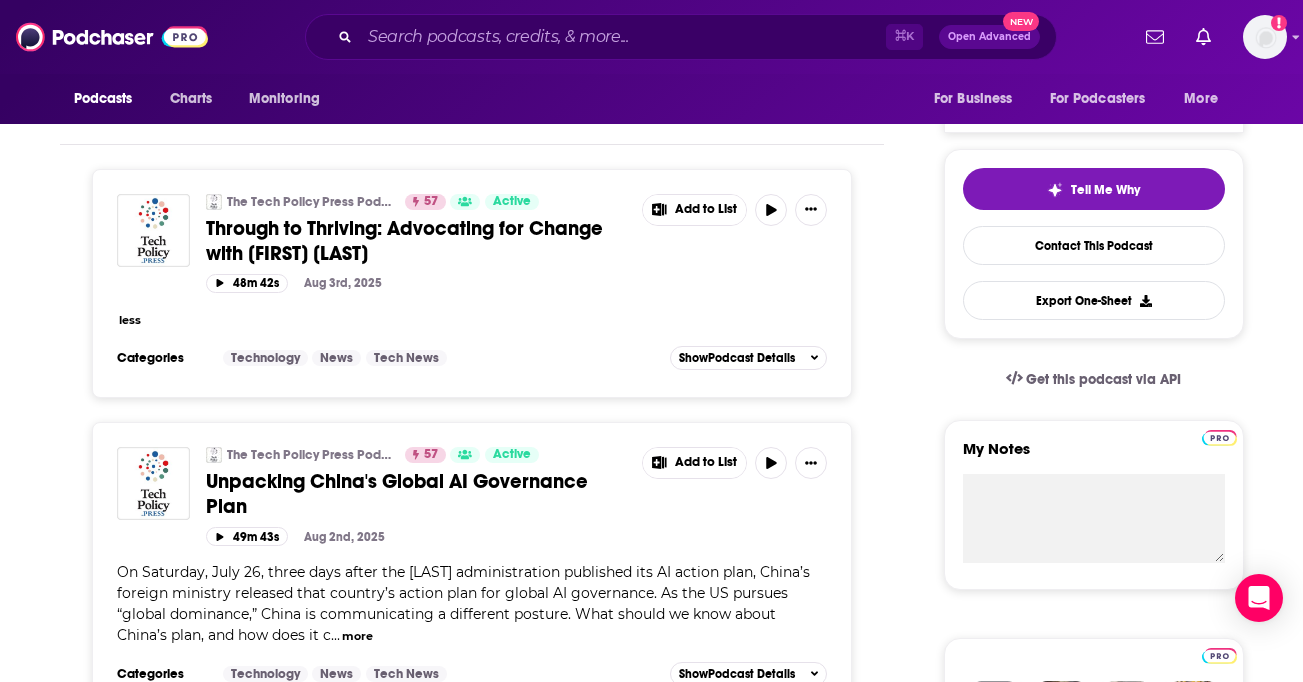 click on "less" at bounding box center [129, 319] 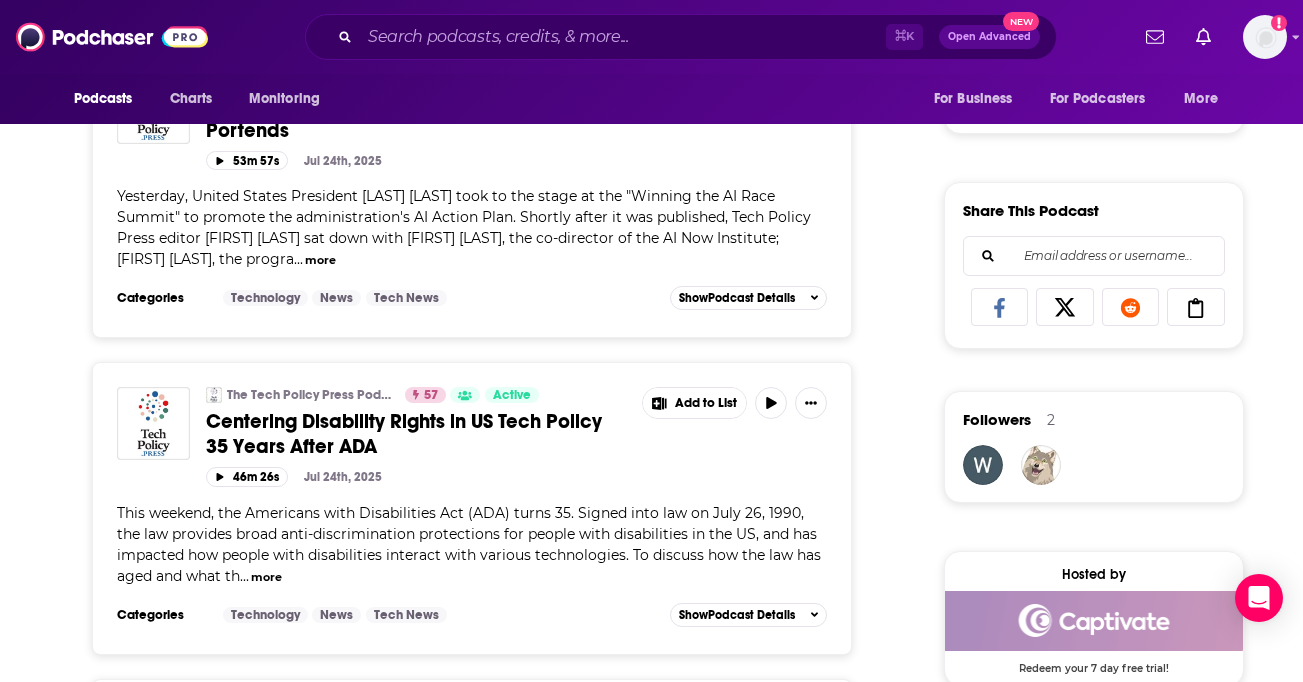 scroll, scrollTop: 1139, scrollLeft: 0, axis: vertical 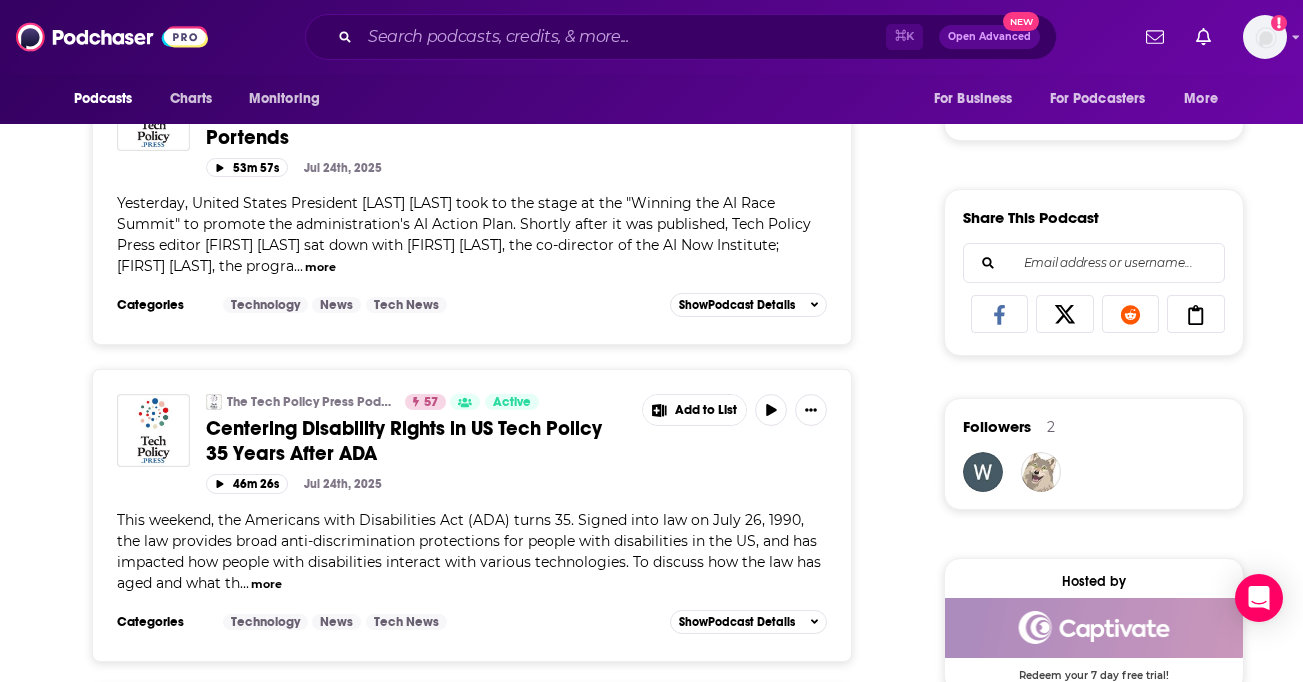 click on "more" at bounding box center (320, 267) 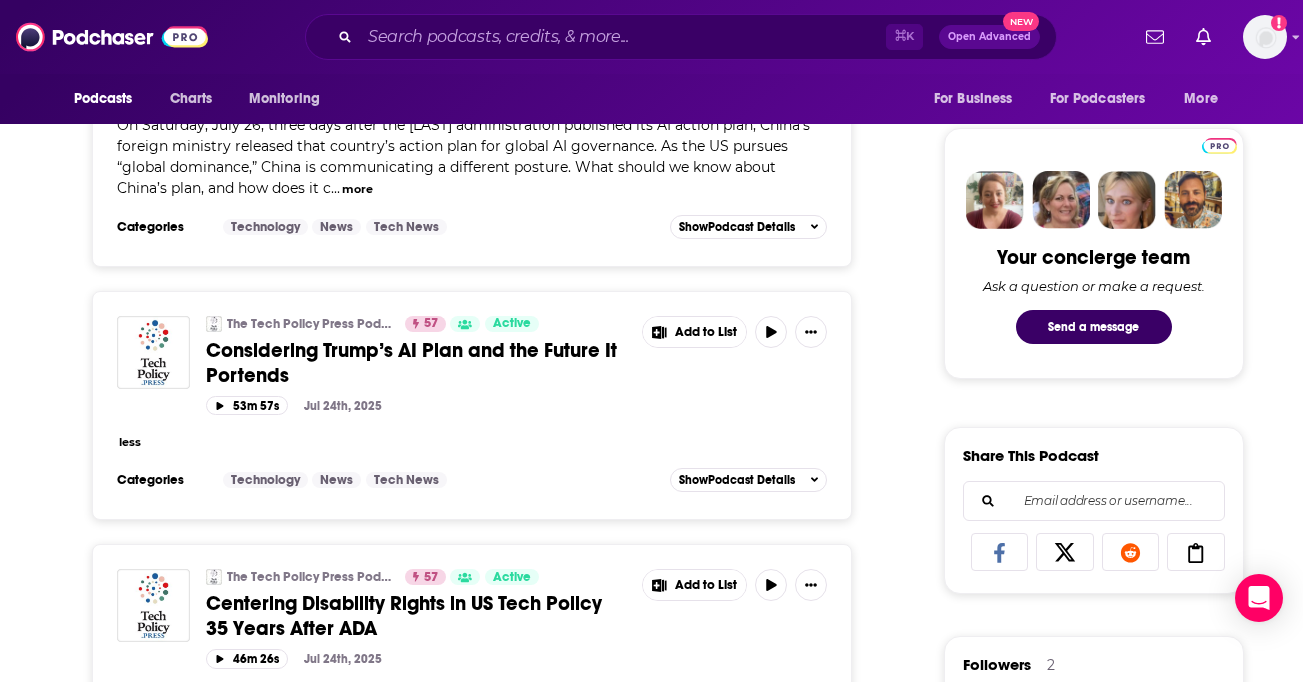 scroll, scrollTop: 893, scrollLeft: 0, axis: vertical 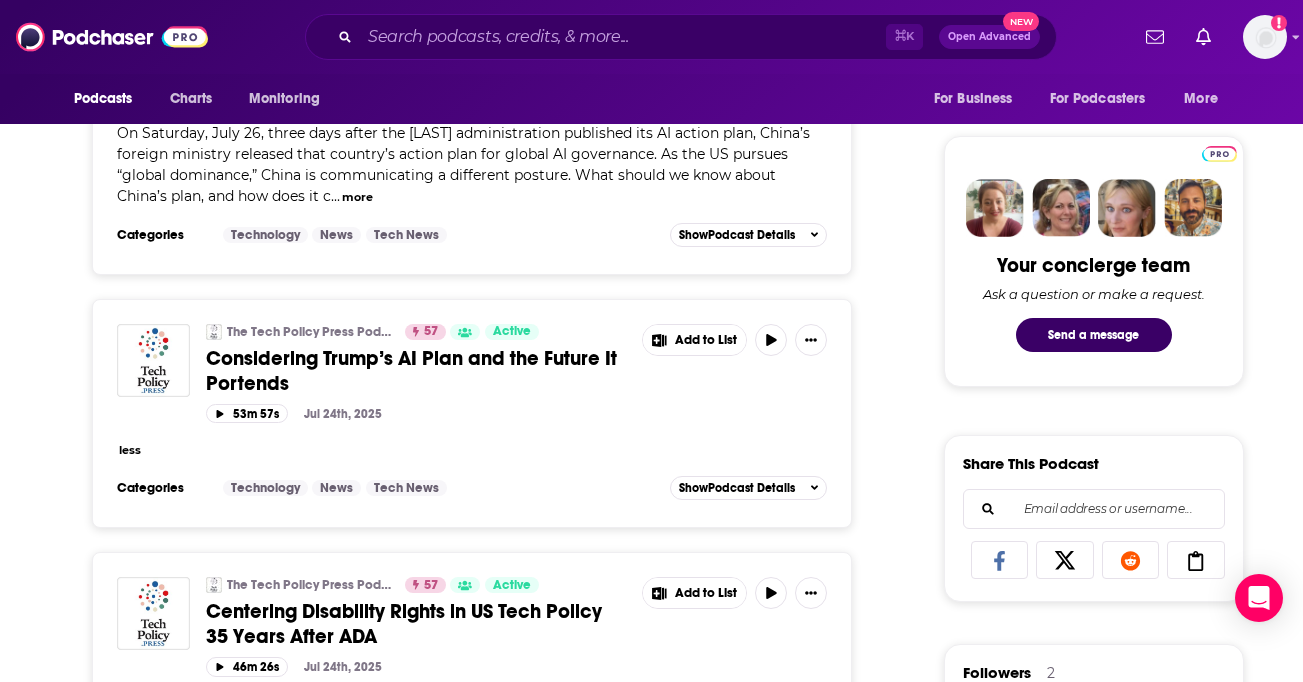 click on "less" at bounding box center [130, 450] 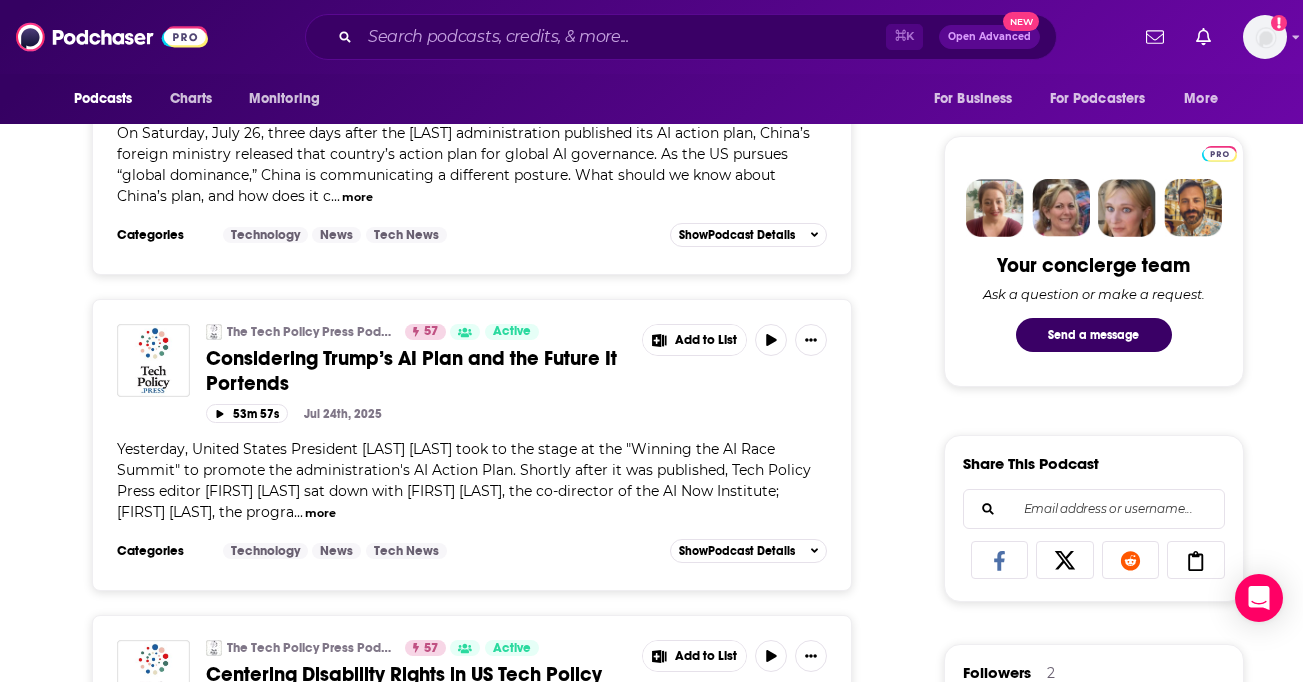 scroll, scrollTop: 0, scrollLeft: 0, axis: both 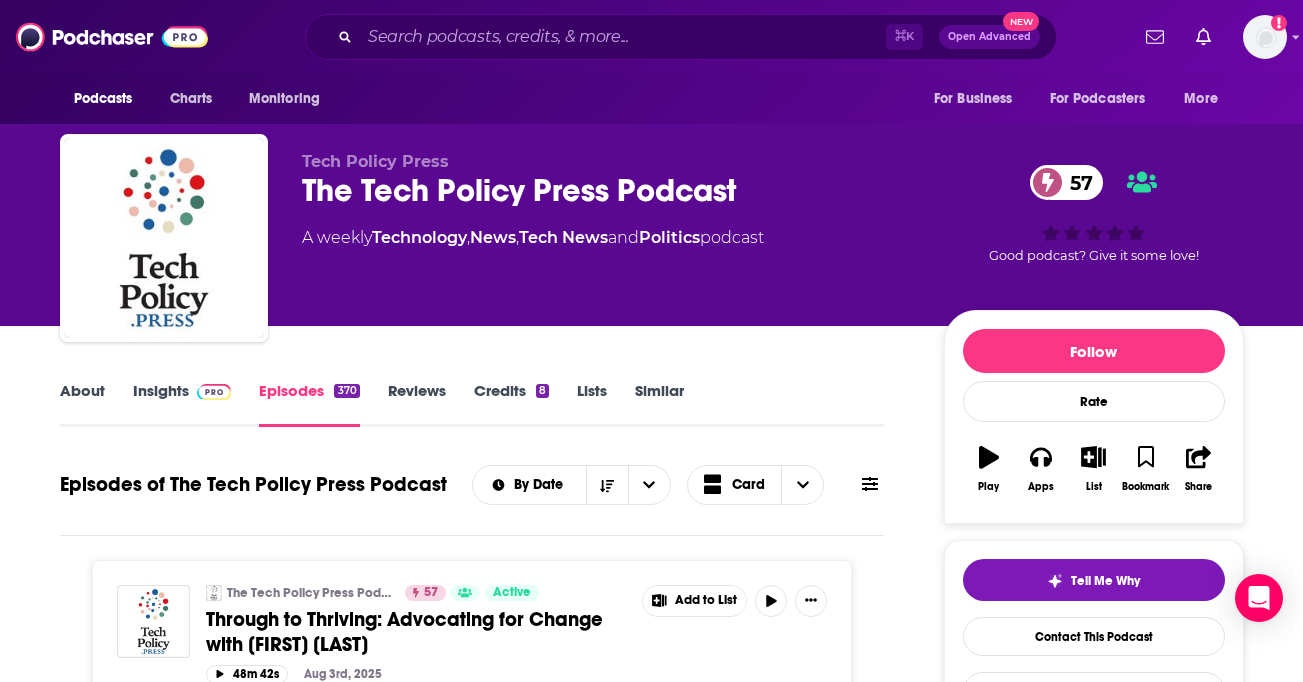 click on "About" at bounding box center [82, 404] 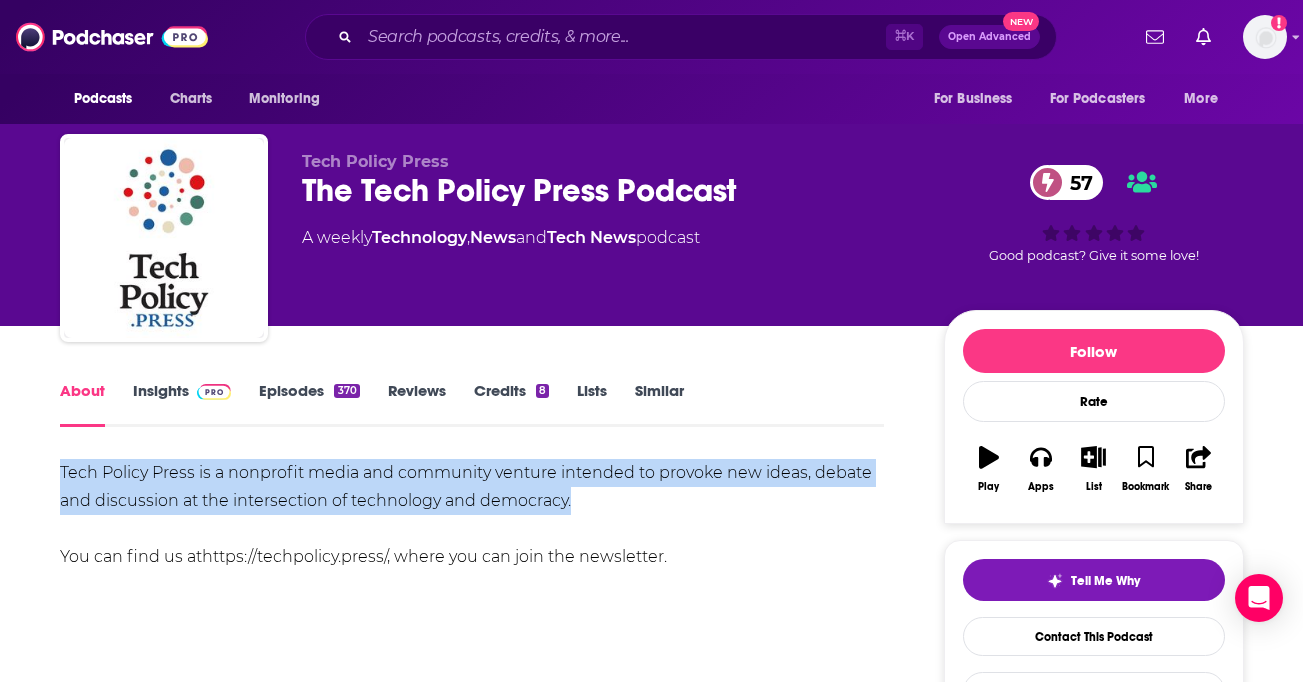 drag, startPoint x: 610, startPoint y: 506, endPoint x: 199, endPoint y: 450, distance: 414.79755 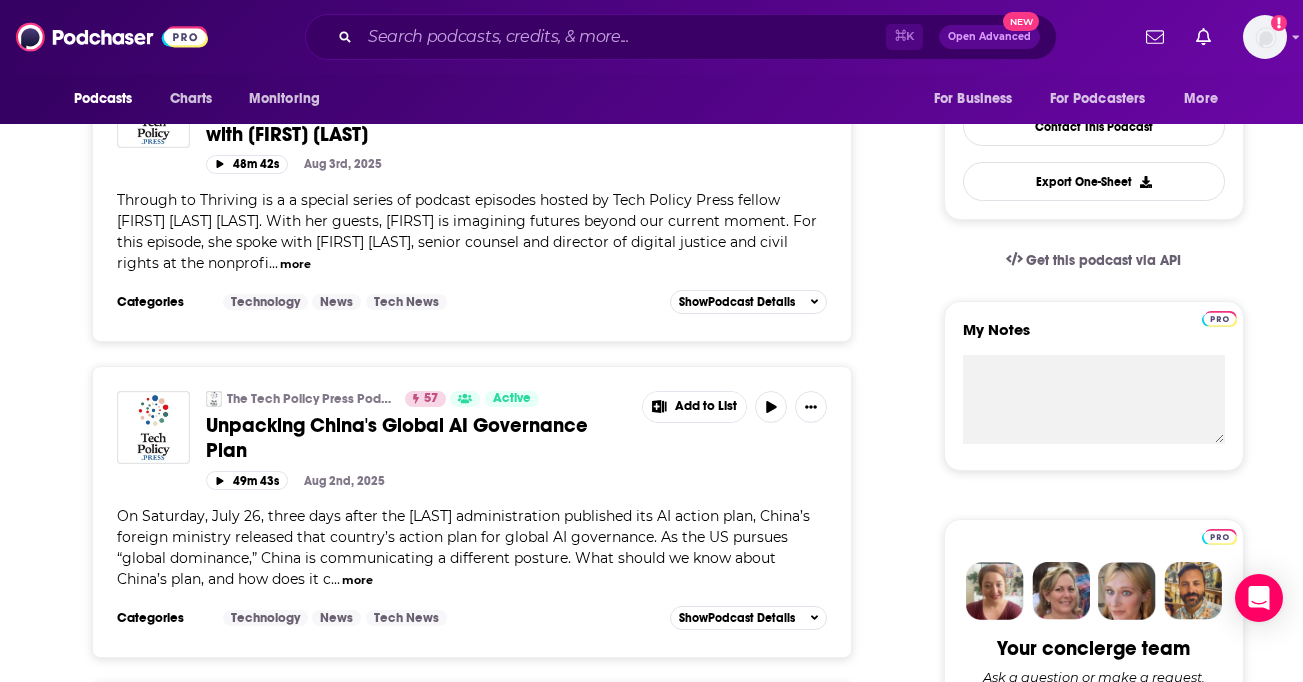 scroll, scrollTop: 637, scrollLeft: 0, axis: vertical 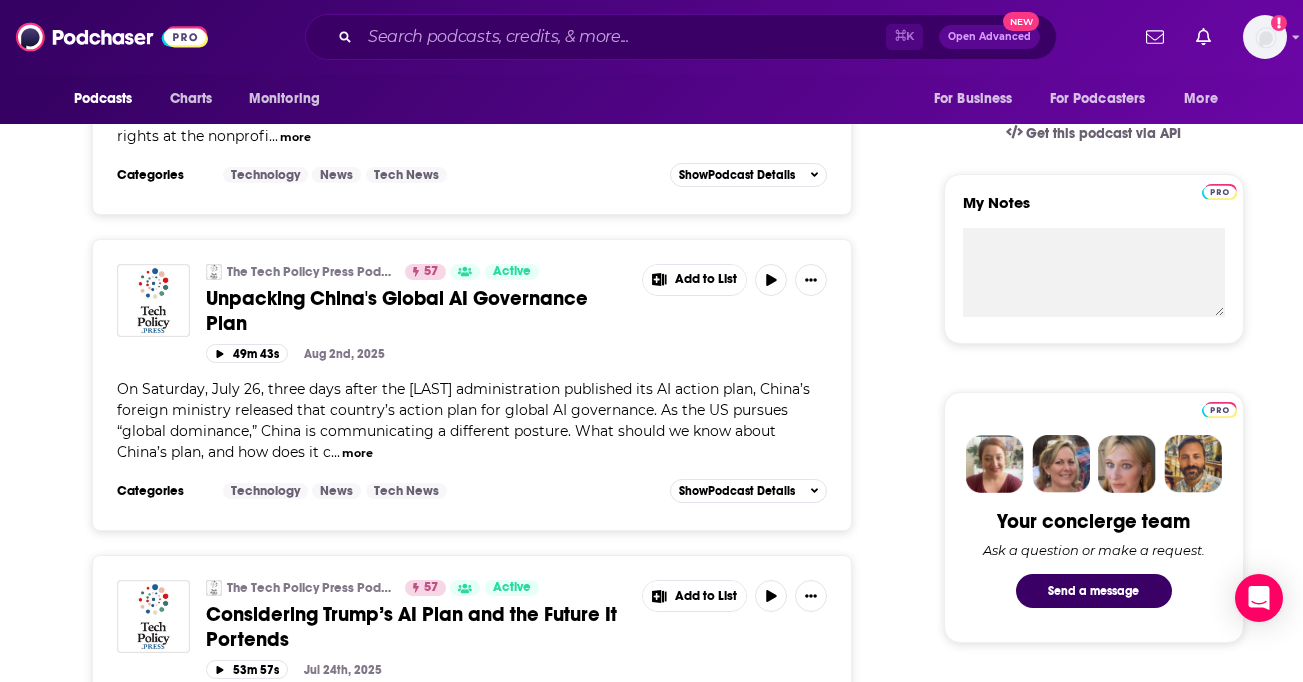 click on "more" at bounding box center [357, 453] 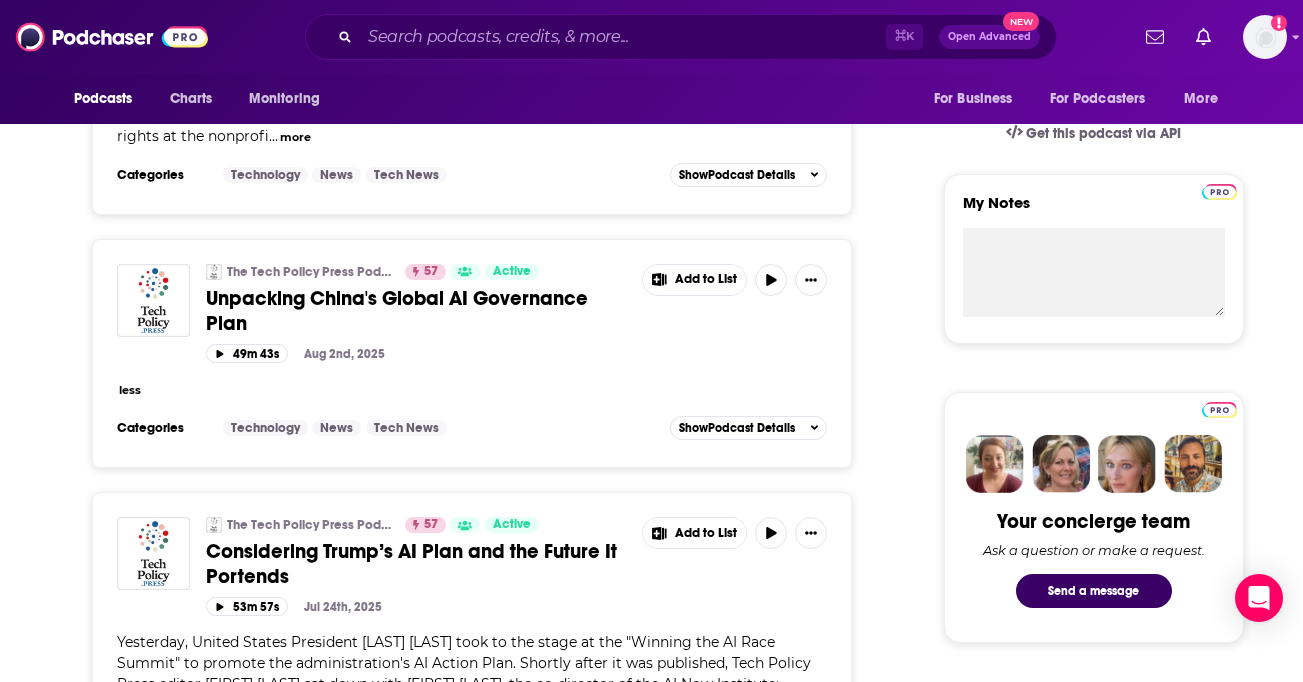 click on "less" at bounding box center [130, 390] 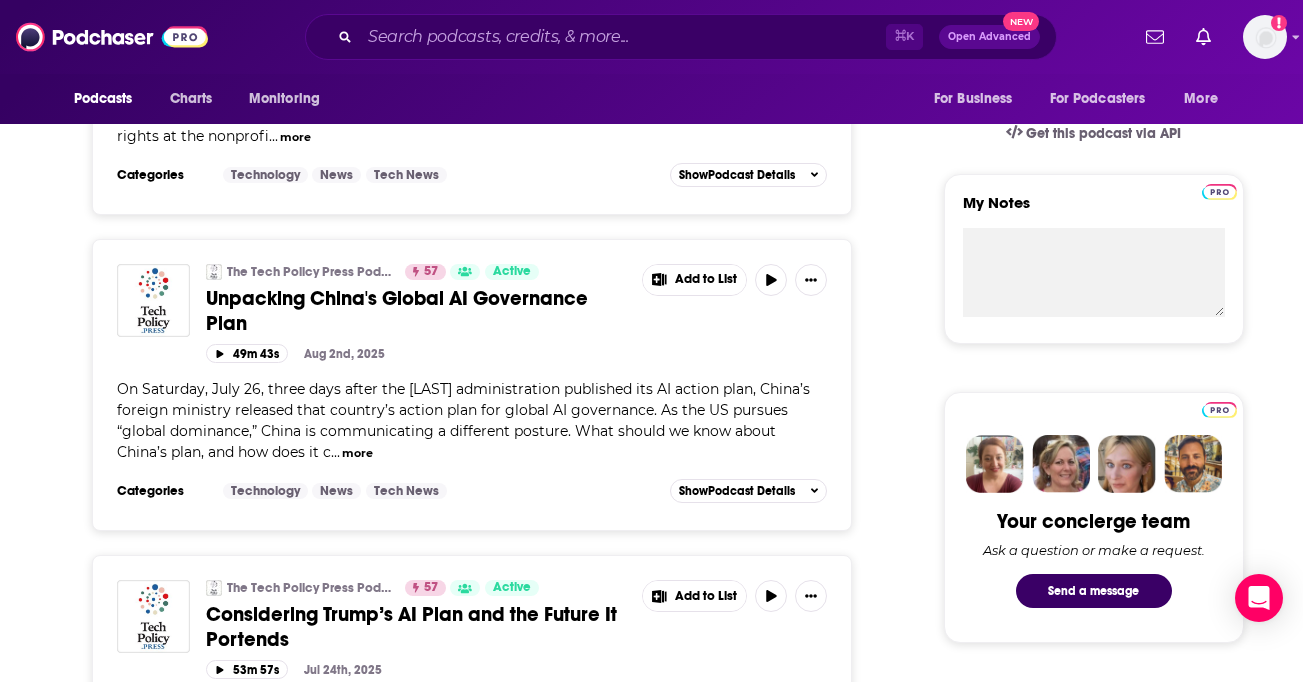 click on "Unpacking China's Global AI Governance Plan" at bounding box center [397, 311] 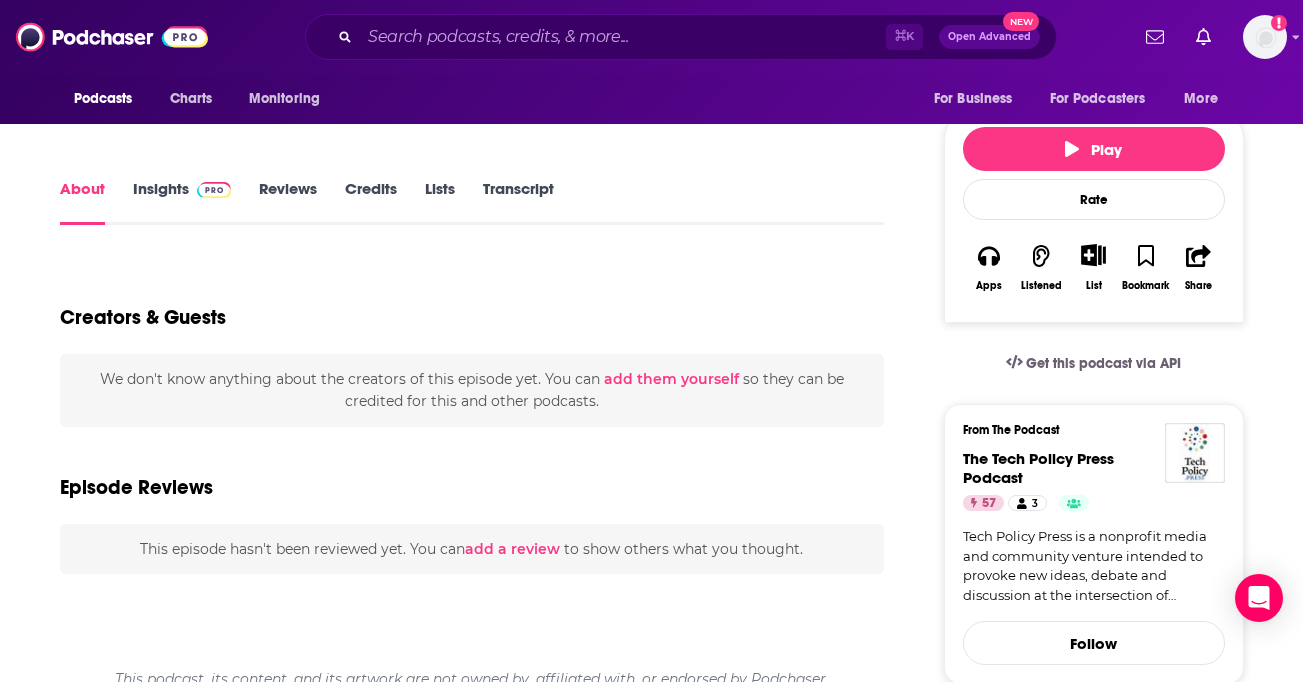 scroll, scrollTop: 307, scrollLeft: 0, axis: vertical 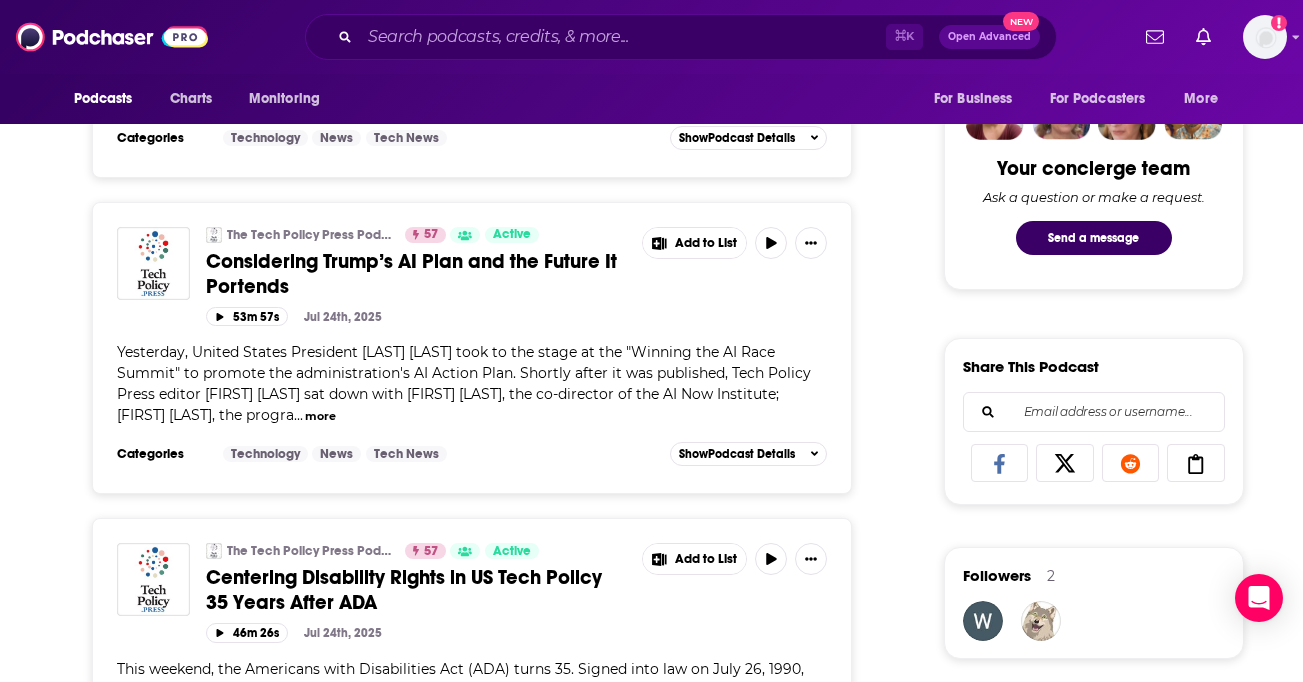 click on "Considering Trump’s AI Plan and the Future It Portends" at bounding box center [411, 274] 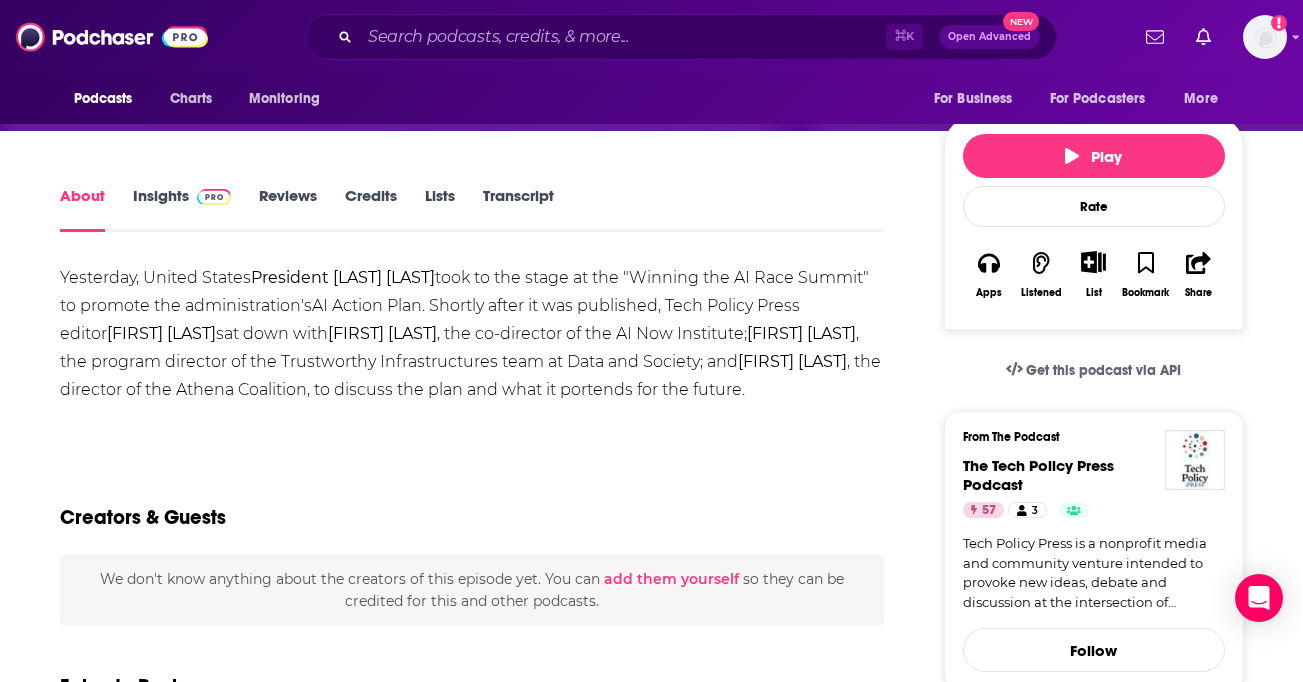 scroll, scrollTop: 258, scrollLeft: 0, axis: vertical 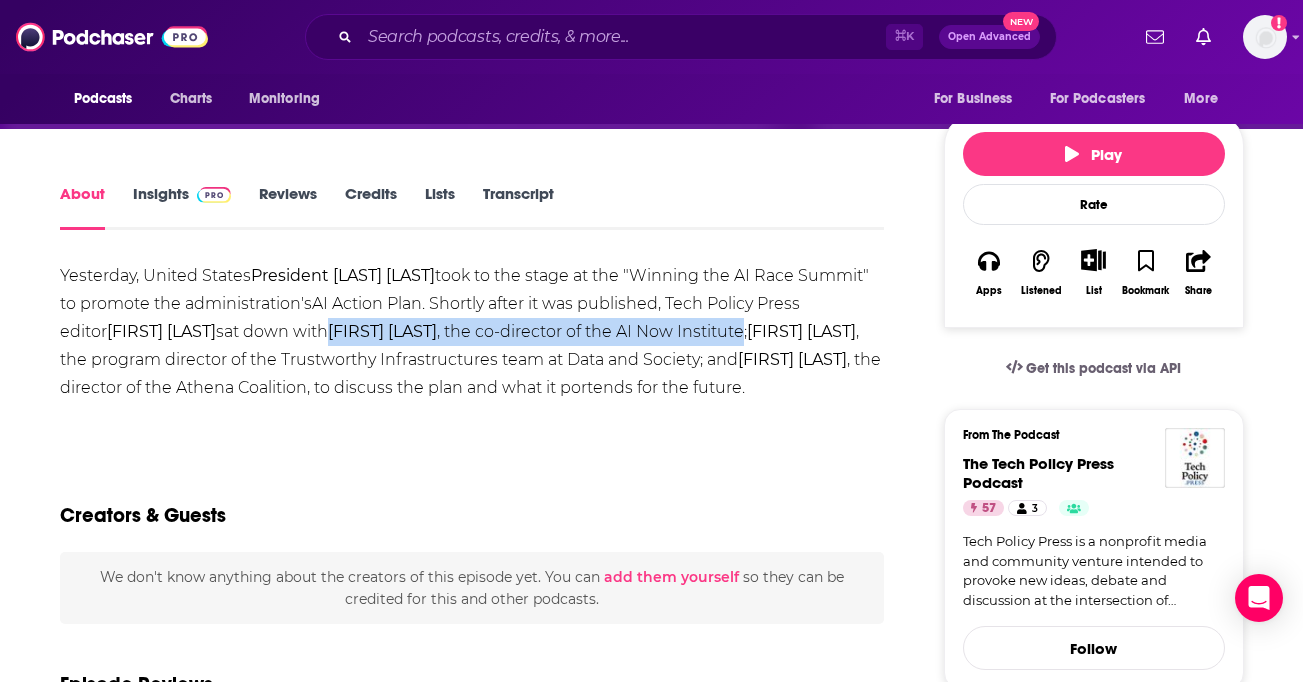 drag, startPoint x: 791, startPoint y: 331, endPoint x: 342, endPoint y: 324, distance: 449.05457 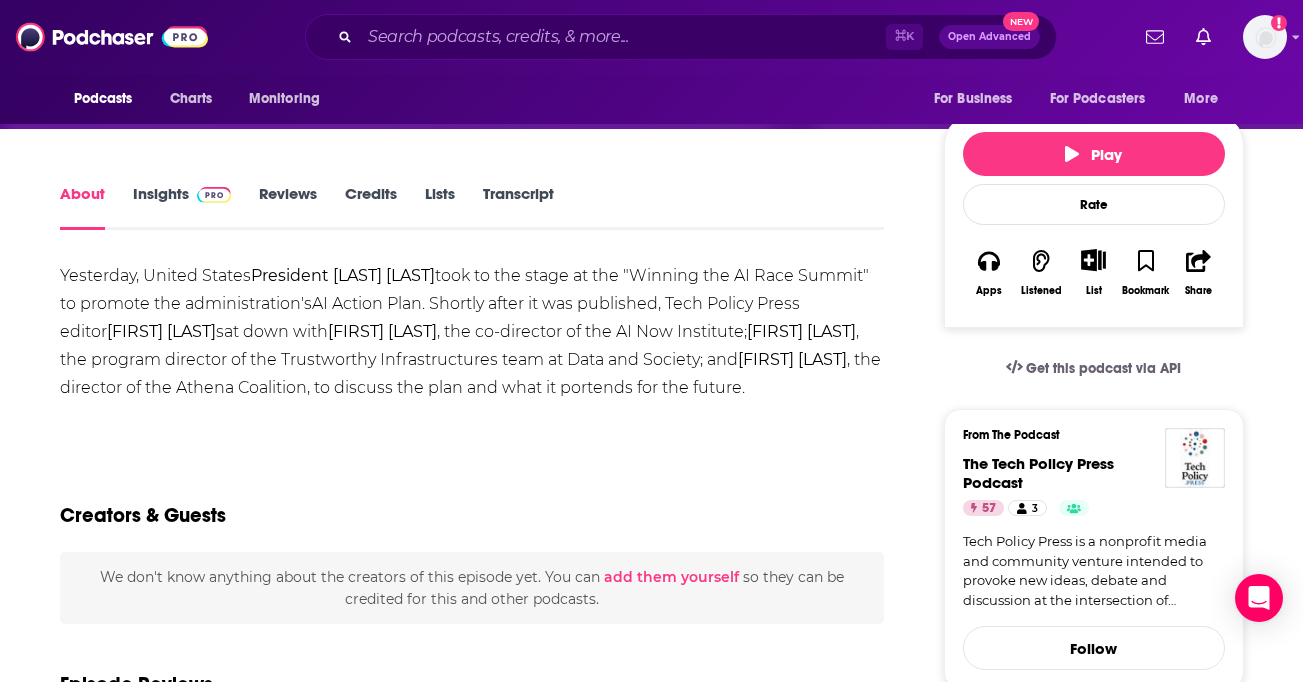 click on "Yesterday, United States  President Donald Trump  took to the stage at the "Winning the AI Race Summit" to promote the administration's  AI Action Plan . Shortly after it was published, Tech Policy Press editor  Justin Hendrix  sat down with  Sarah Myers West , the co-director of the AI Now Institute;  Maia Woluchem , the program director of the Trustworthy Infrastructures team at Data and Society; and  Ryan Gerety , the director of the Athena Coalition, to discuss the plan and what it portends for the future." at bounding box center [472, 332] 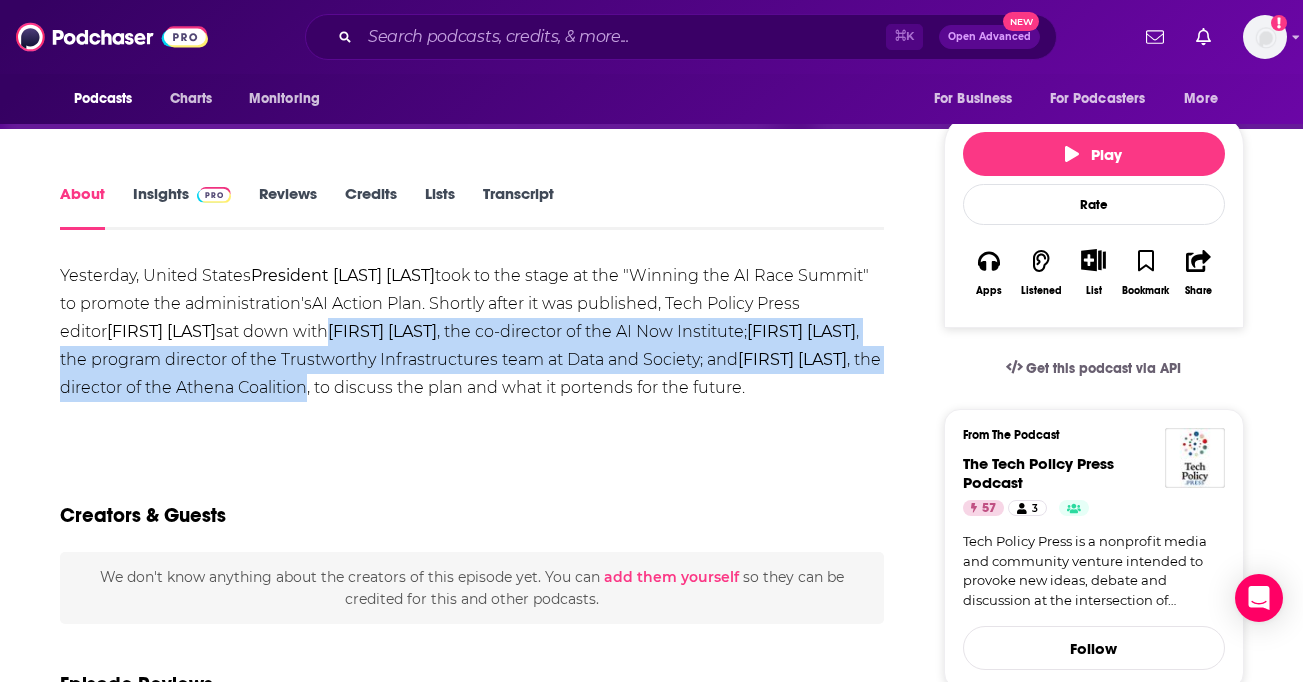drag, startPoint x: 347, startPoint y: 327, endPoint x: 395, endPoint y: 385, distance: 75.28612 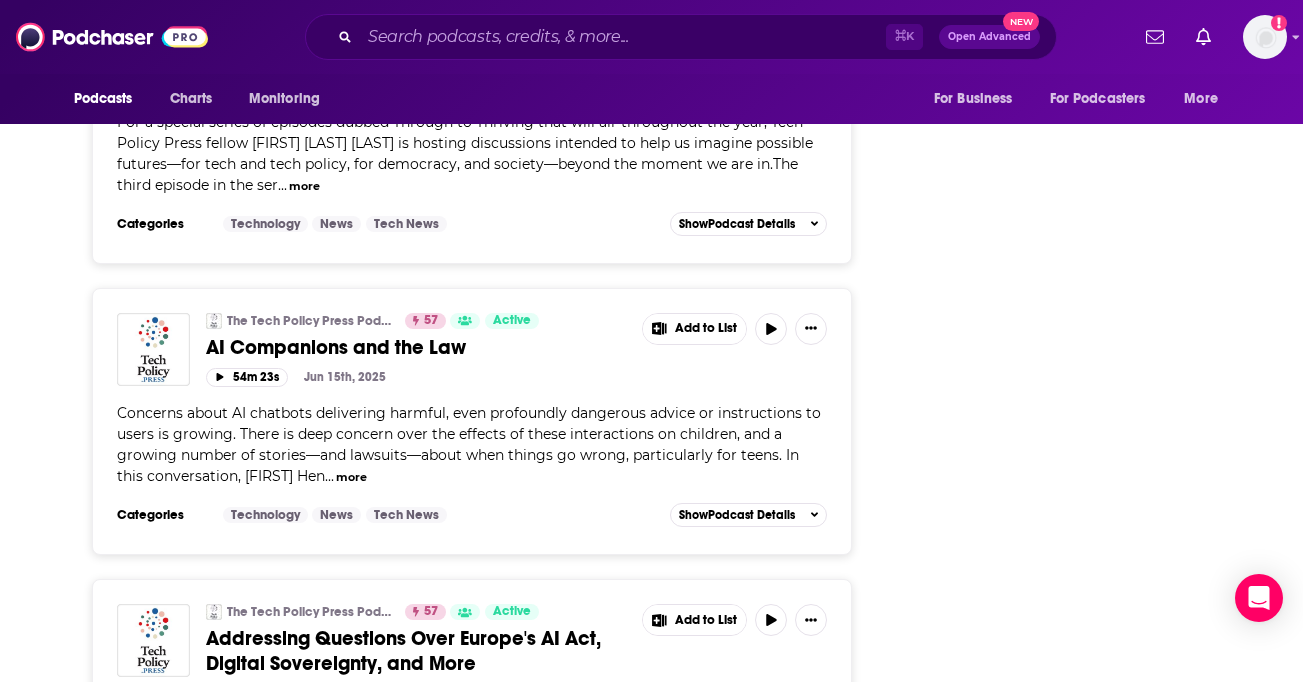 scroll, scrollTop: 3752, scrollLeft: 0, axis: vertical 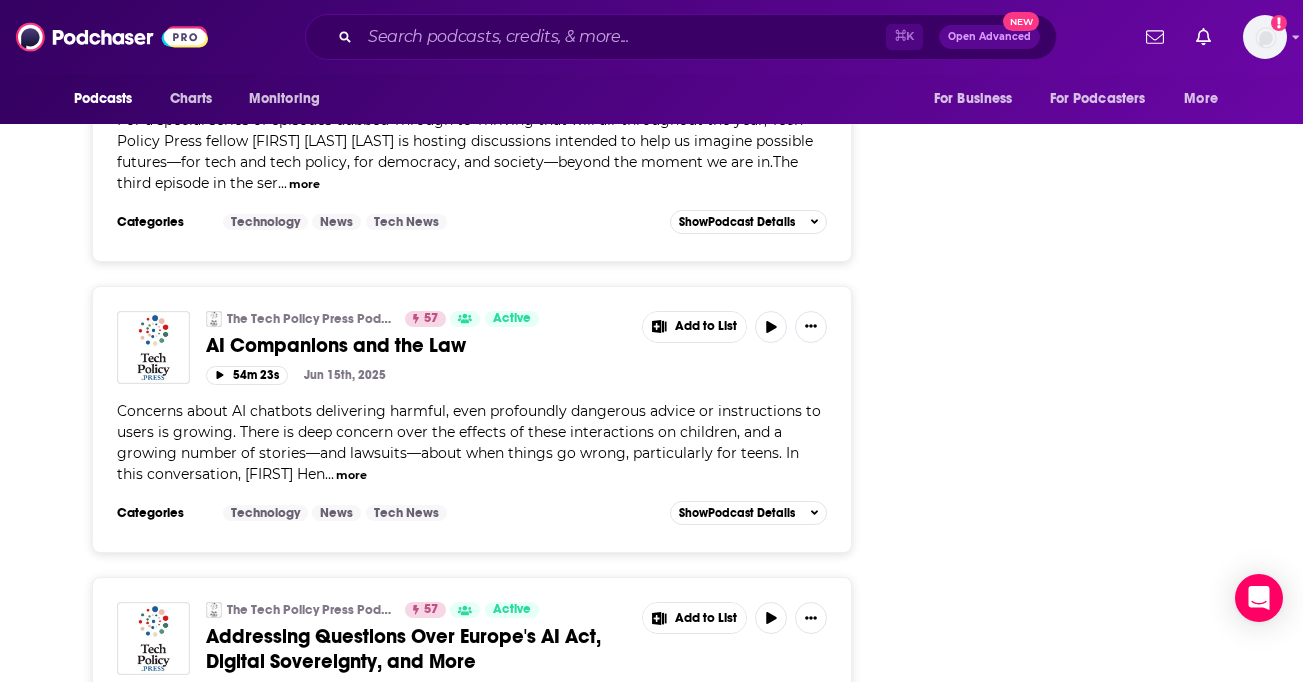 click on "AI Companions and the Law" at bounding box center [336, 345] 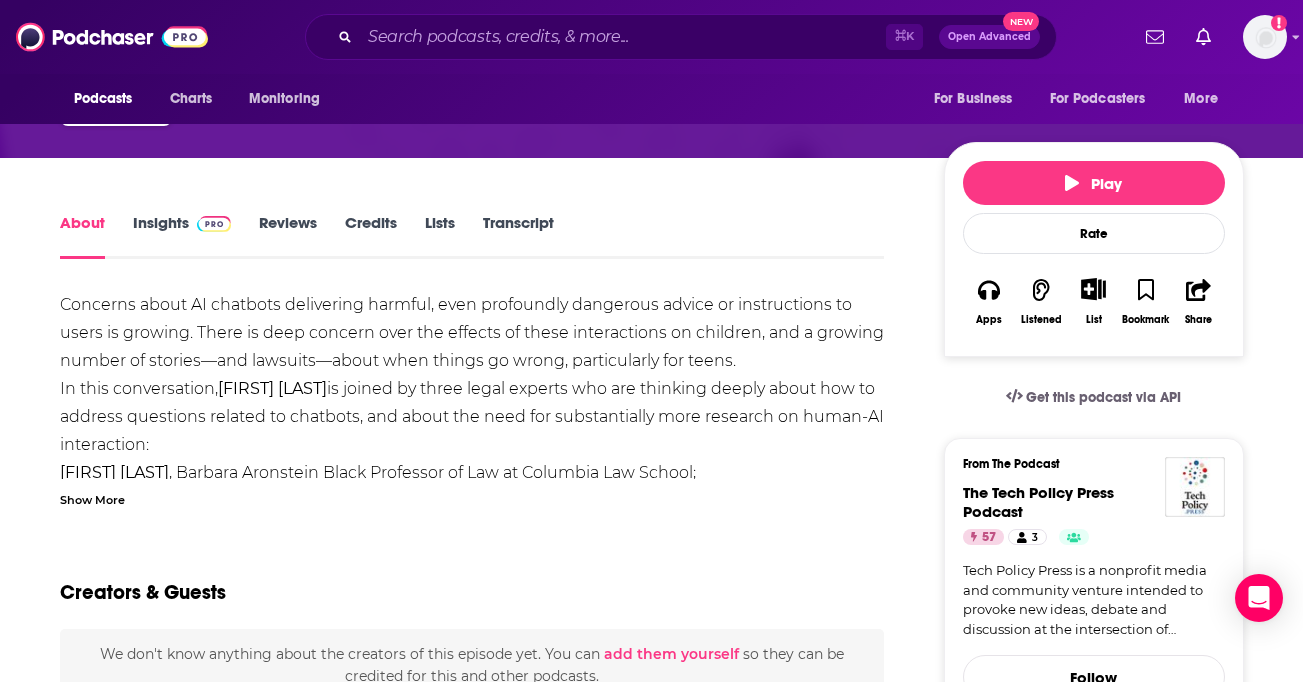 scroll, scrollTop: 154, scrollLeft: 0, axis: vertical 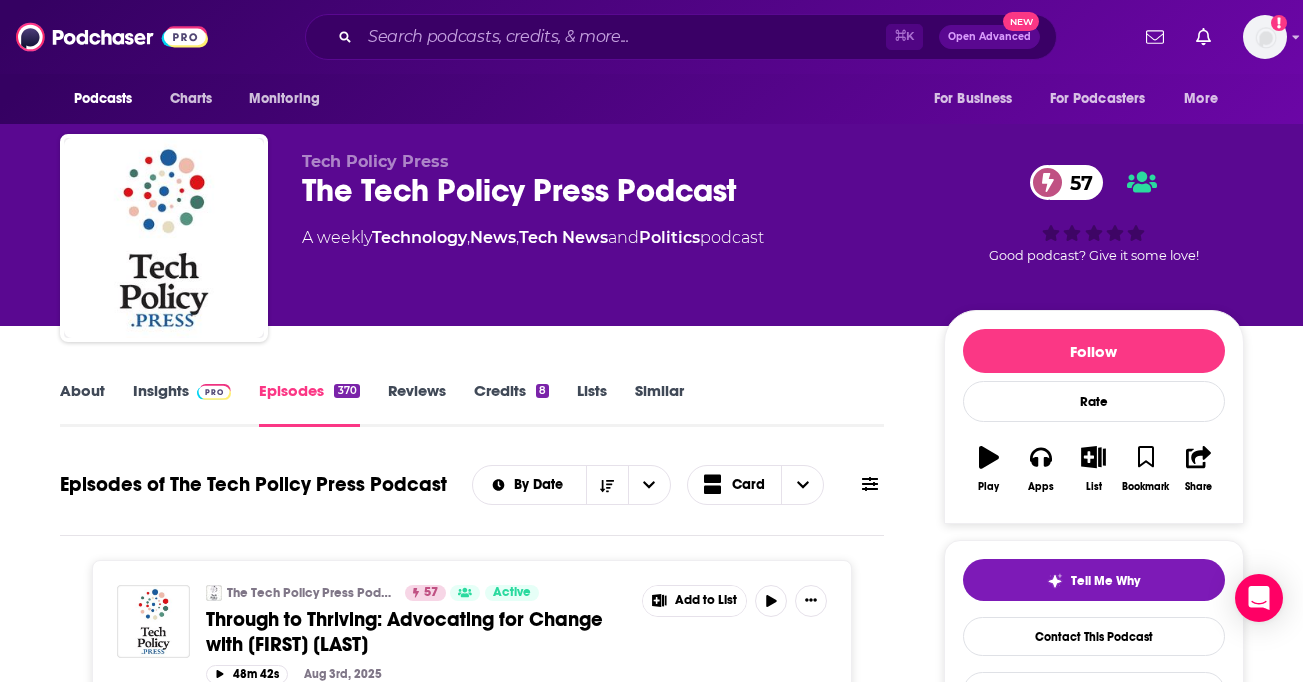 click on "About" at bounding box center [82, 404] 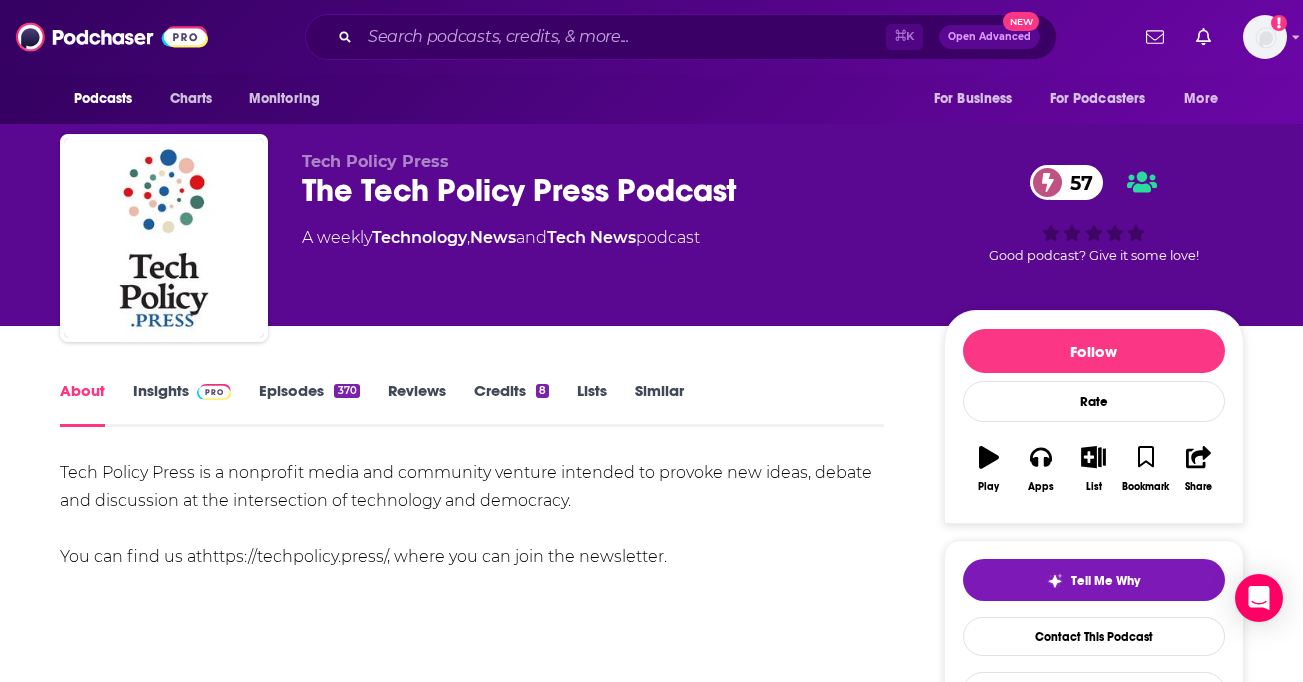 click on "Insights" at bounding box center [182, 404] 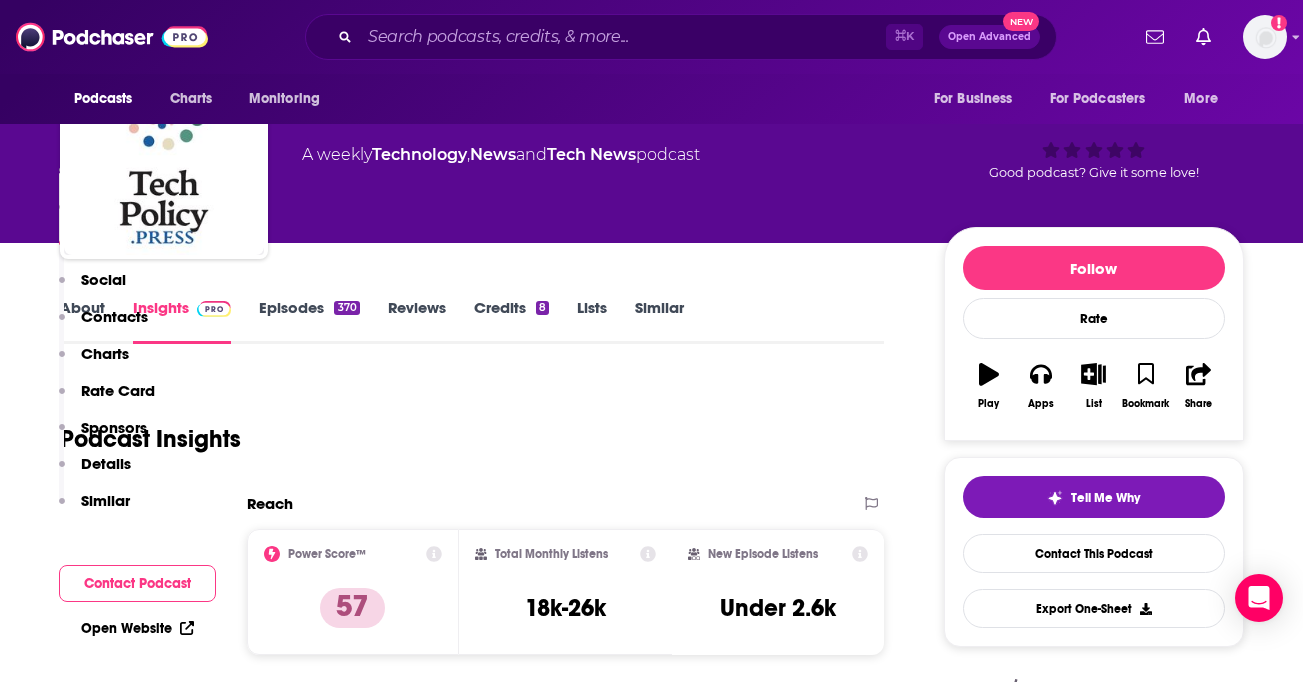 scroll, scrollTop: 0, scrollLeft: 0, axis: both 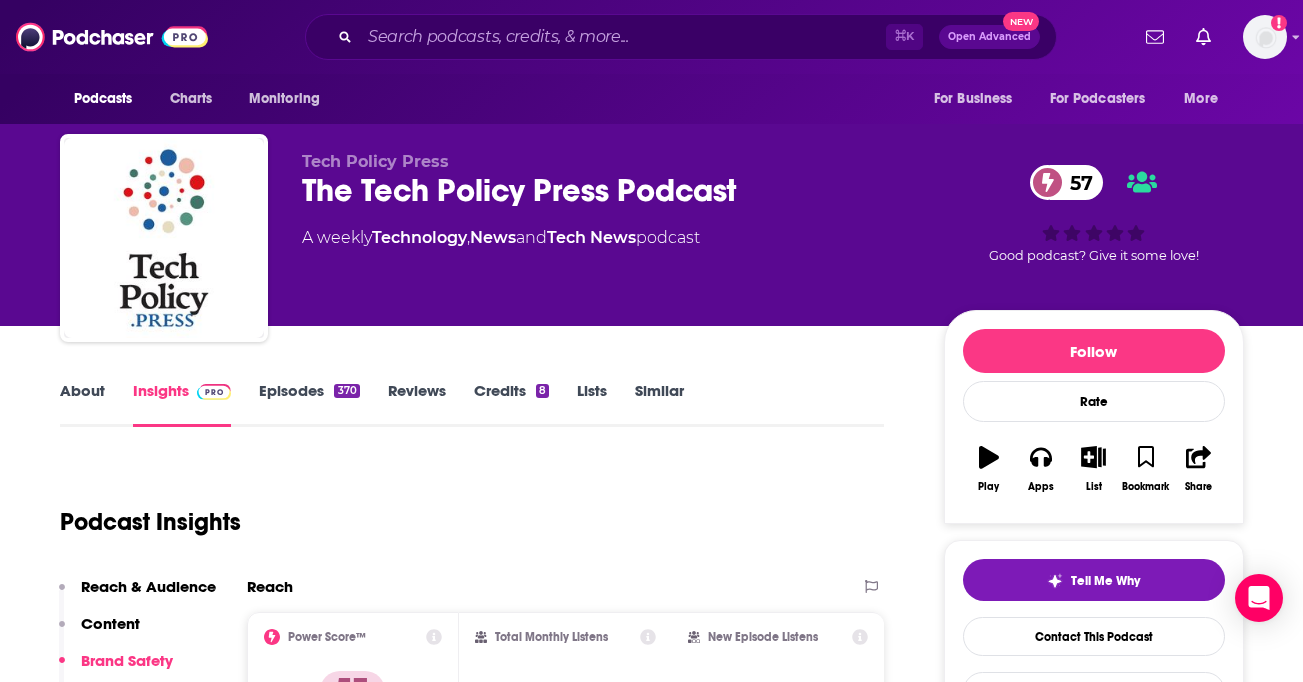 click on "Episodes 370" at bounding box center [309, 404] 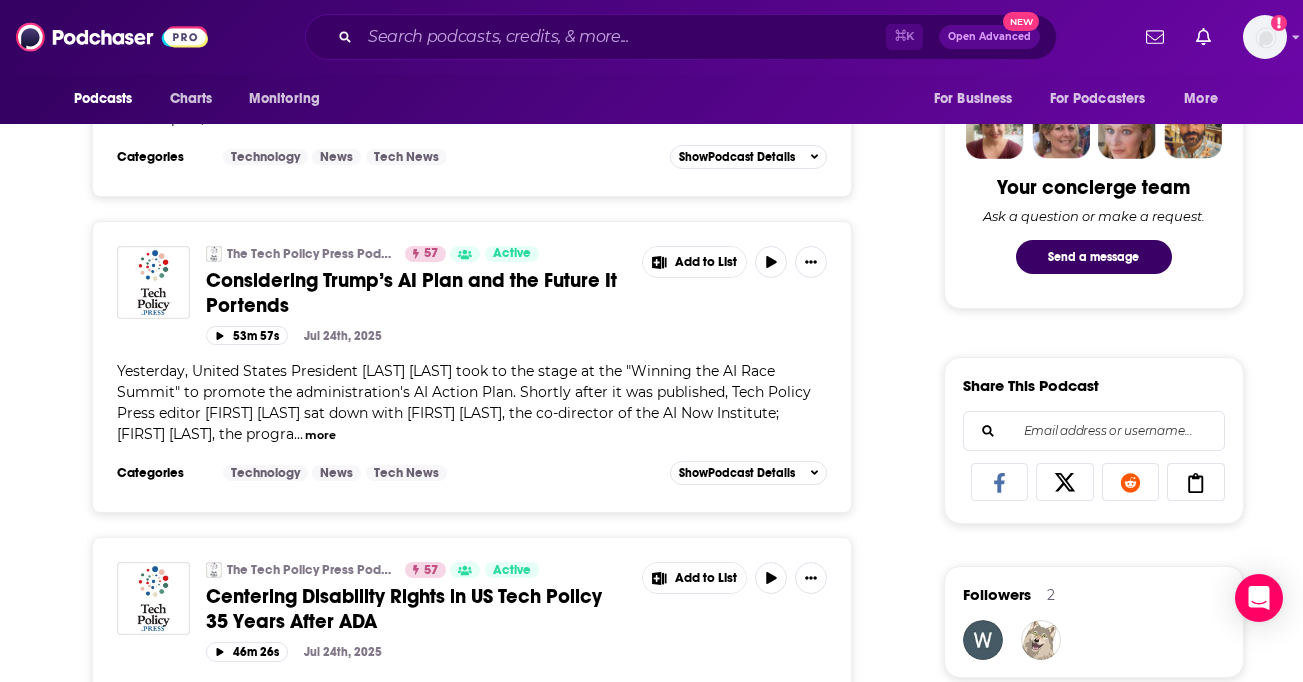 scroll, scrollTop: 984, scrollLeft: 0, axis: vertical 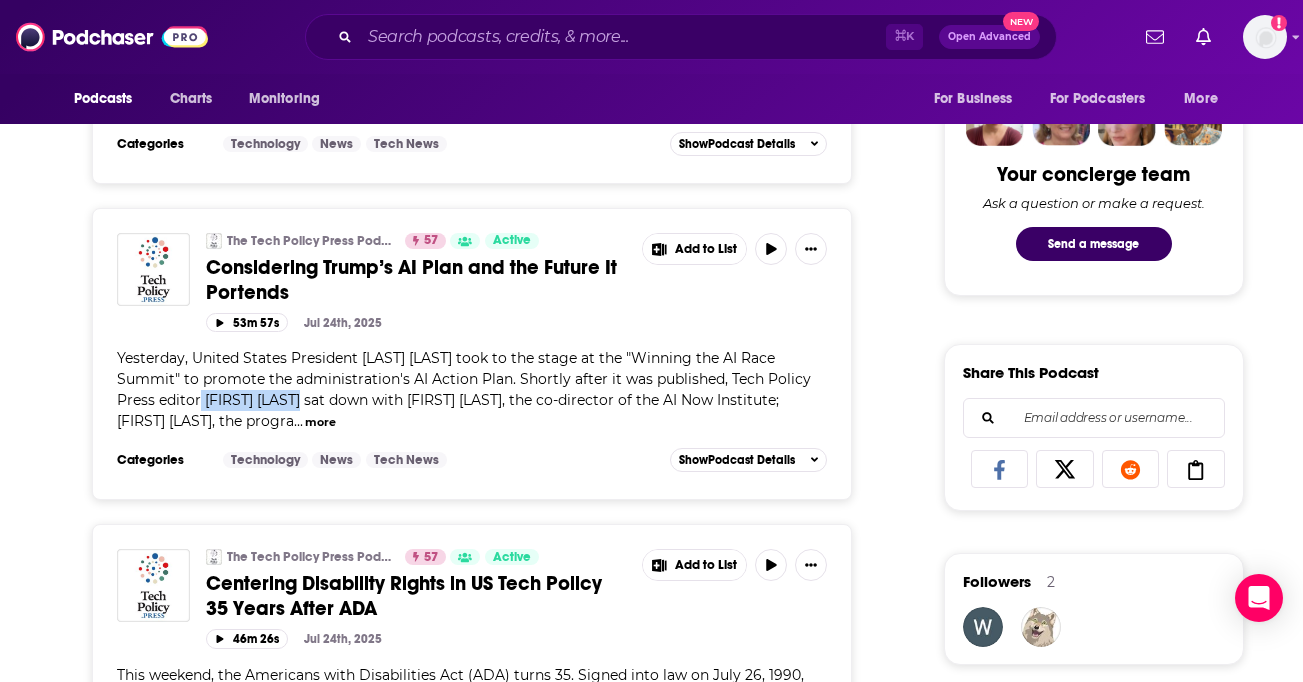 drag, startPoint x: 310, startPoint y: 401, endPoint x: 205, endPoint y: 400, distance: 105.00476 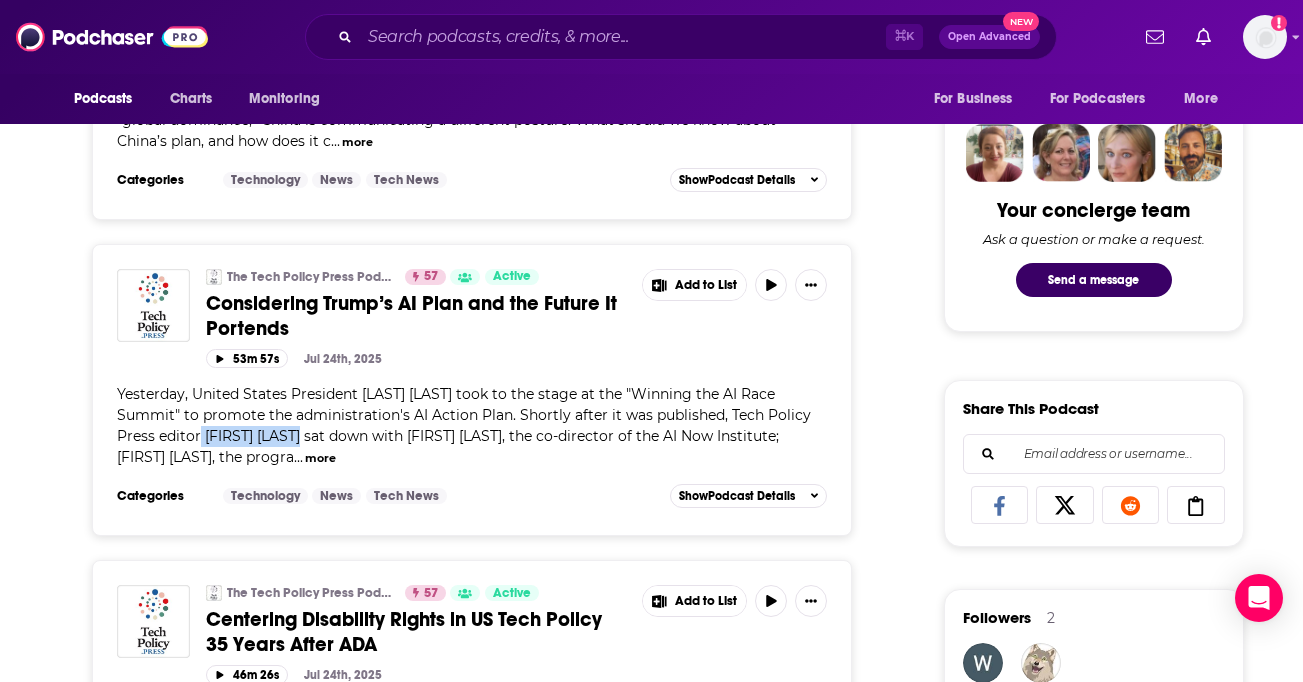 scroll, scrollTop: 0, scrollLeft: 0, axis: both 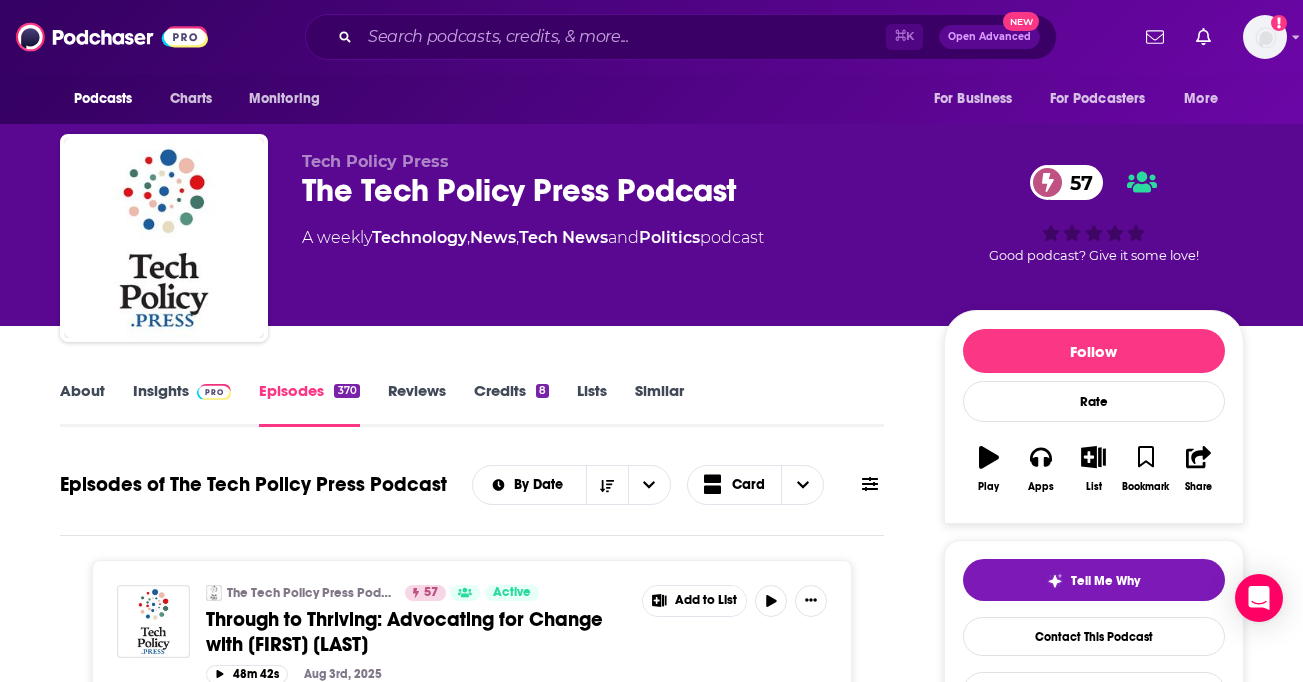 click on "Insights" at bounding box center [182, 404] 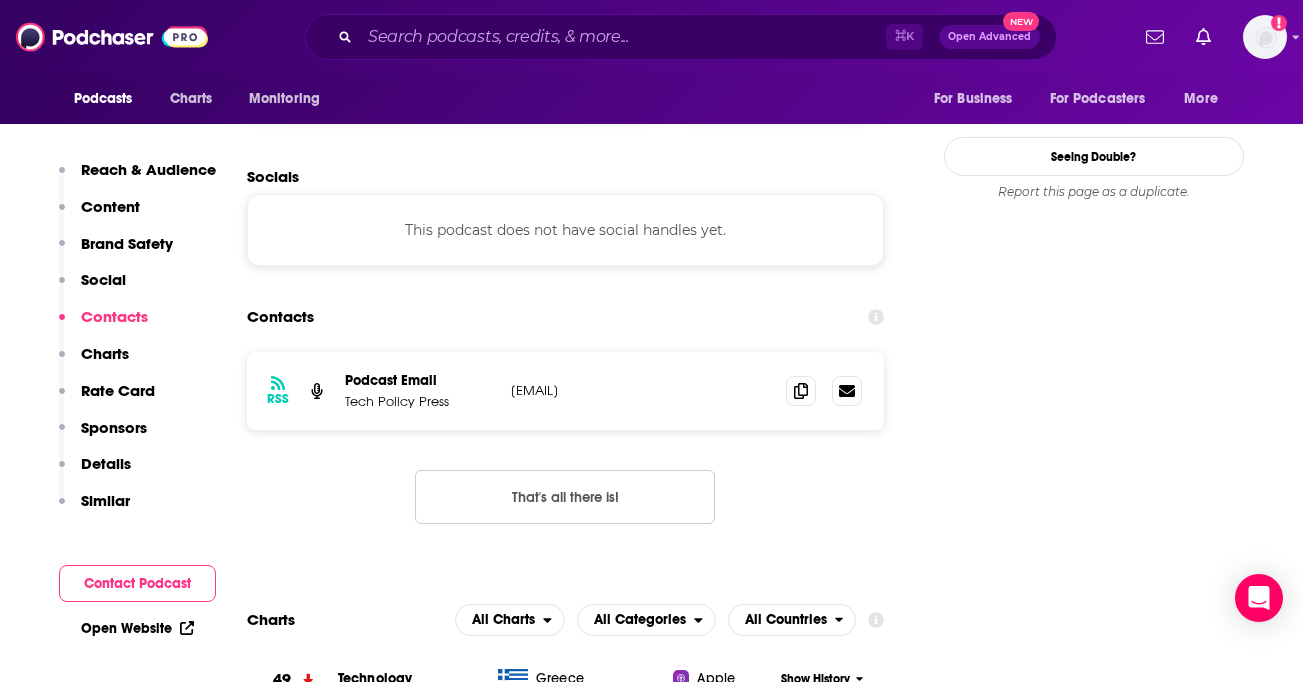 scroll, scrollTop: 2134, scrollLeft: 0, axis: vertical 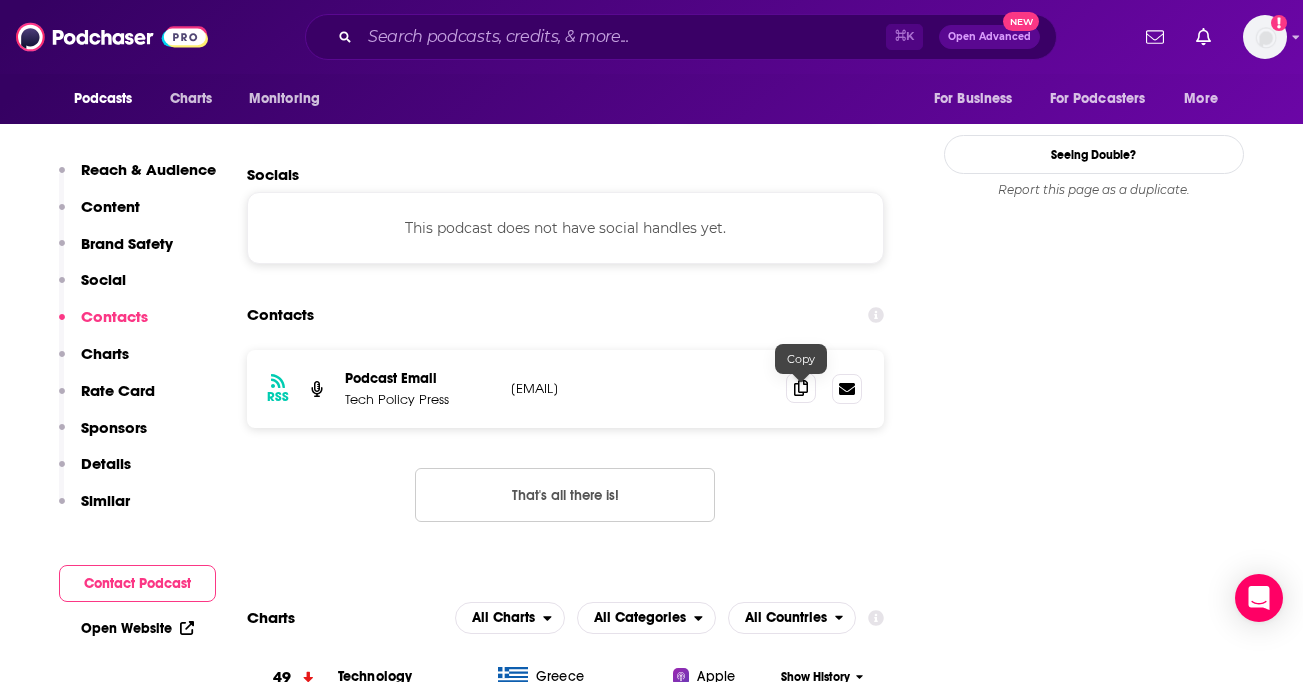 click 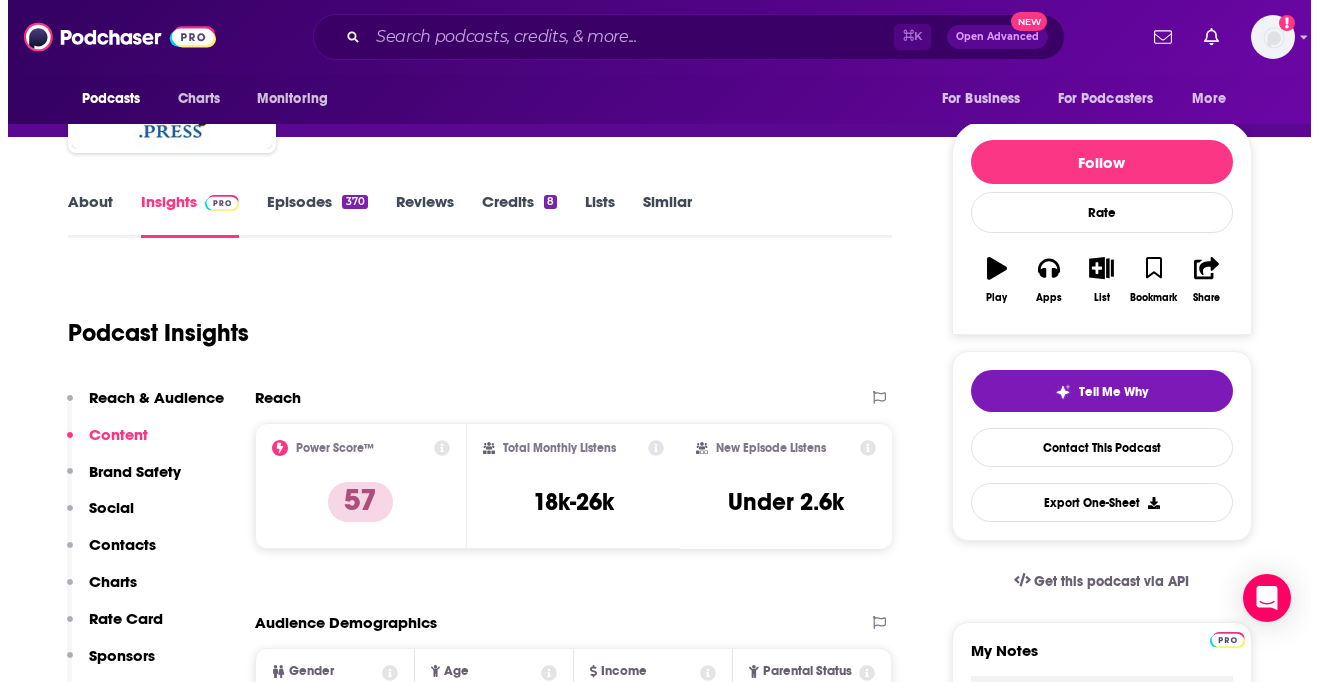 scroll, scrollTop: 0, scrollLeft: 0, axis: both 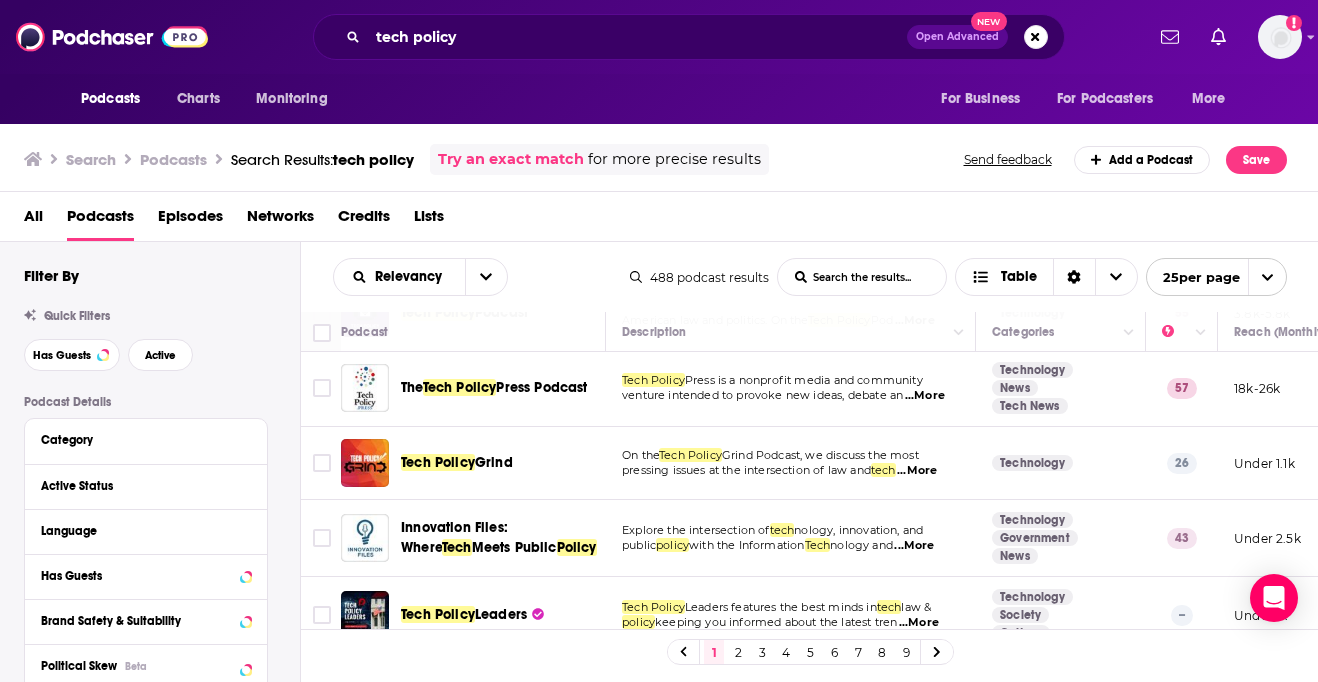 click on "...More" at bounding box center (917, 471) 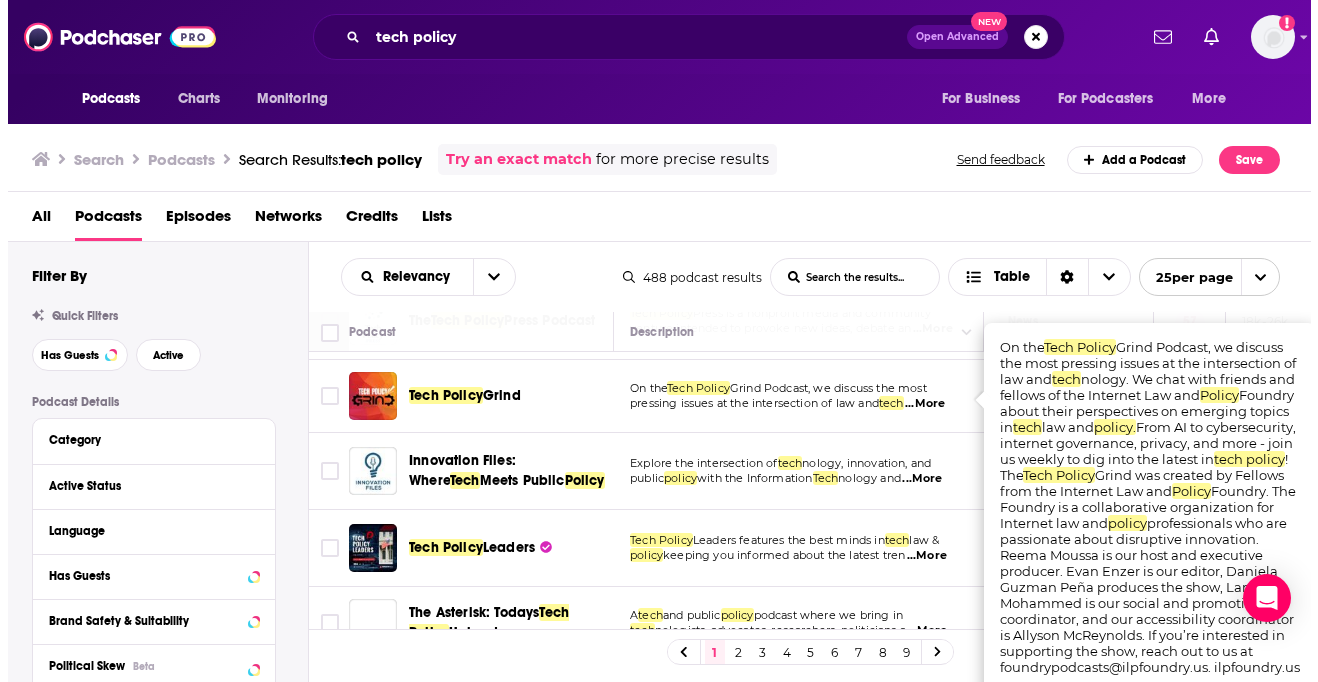 scroll, scrollTop: 148, scrollLeft: 0, axis: vertical 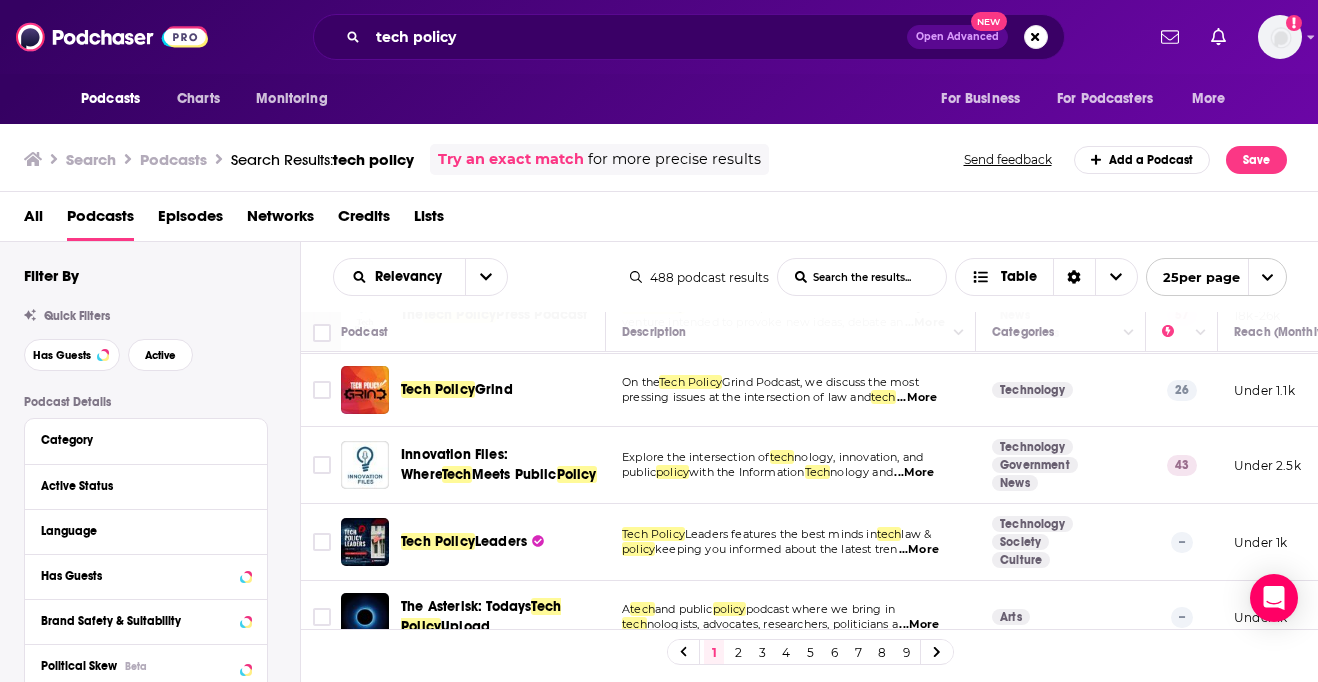 click on "...More" at bounding box center (914, 473) 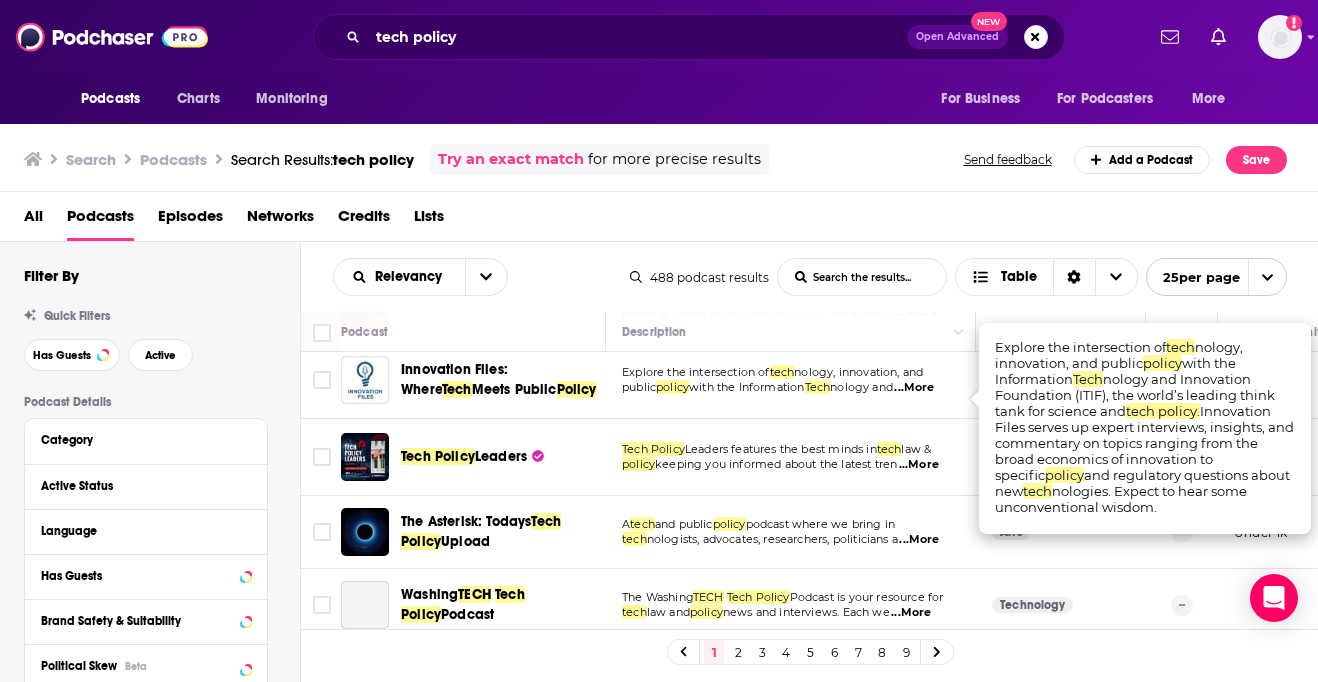 scroll, scrollTop: 234, scrollLeft: 0, axis: vertical 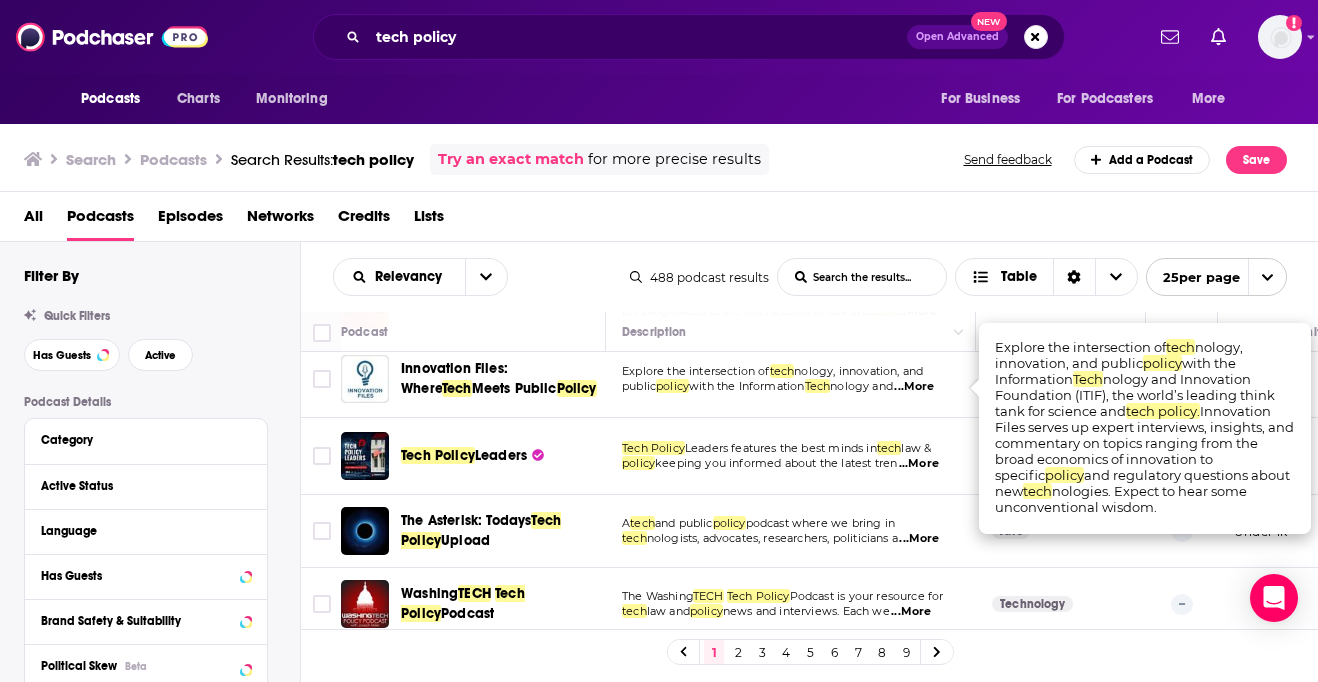 click on "...More" at bounding box center [919, 464] 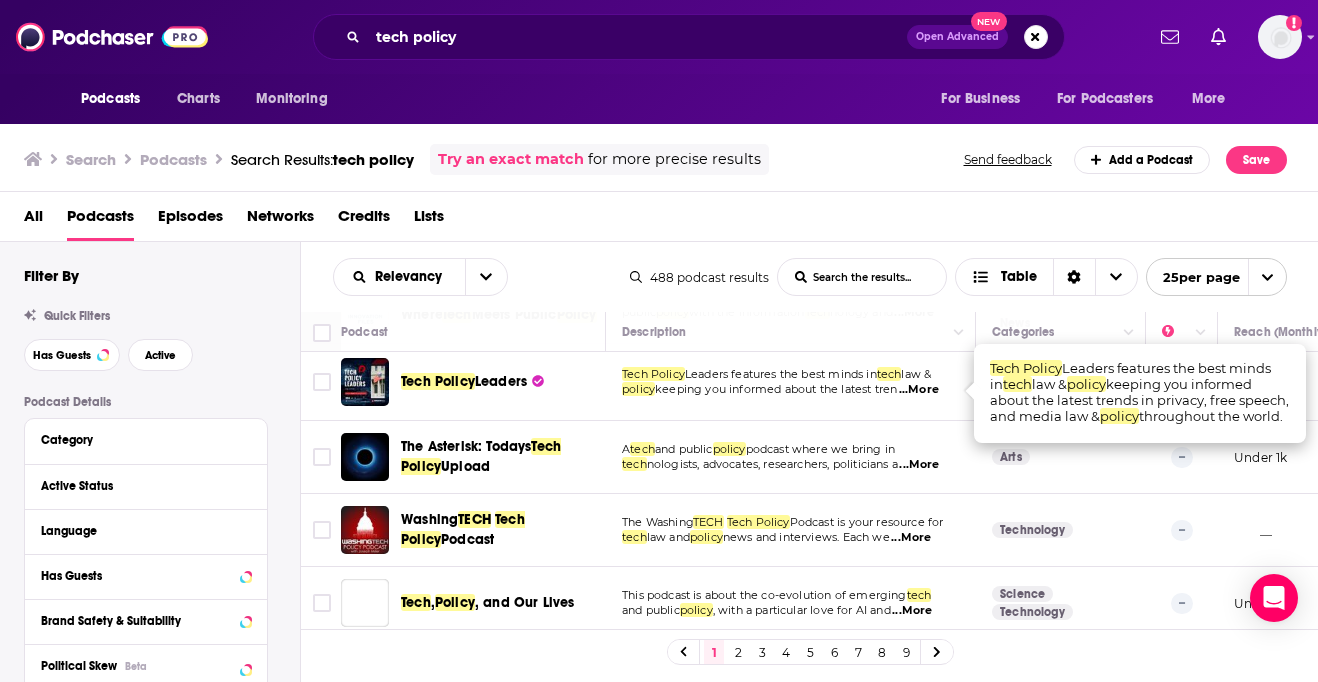 scroll, scrollTop: 312, scrollLeft: 0, axis: vertical 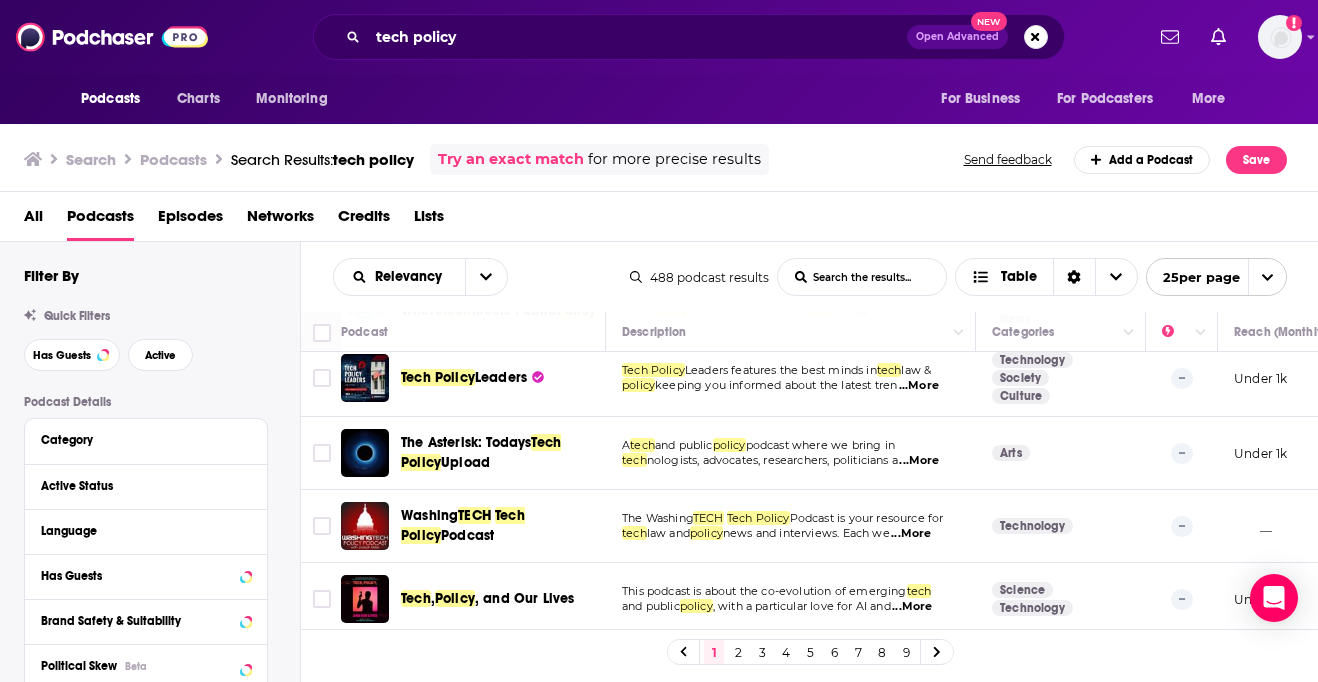 click on "...More" at bounding box center (919, 461) 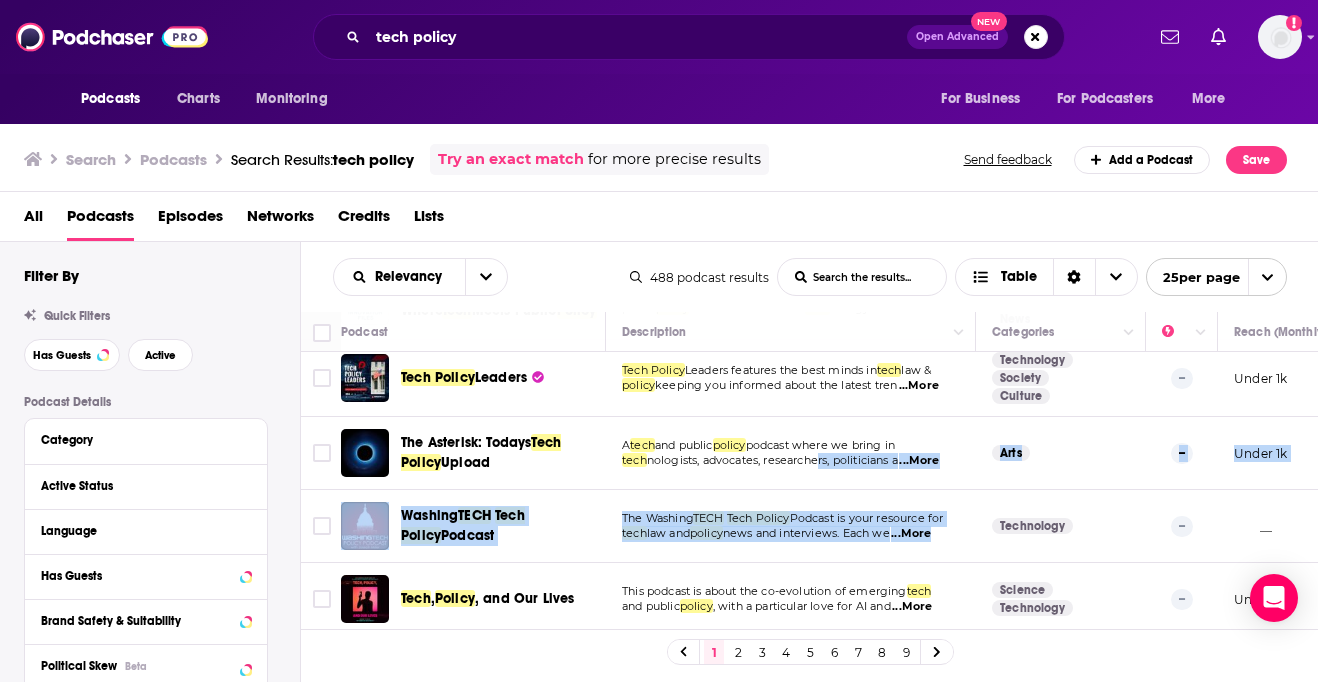 drag, startPoint x: 1107, startPoint y: 504, endPoint x: 825, endPoint y: 460, distance: 285.412 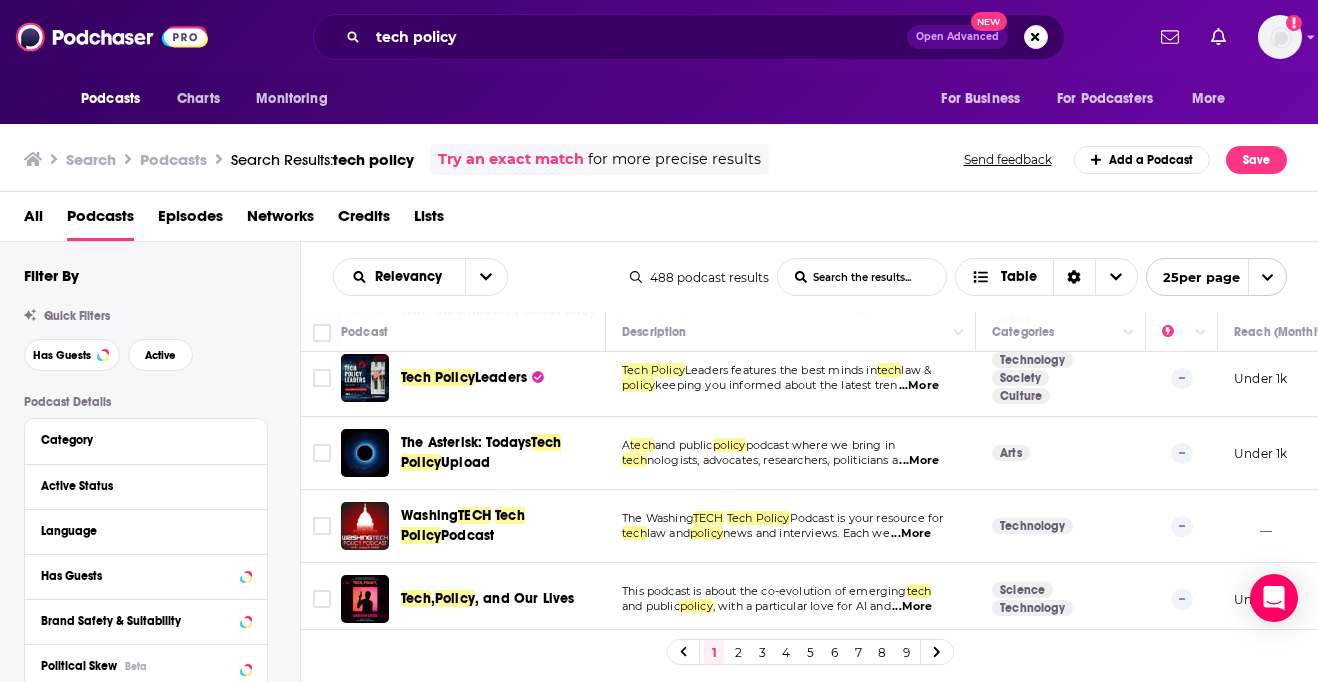 click on "A  tech  and public  policy  podcast where we bring in tech nologists, advocates, researchers, politicians a  ...More" at bounding box center (791, 453) 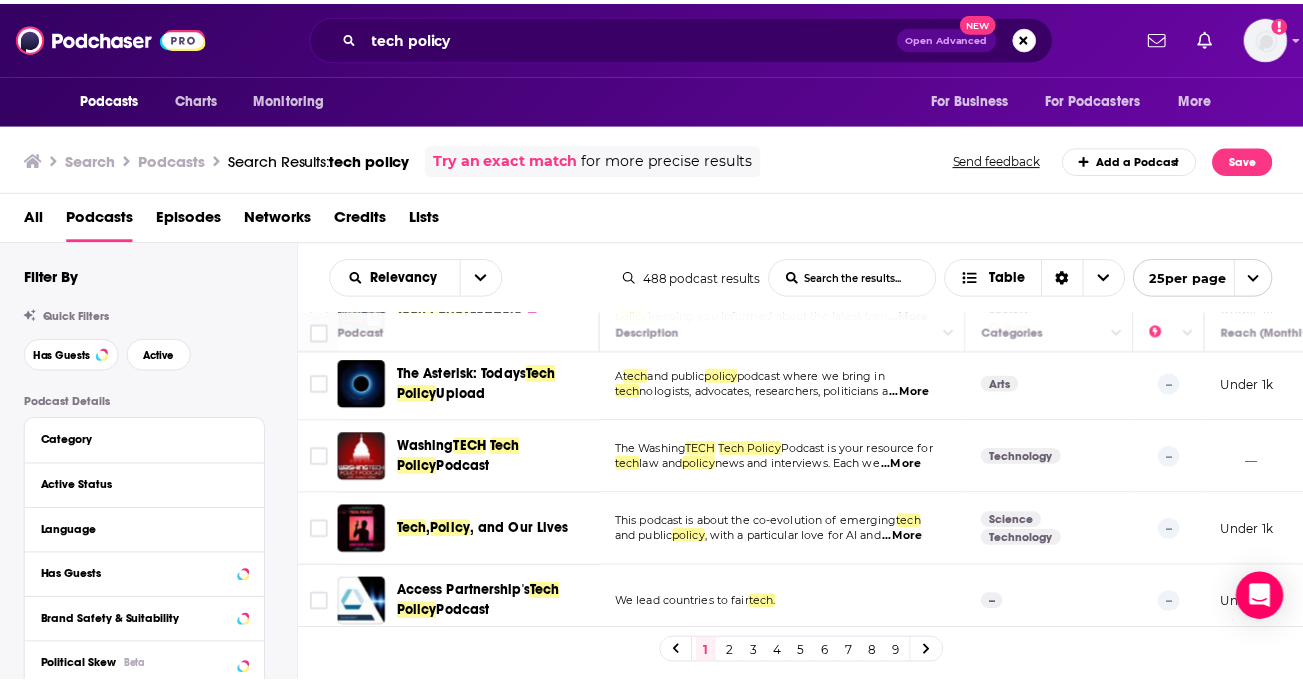 scroll, scrollTop: 383, scrollLeft: 0, axis: vertical 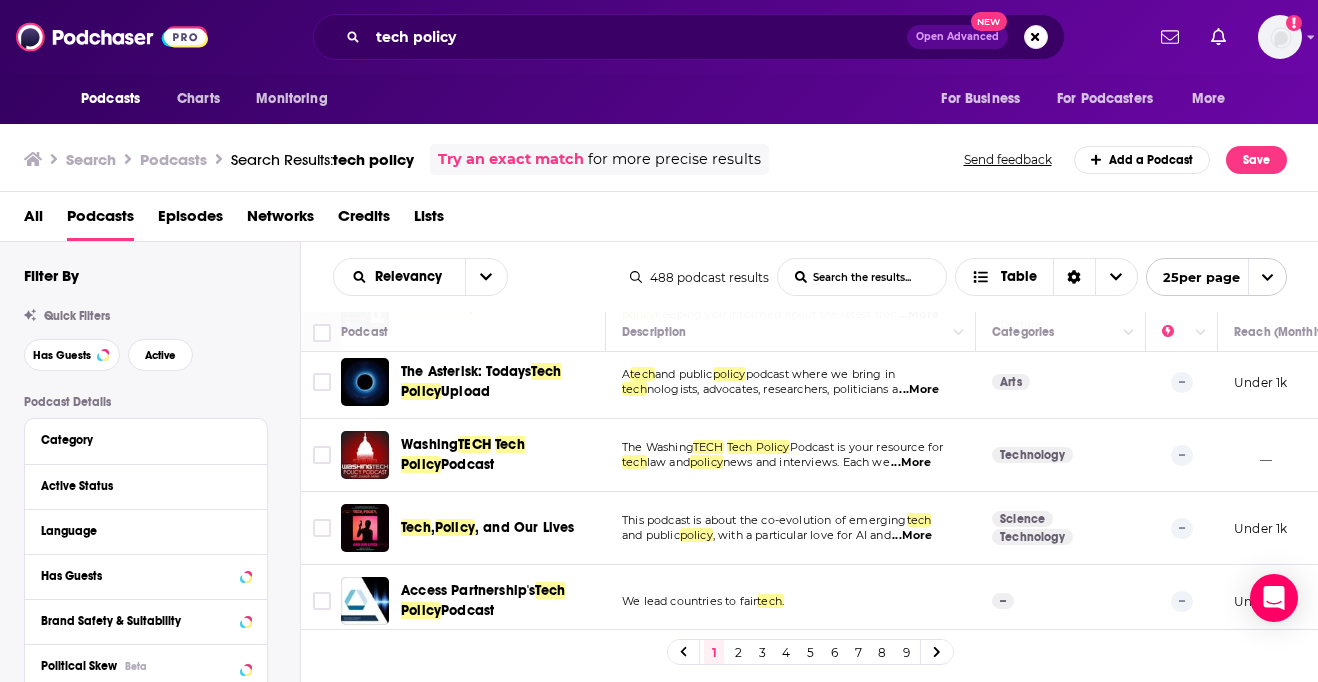 click on "...More" at bounding box center [911, 463] 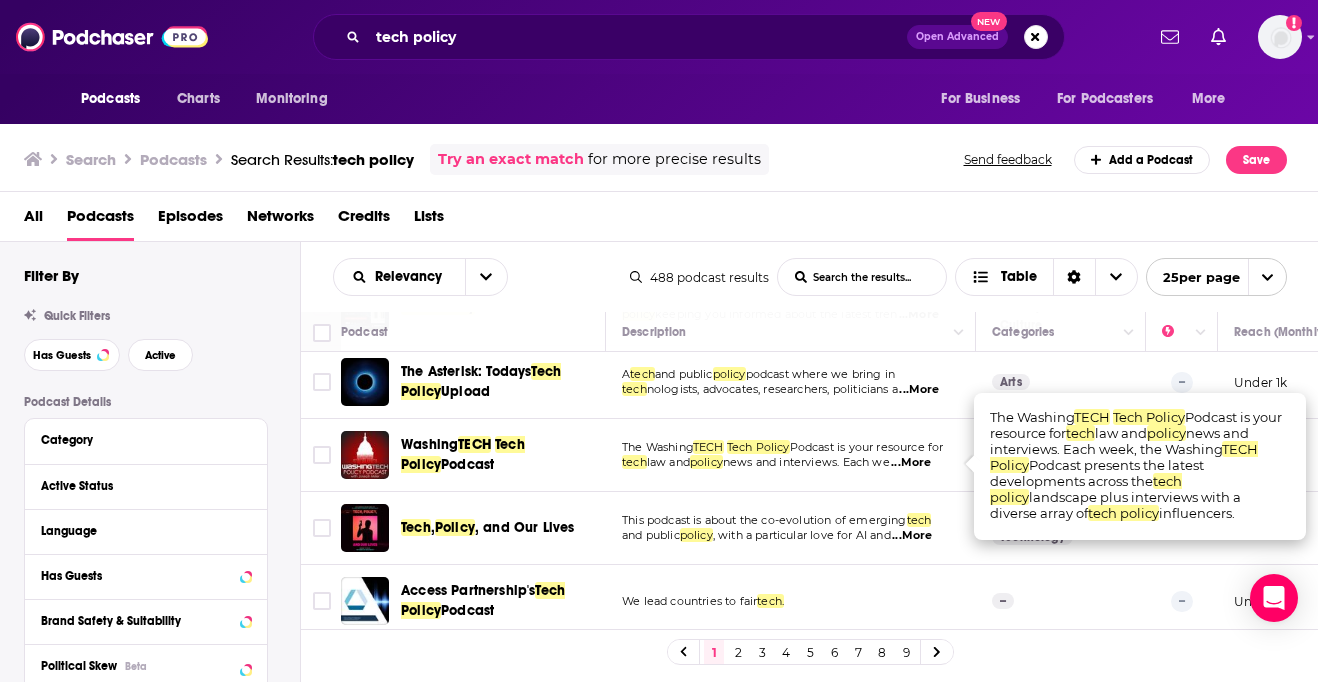 click on "Podcasts Charts Monitoring tech policy Open Advanced New For Business For Podcasters More Add a profile image Podcasts Charts Monitoring For Business For Podcasters More Search Podcasts Search Results:   tech policy Try an exact match for more precise results Send feedback Add a Podcast Save All Podcasts Episodes Networks Credits Lists Filter By Quick Filters Has Guests Active Podcast Details Category Active Status Language Has Guests Brand Safety & Suitability Political Skew Beta Show More Audience & Reach Power Score™ Reach (Monthly) Reach (Episode Average) Gender Age Income Show More Saved Searches Select Relevancy List Search Input Search the results... Table 488   podcast   results List Search Input Search the results... Table 25  per page Podcast Description Categories Reach (Monthly) Reach (Episode) Top Country Tech Policy  Podcast Tech policy  is at the center of the hottest debates in American law and politics. On the  Tech Policy  Pod  ...More Technology 55 3.8k-5.8k Under 2.3k   US The   ...More" at bounding box center (659, 341) 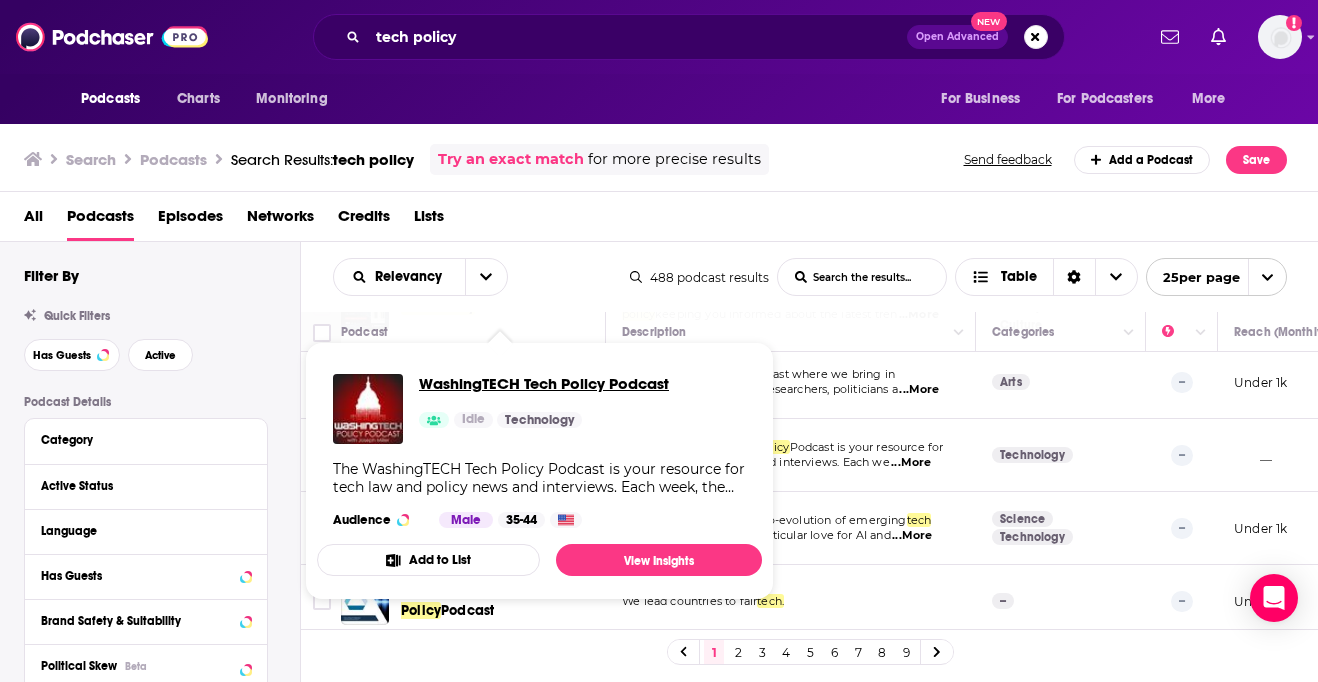 click on "WashingTECH Tech Policy Podcast" at bounding box center [544, 383] 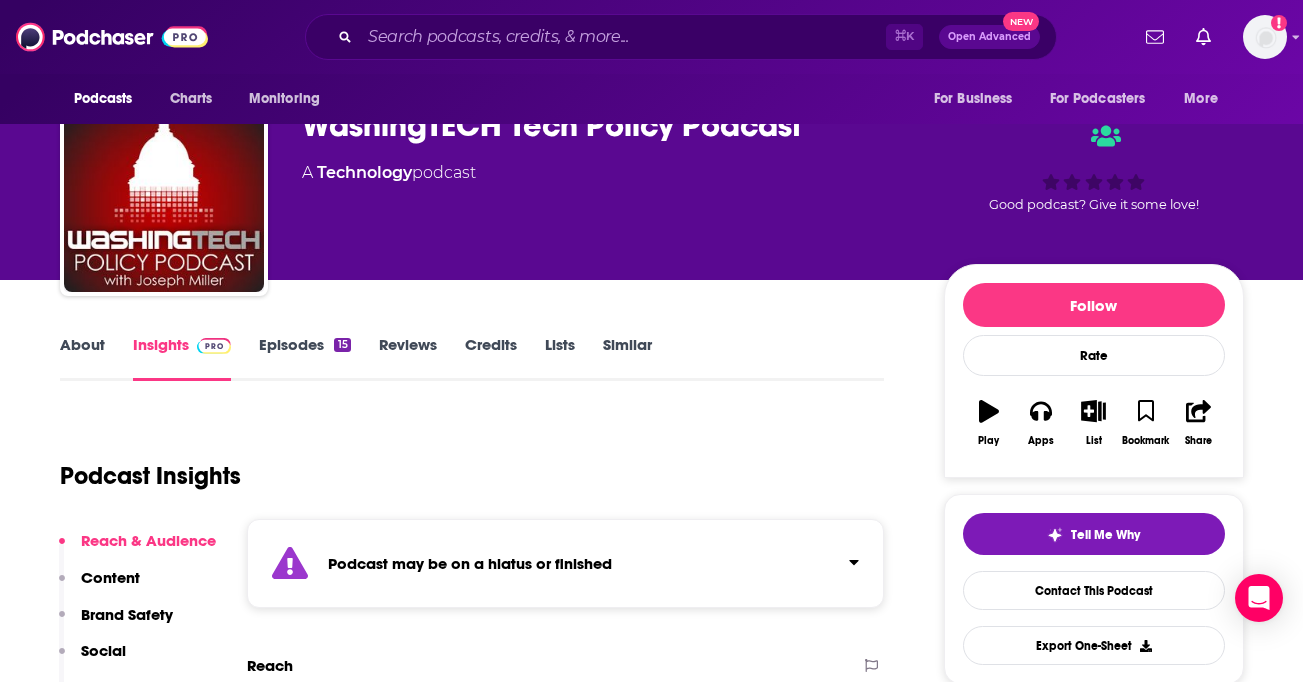 scroll, scrollTop: 47, scrollLeft: 0, axis: vertical 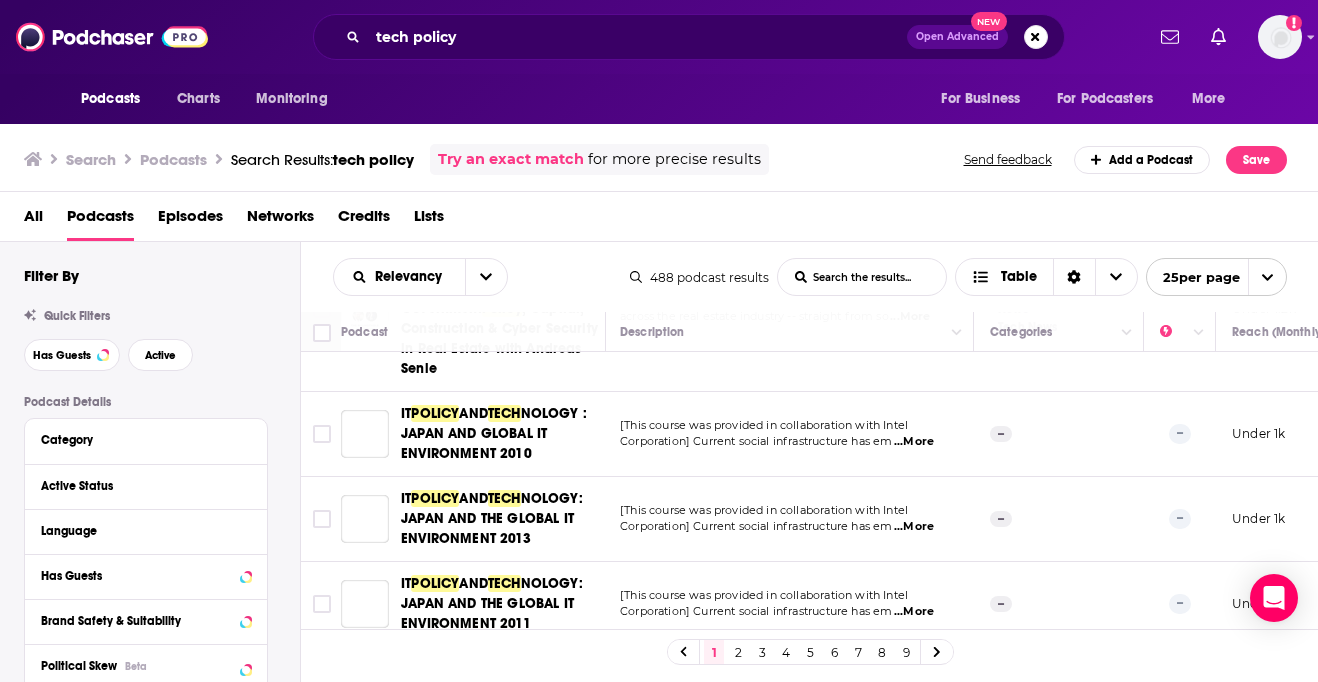 click on "2" at bounding box center (738, 652) 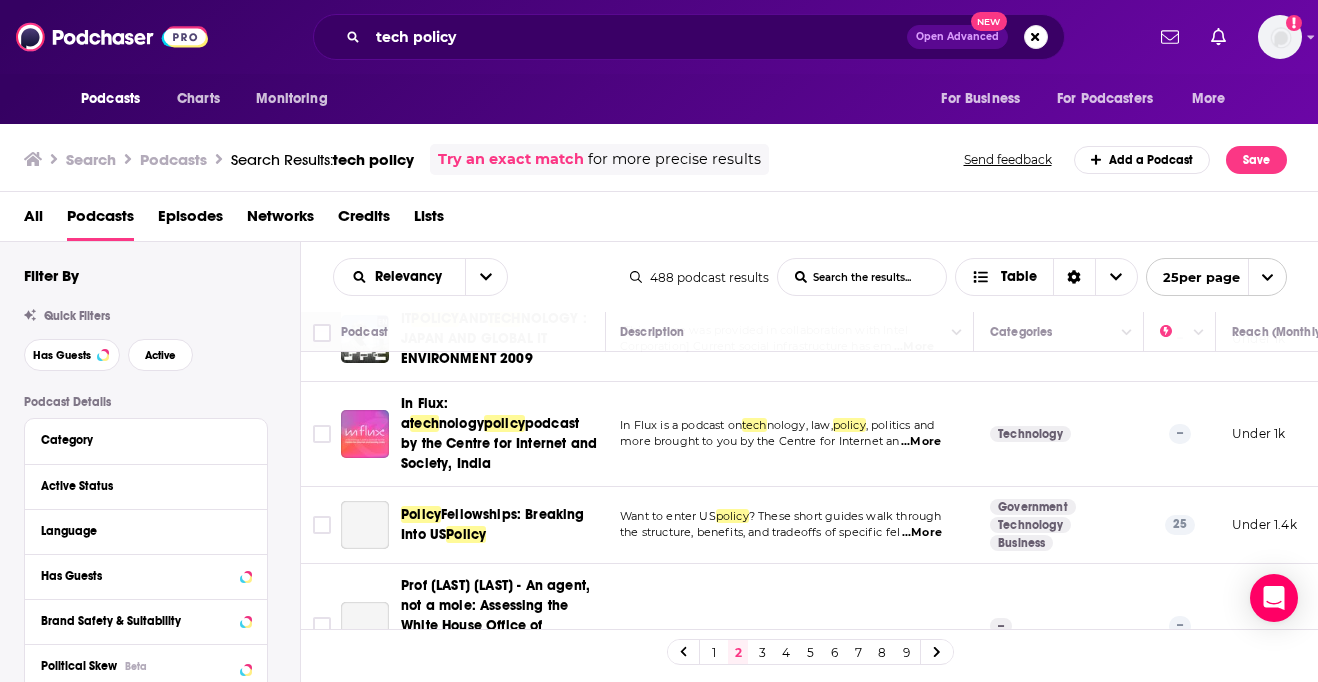 scroll, scrollTop: 321, scrollLeft: 2, axis: both 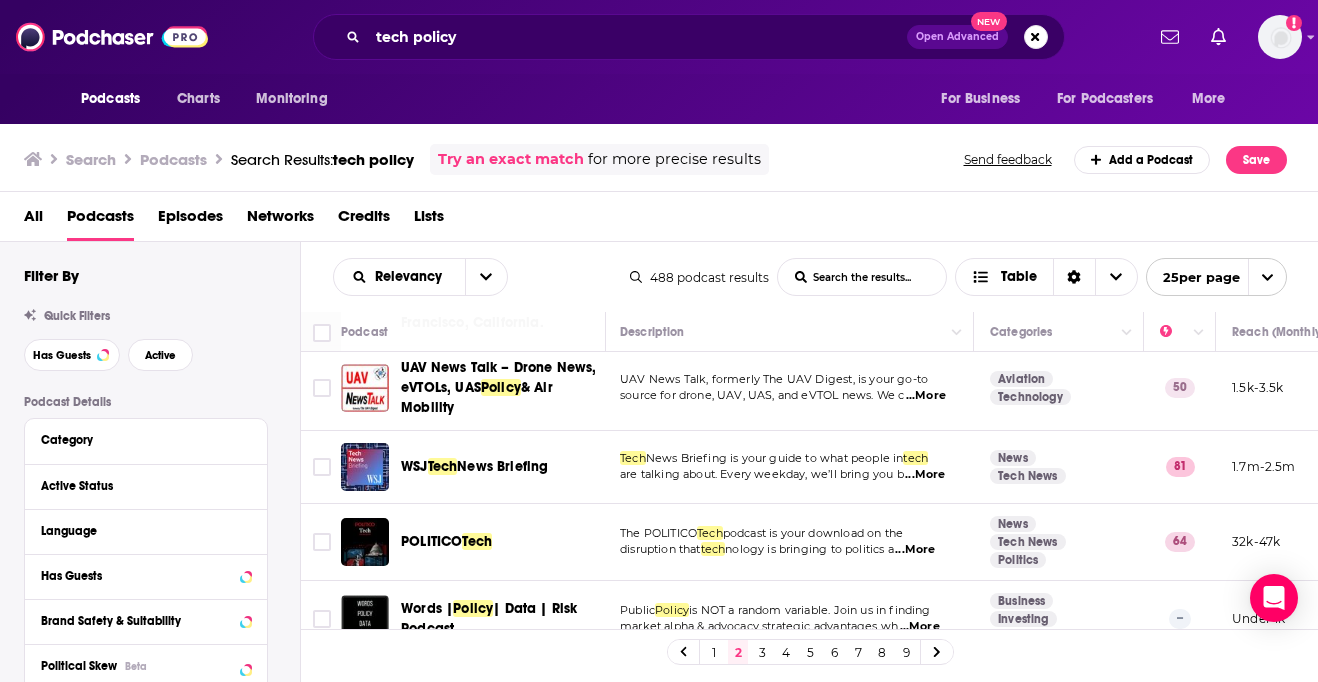 click on "...More" at bounding box center (925, 475) 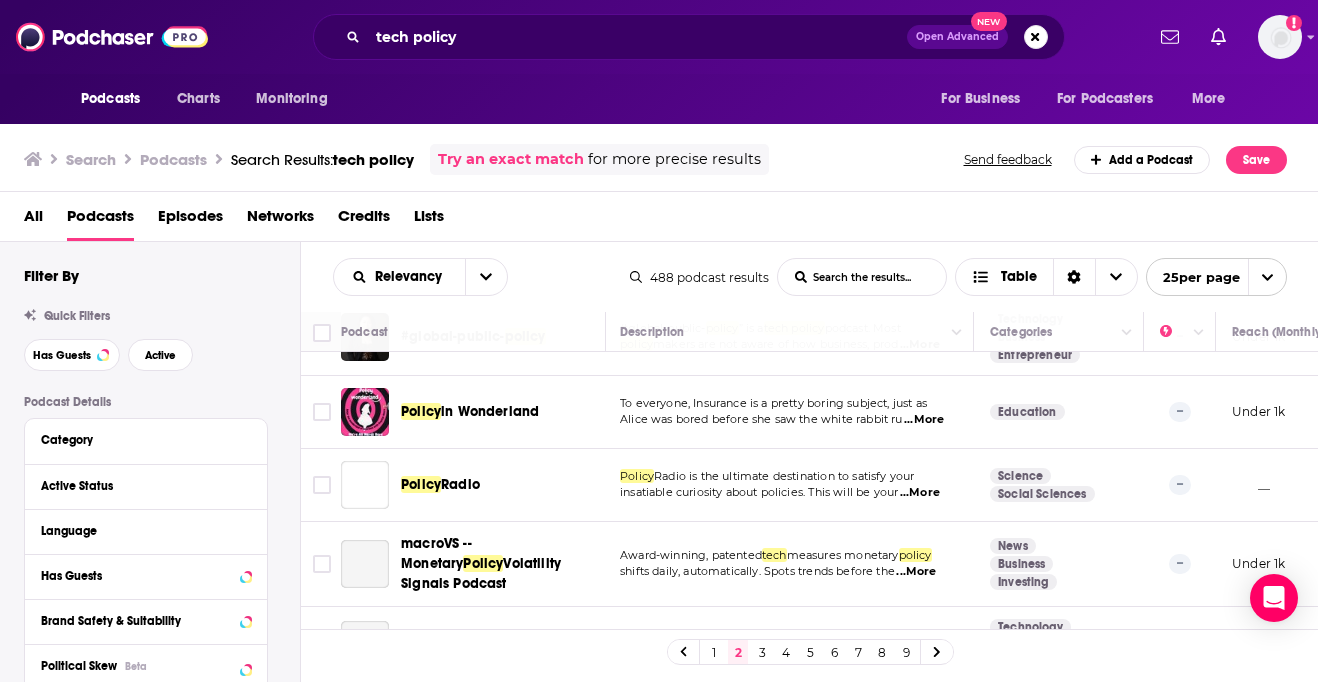 scroll, scrollTop: 1163, scrollLeft: 2, axis: both 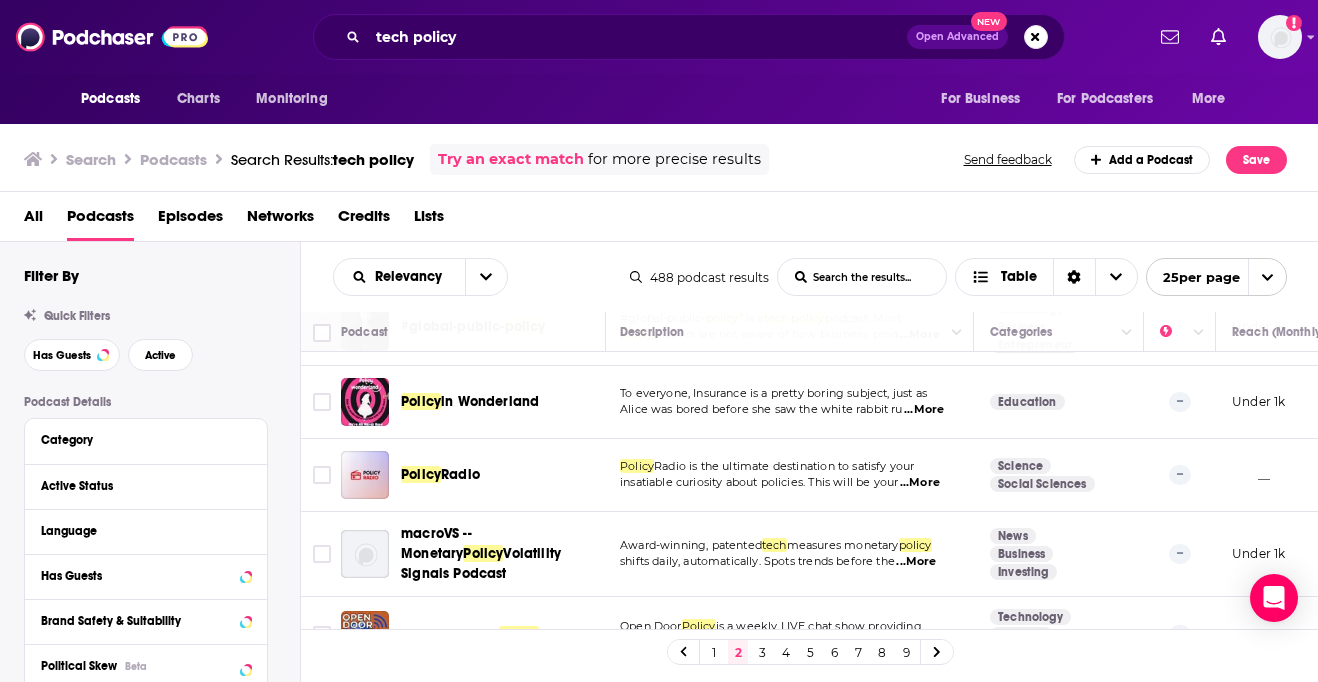 click on "...More" at bounding box center (924, 410) 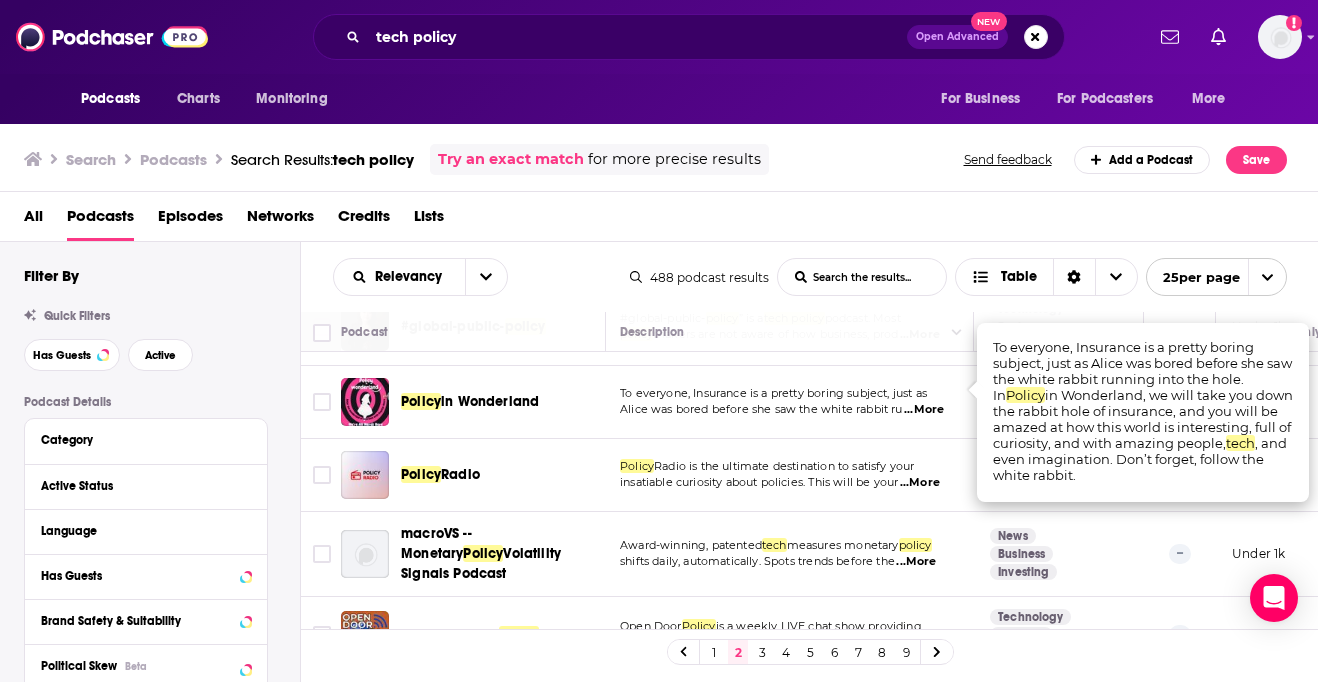 click on "...More" at bounding box center (924, 410) 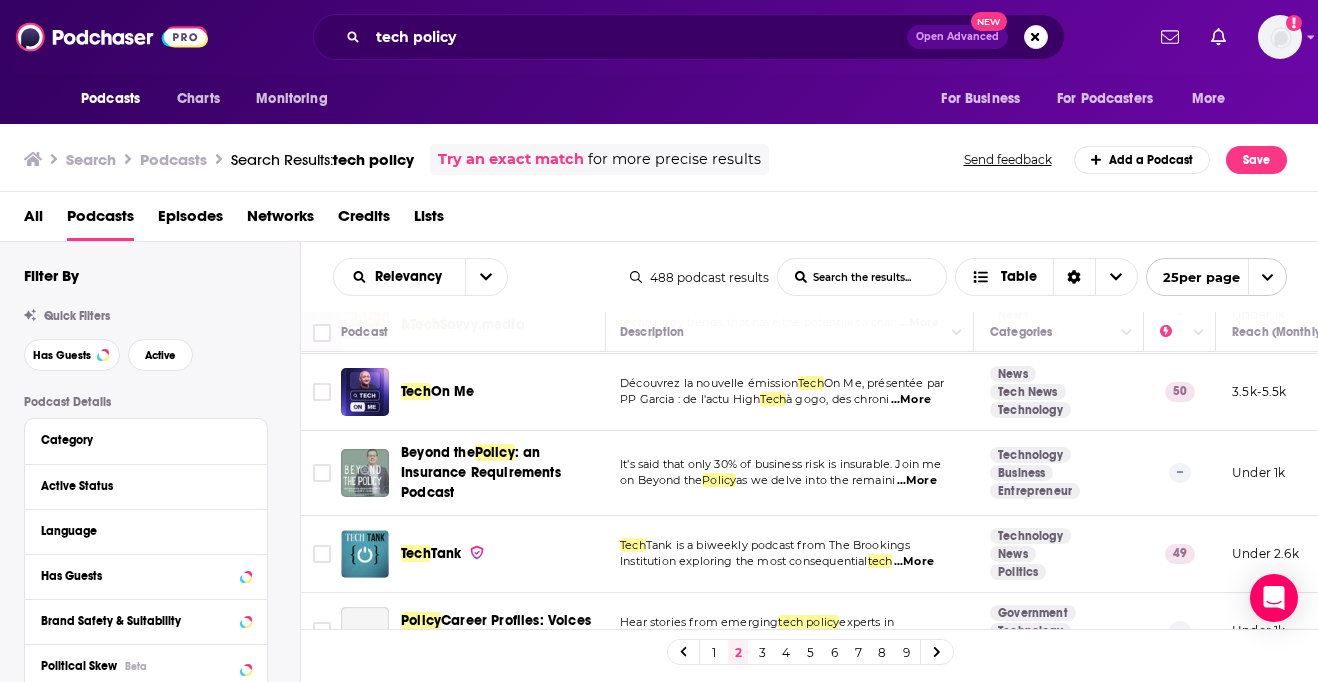 scroll, scrollTop: 1792, scrollLeft: 2, axis: both 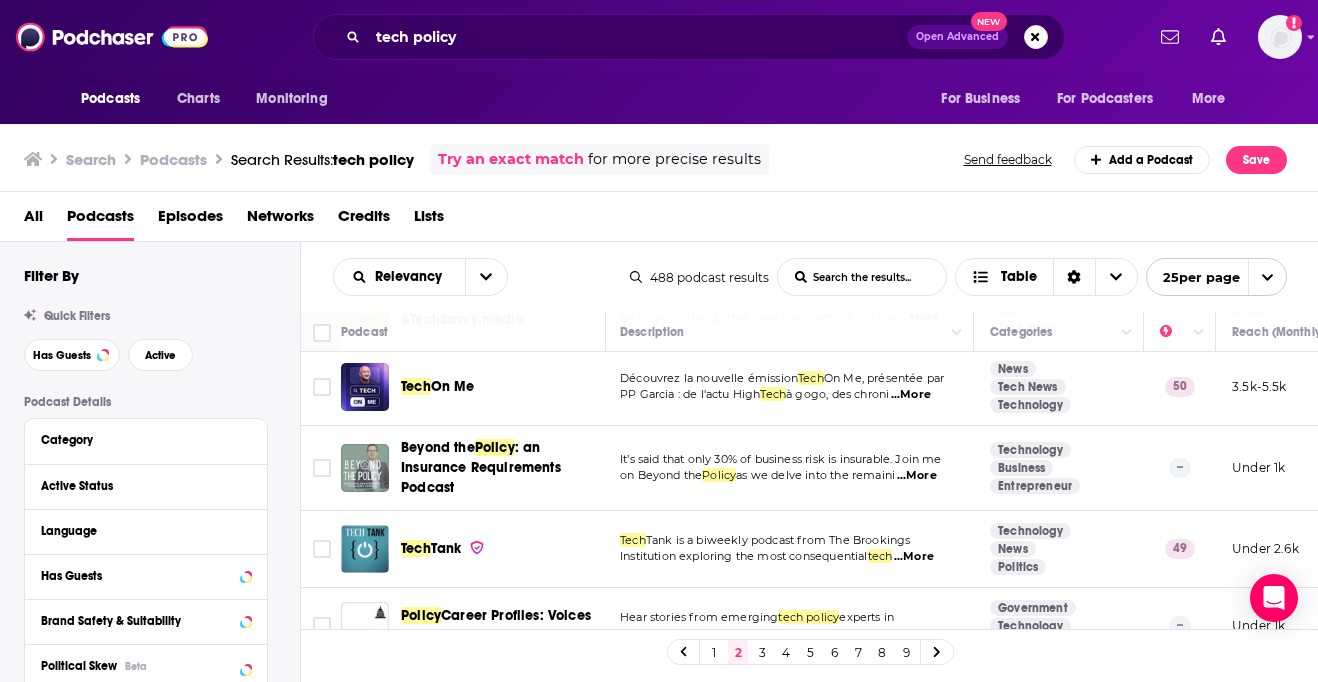 click on "...More" at bounding box center [914, 557] 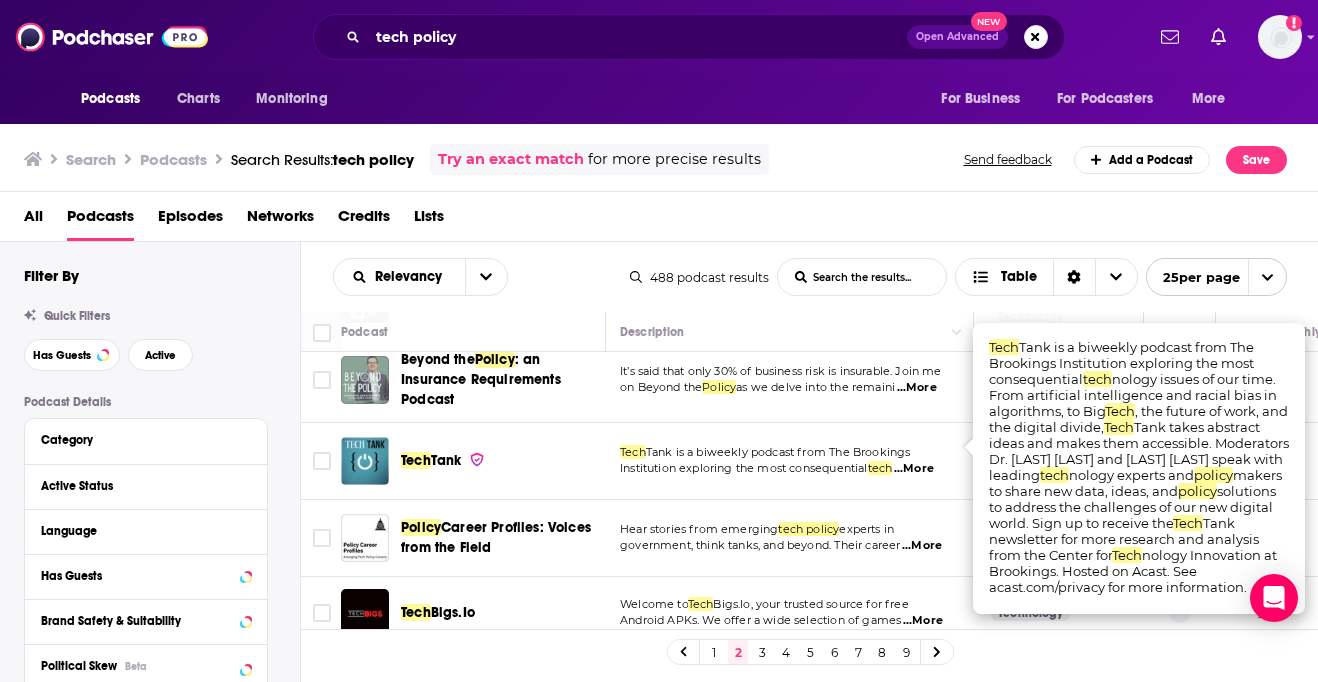 scroll, scrollTop: 1887, scrollLeft: 2, axis: both 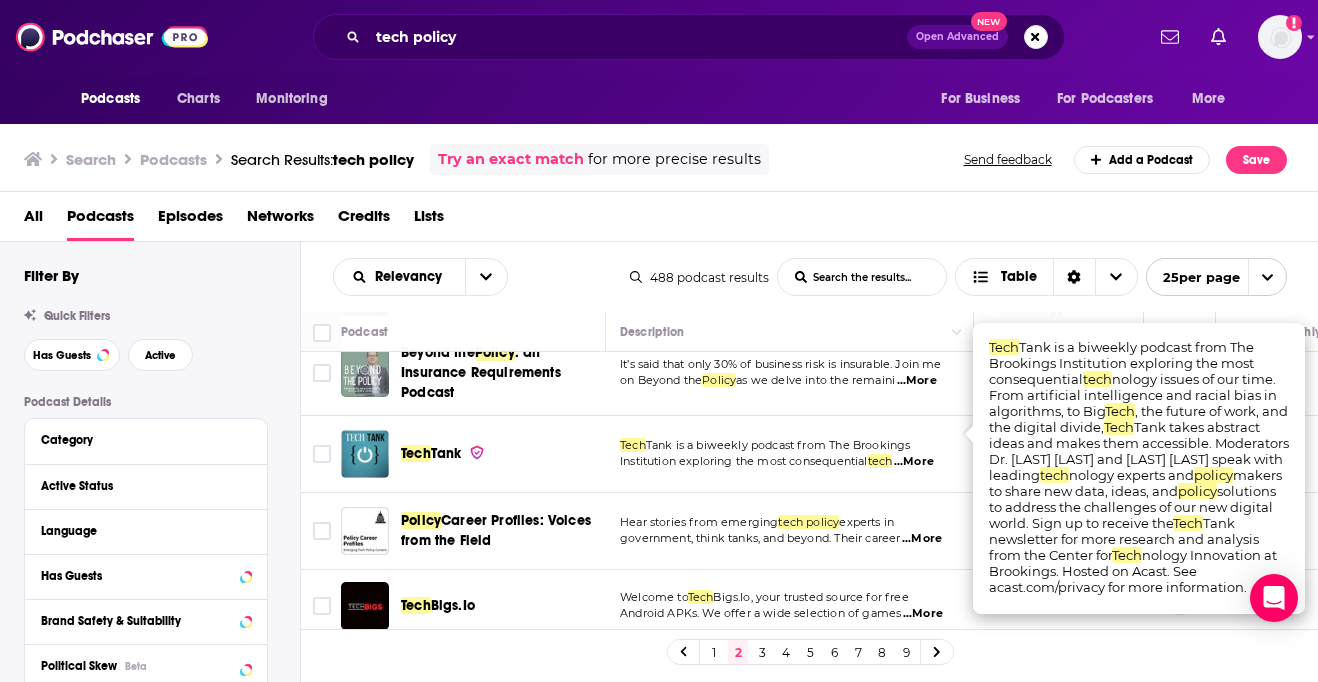 click on "3" at bounding box center [762, 652] 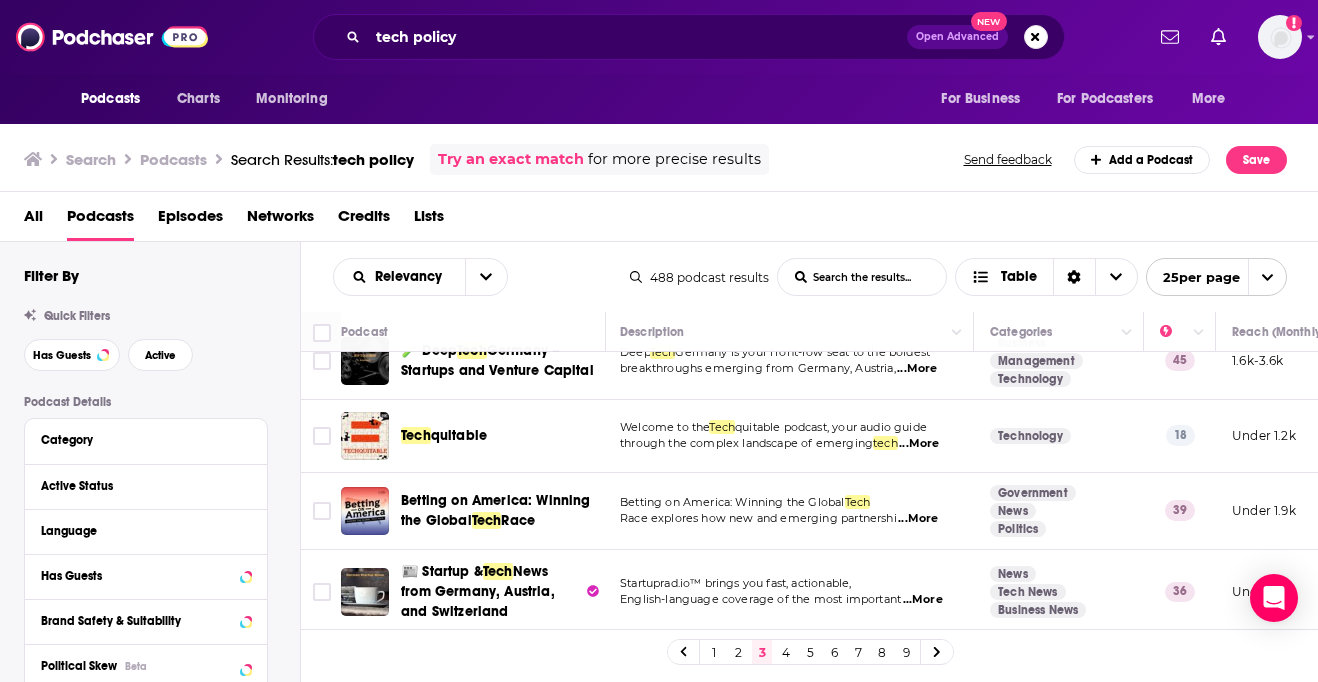scroll, scrollTop: 789, scrollLeft: 2, axis: both 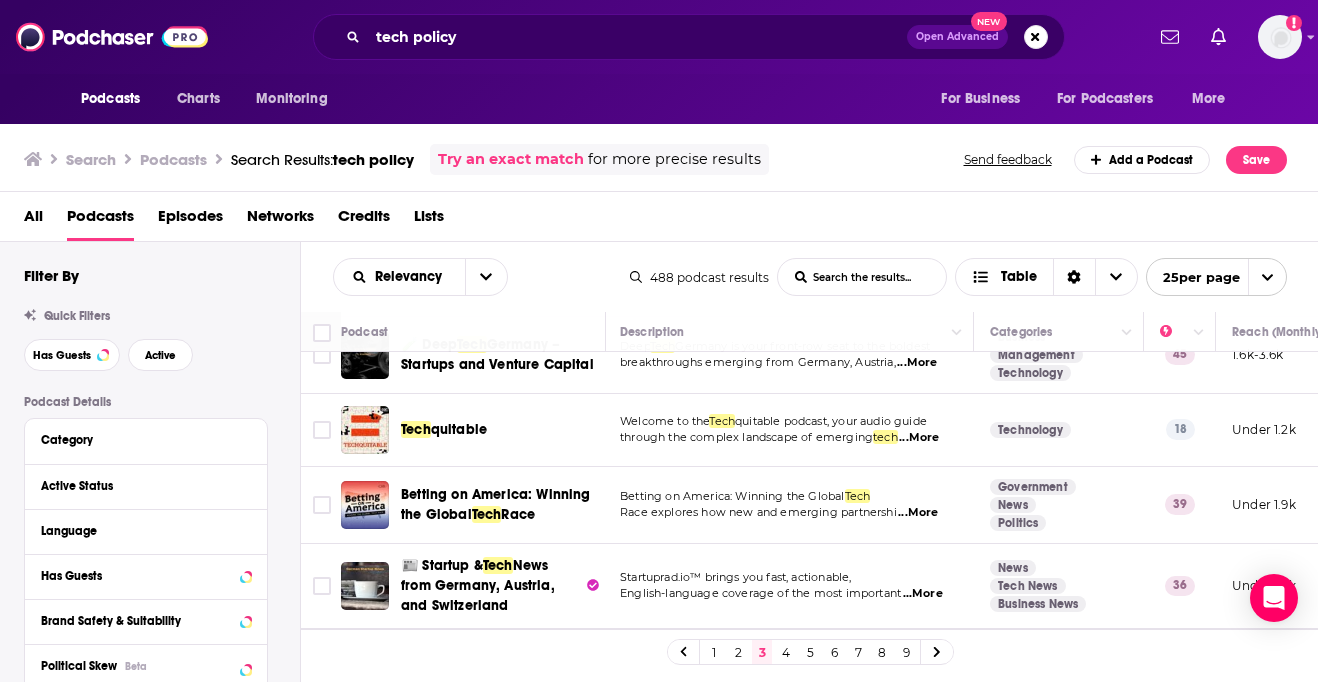 click on "...More" at bounding box center [919, 438] 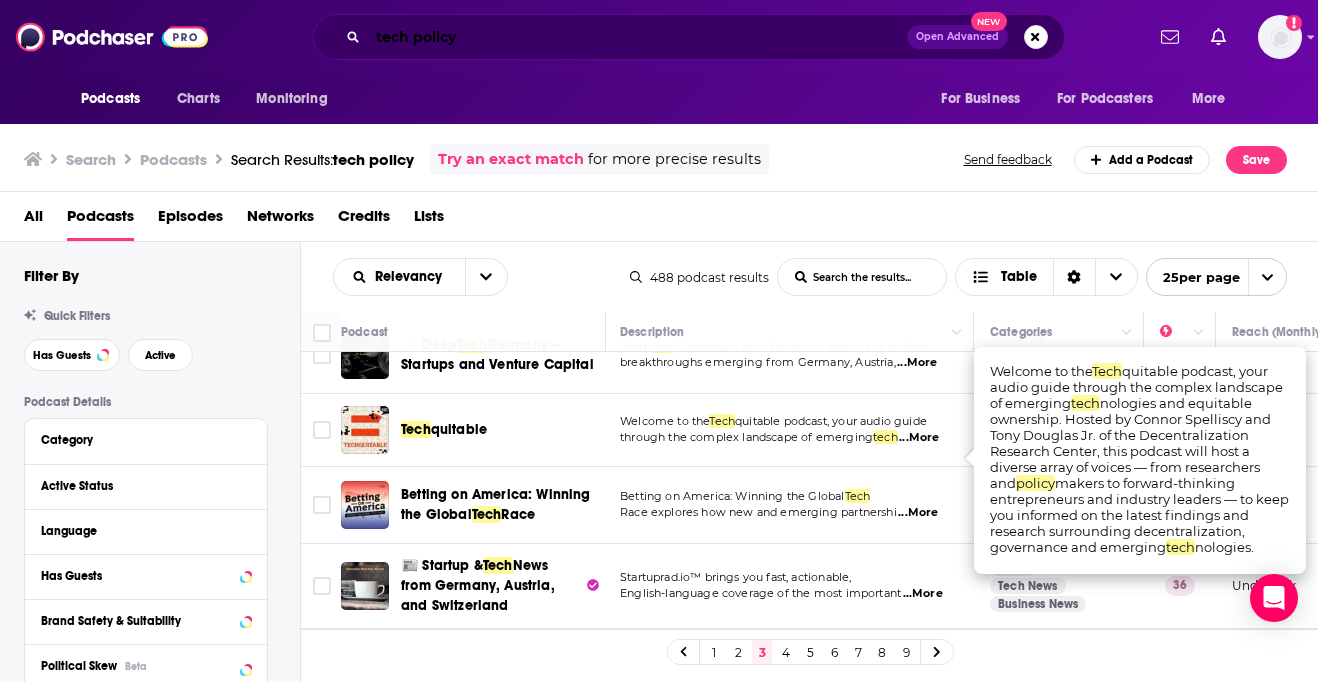 click on "tech policy" at bounding box center [637, 37] 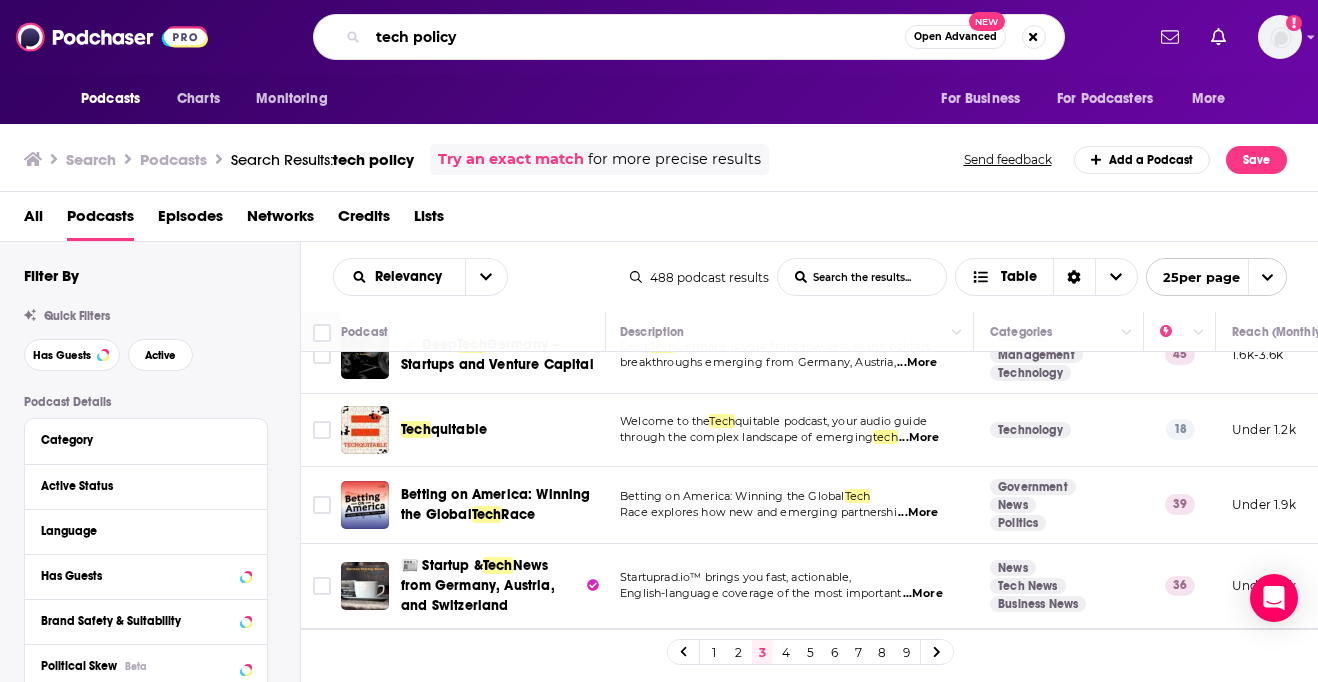click on "tech policy" at bounding box center (636, 37) 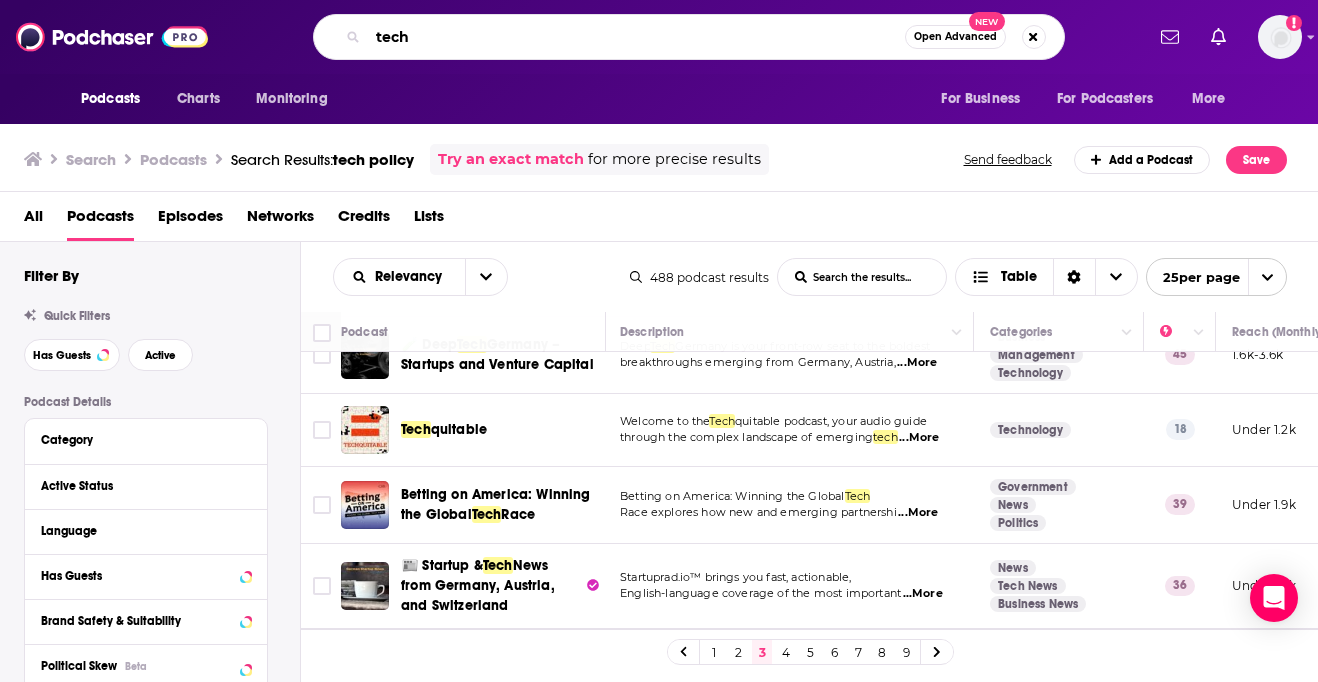 type on "tech" 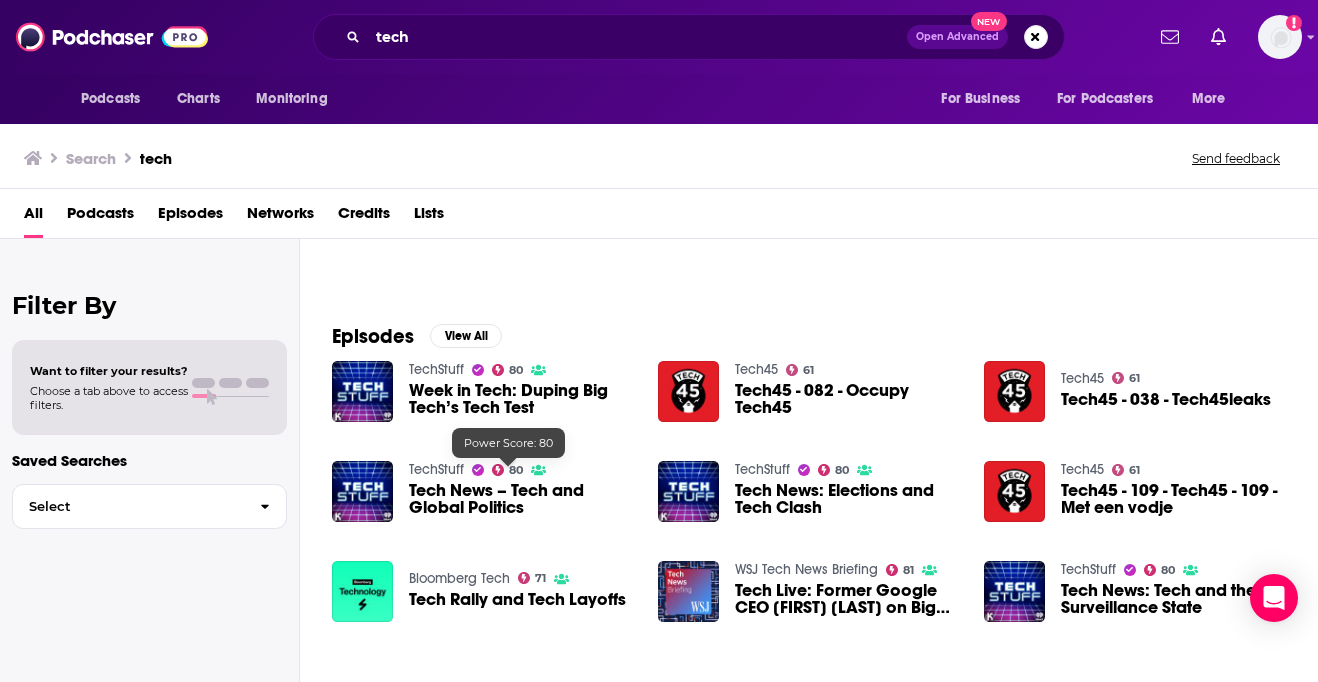 scroll, scrollTop: 244, scrollLeft: 0, axis: vertical 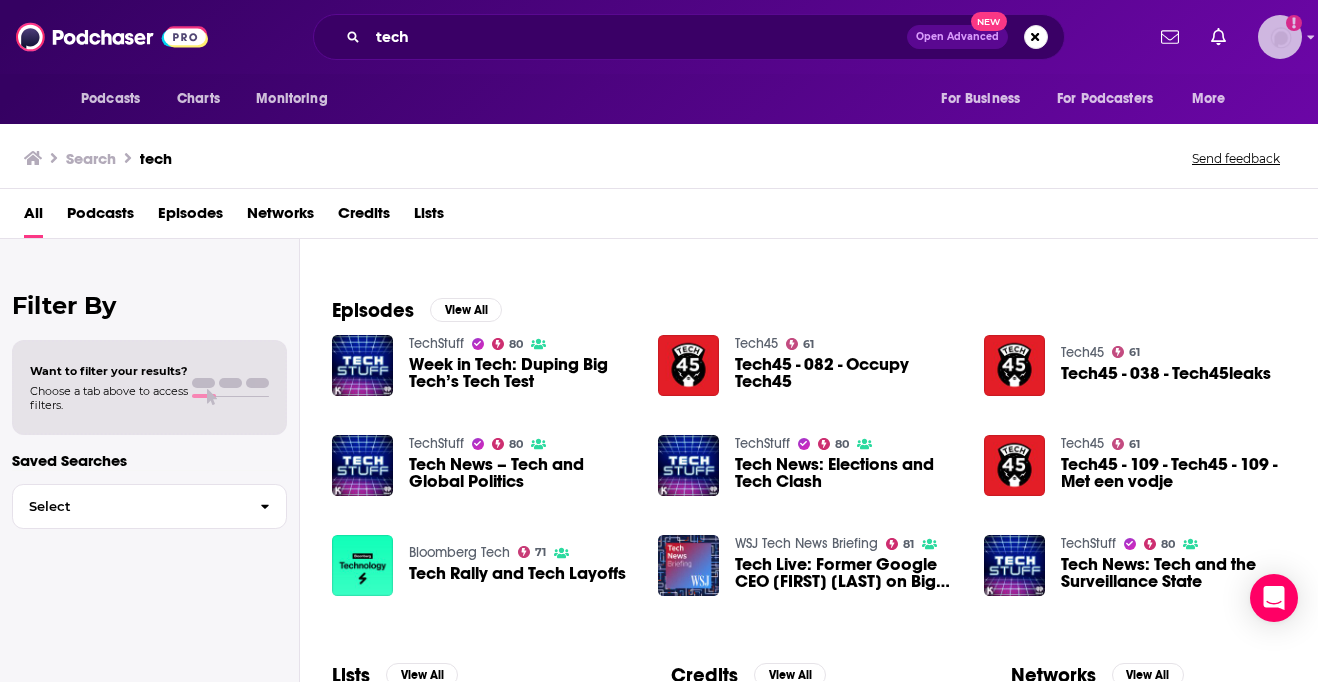 click at bounding box center (1280, 37) 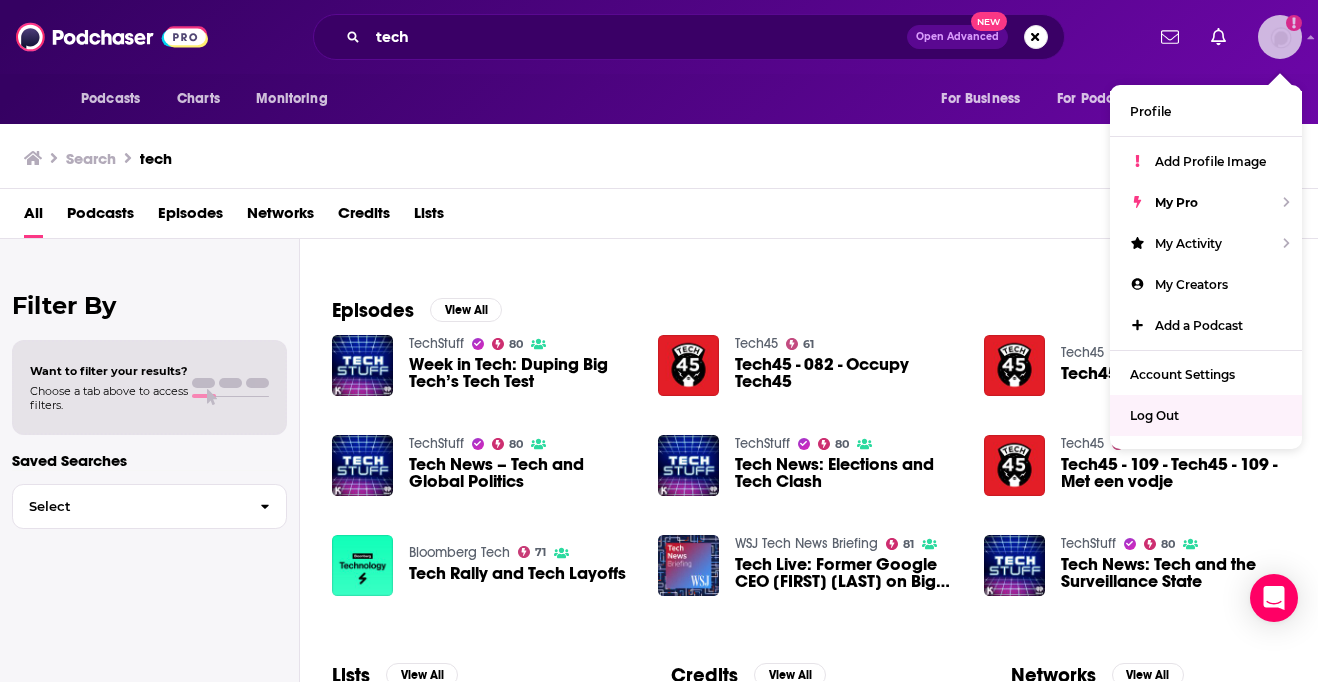click on "Log Out" at bounding box center [1154, 415] 